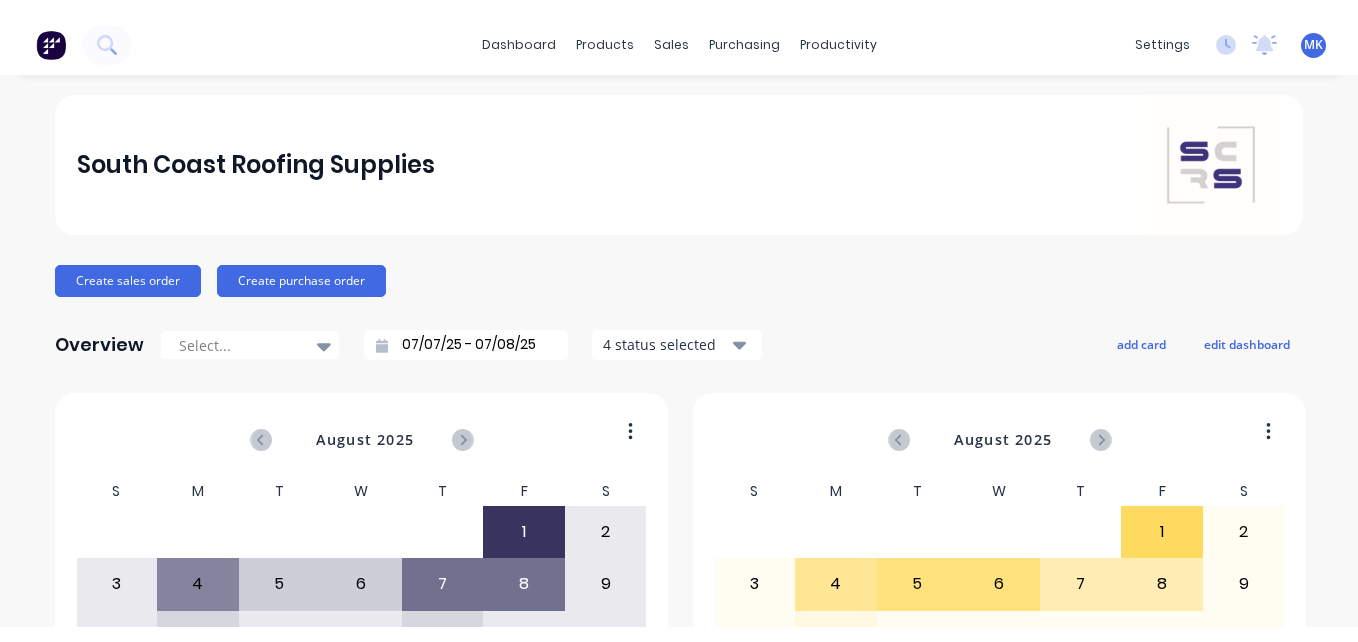 scroll, scrollTop: 0, scrollLeft: 0, axis: both 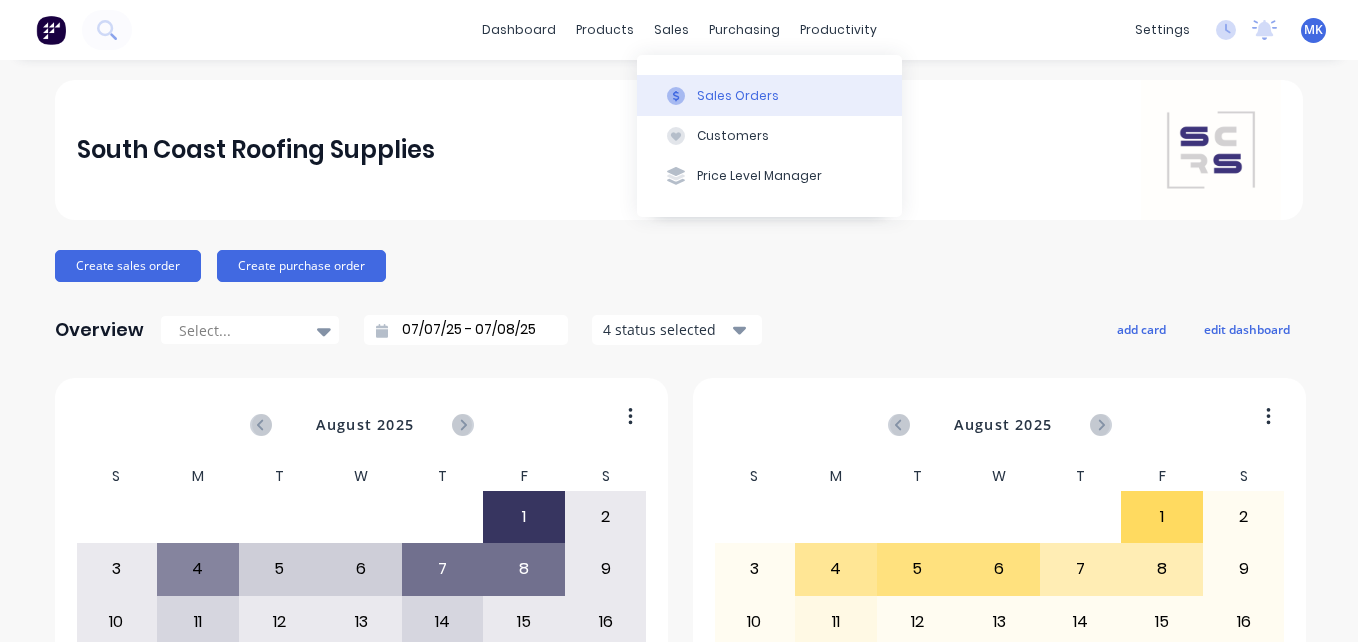 click on "Sales Orders" at bounding box center (738, 96) 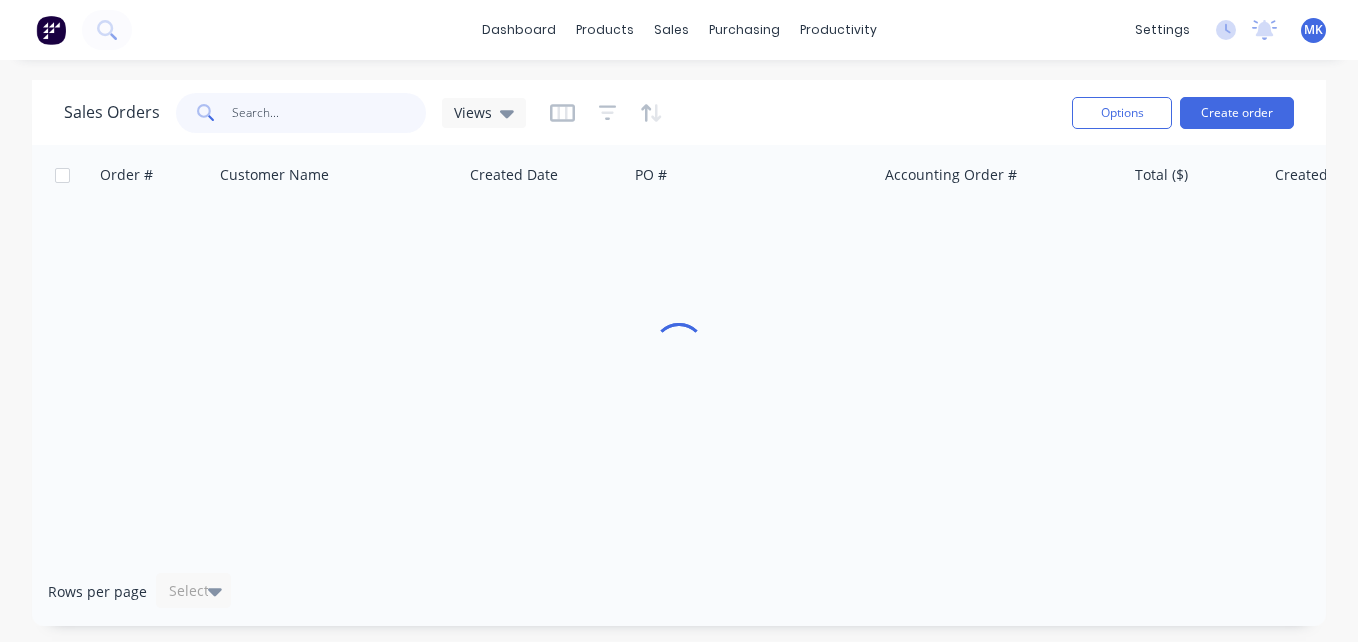 click at bounding box center (329, 113) 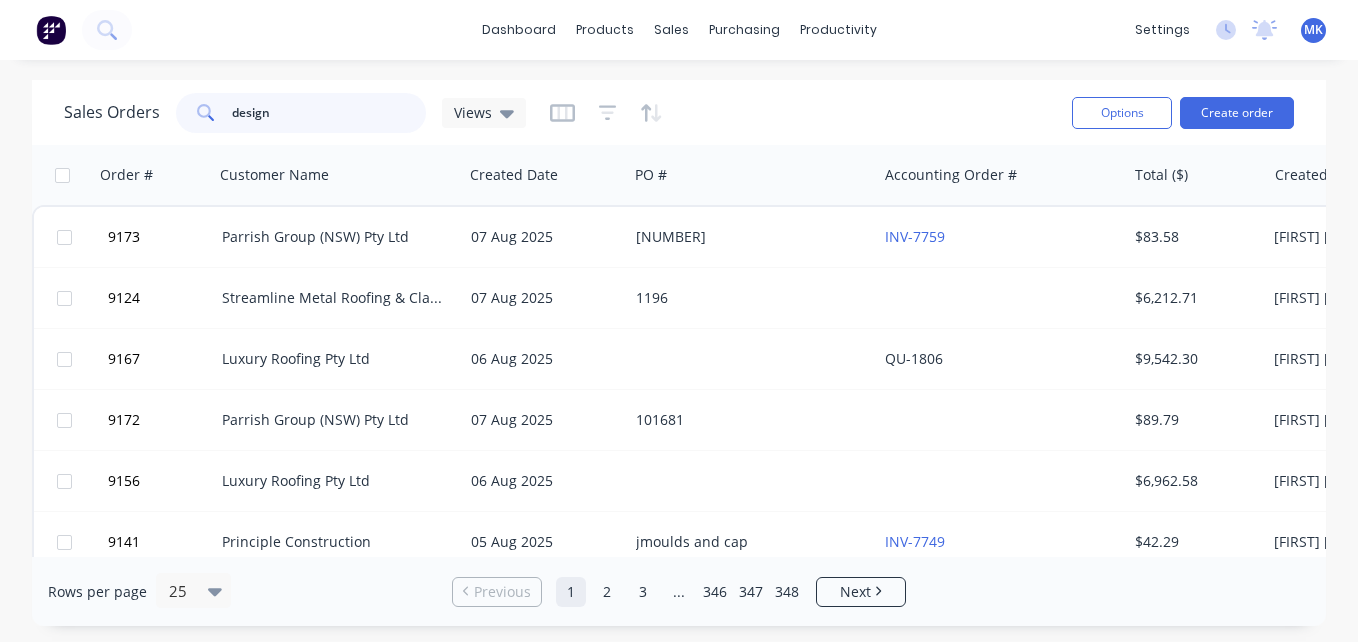 type on "design" 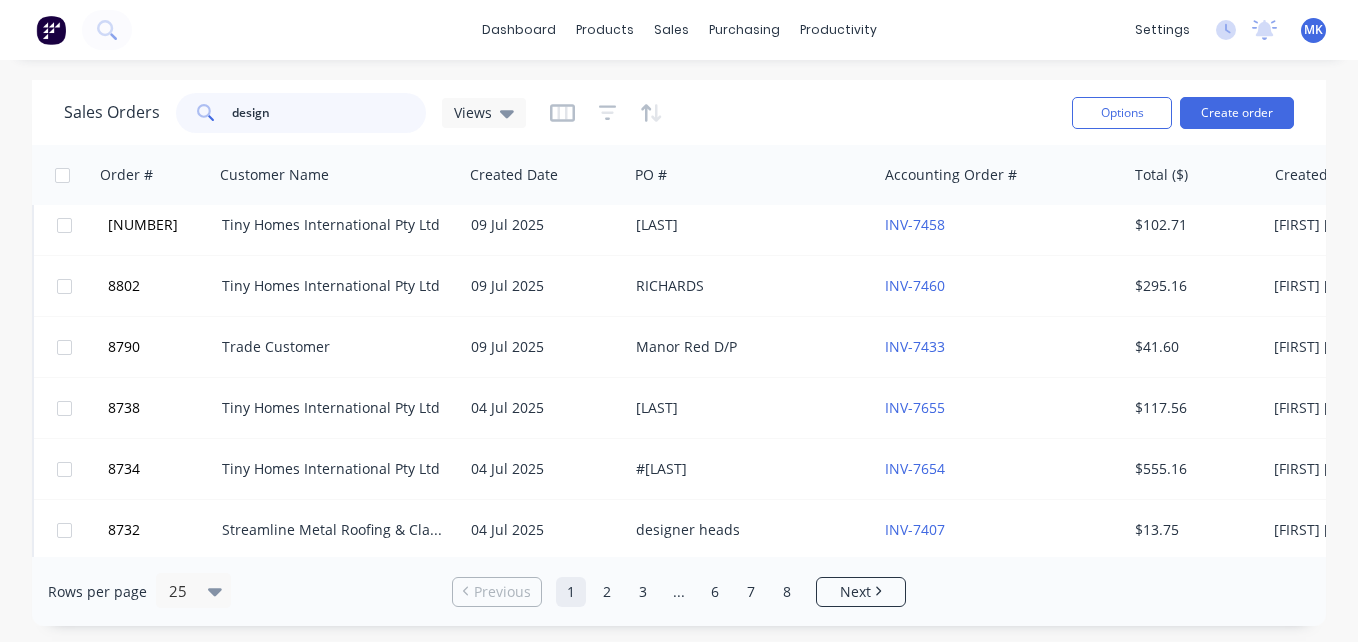 scroll, scrollTop: 1183, scrollLeft: 0, axis: vertical 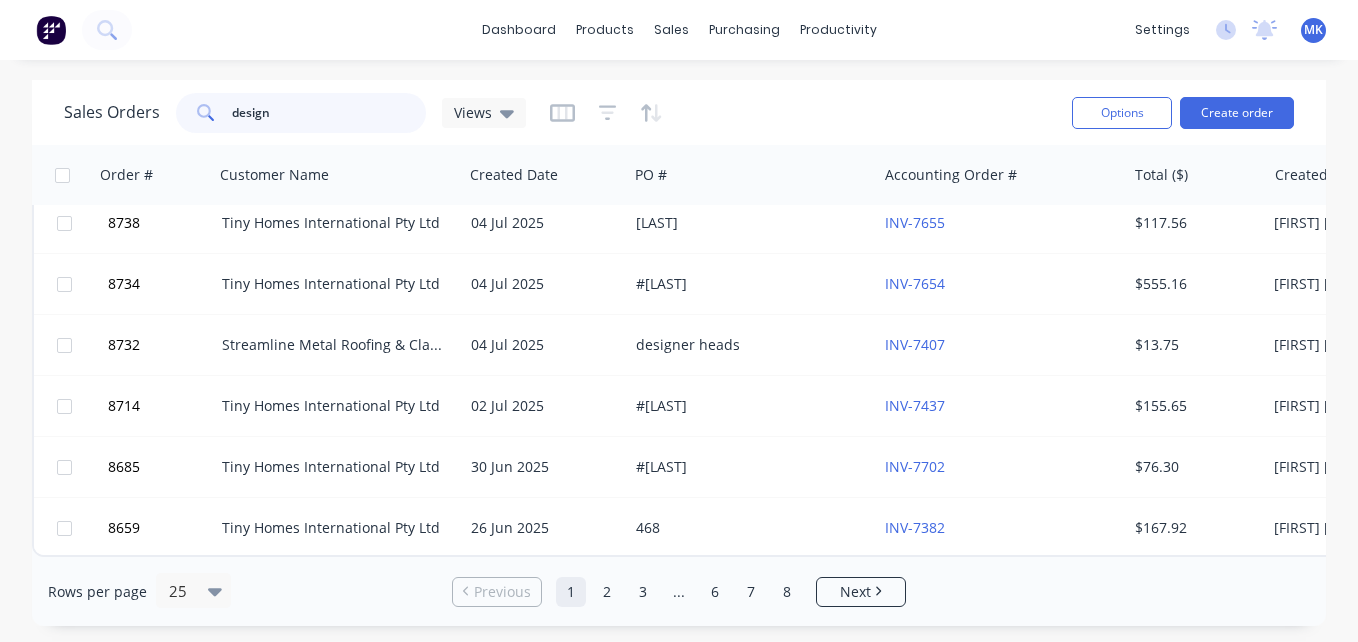 click on "design" at bounding box center (329, 113) 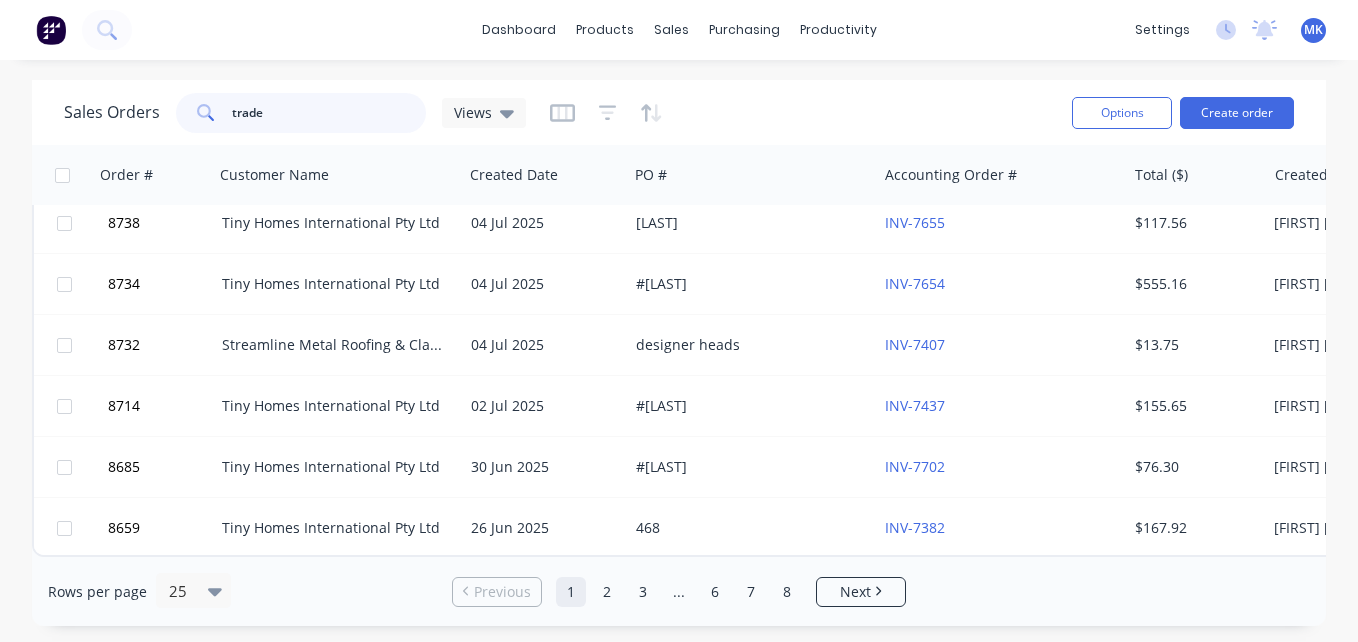 type on "trade" 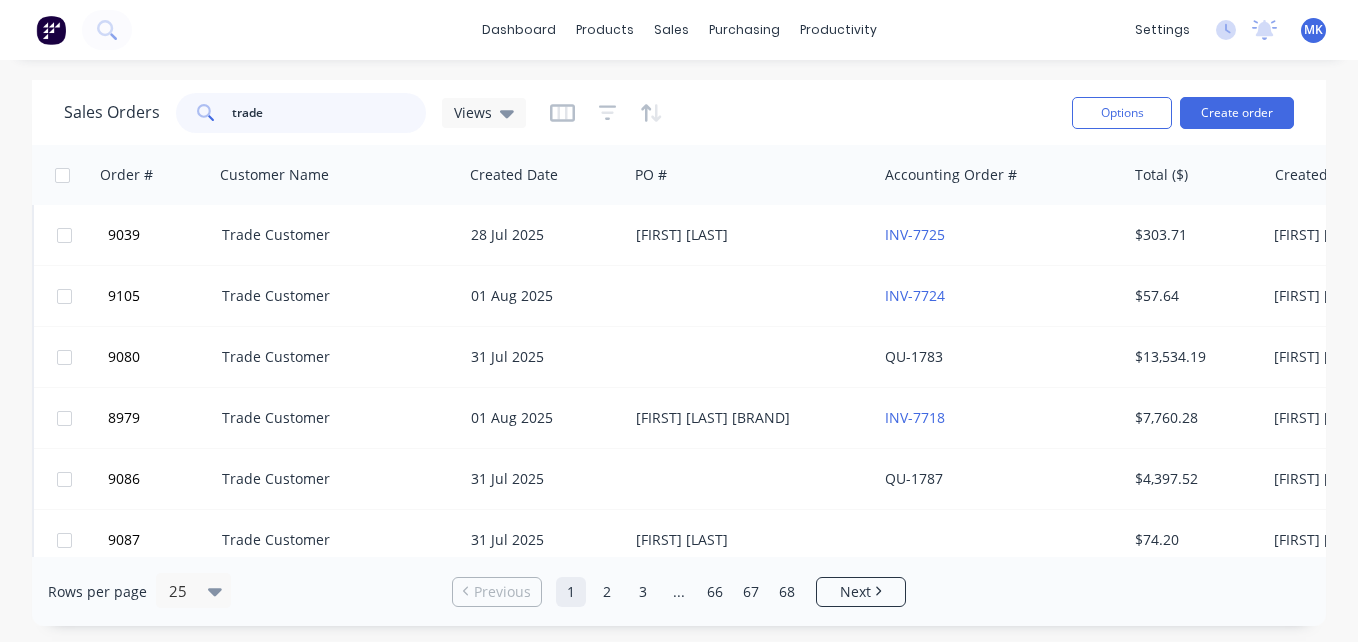 scroll, scrollTop: 1183, scrollLeft: 0, axis: vertical 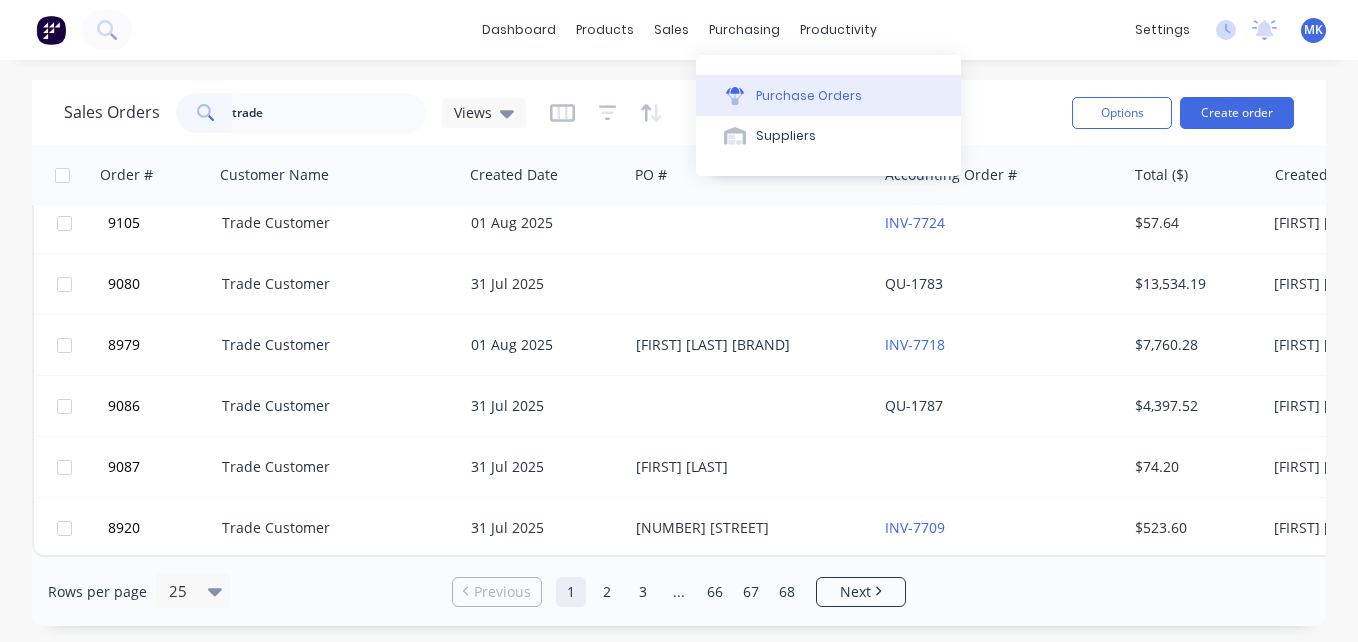 click on "Purchase Orders" at bounding box center [828, 95] 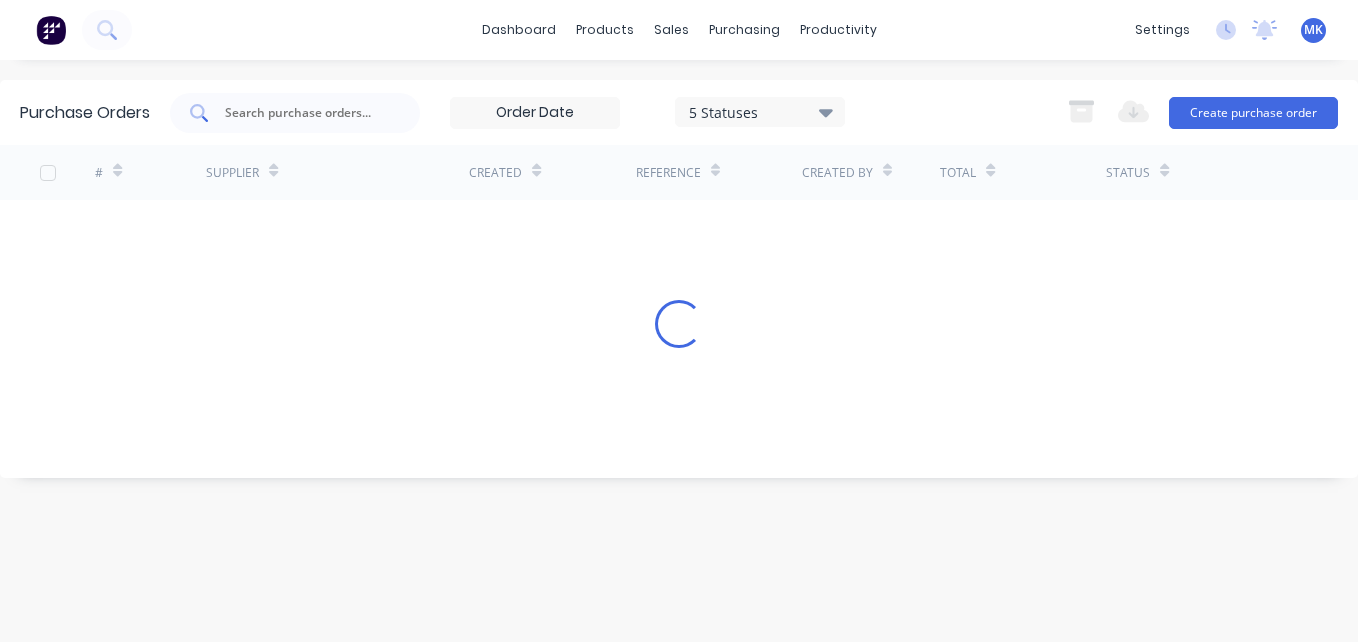 click at bounding box center (306, 113) 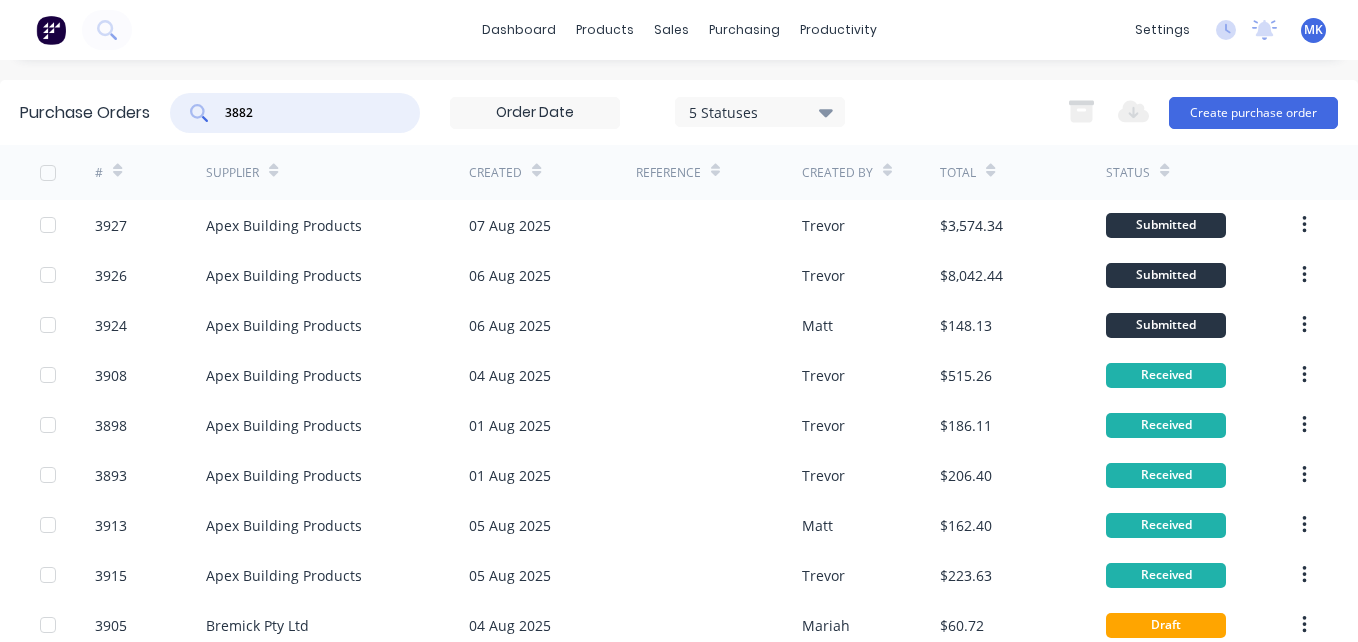 type on "3882" 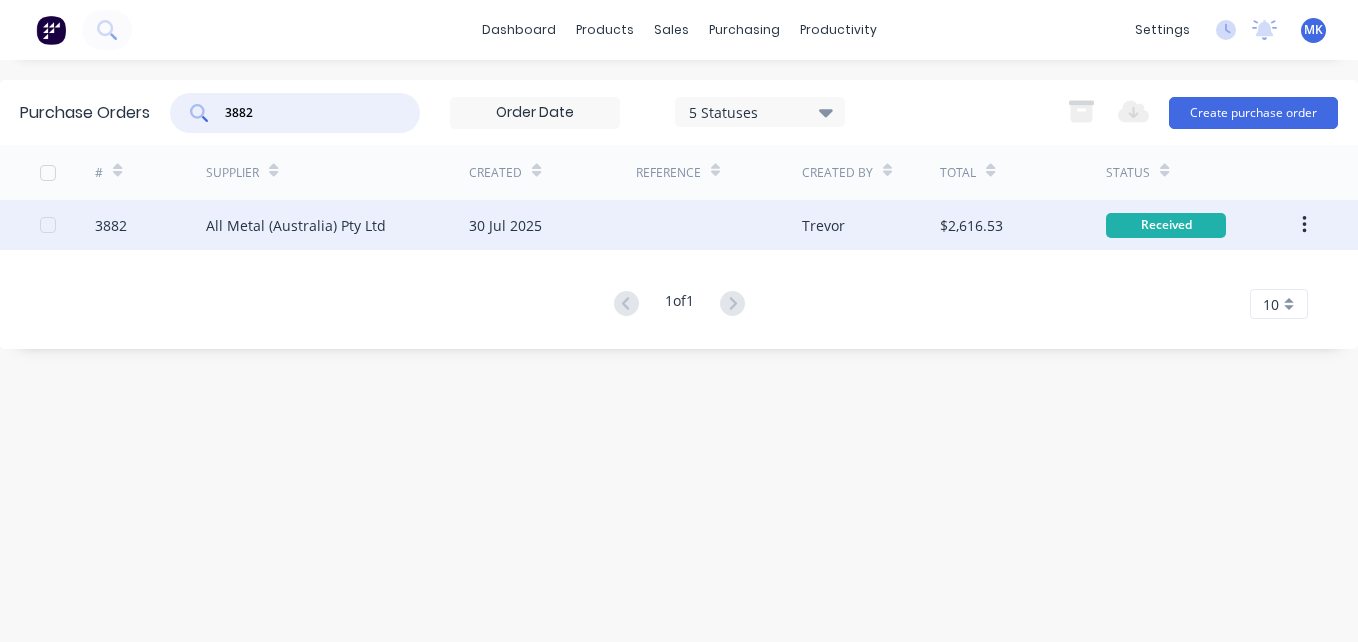click on "Trevor" at bounding box center [871, 225] 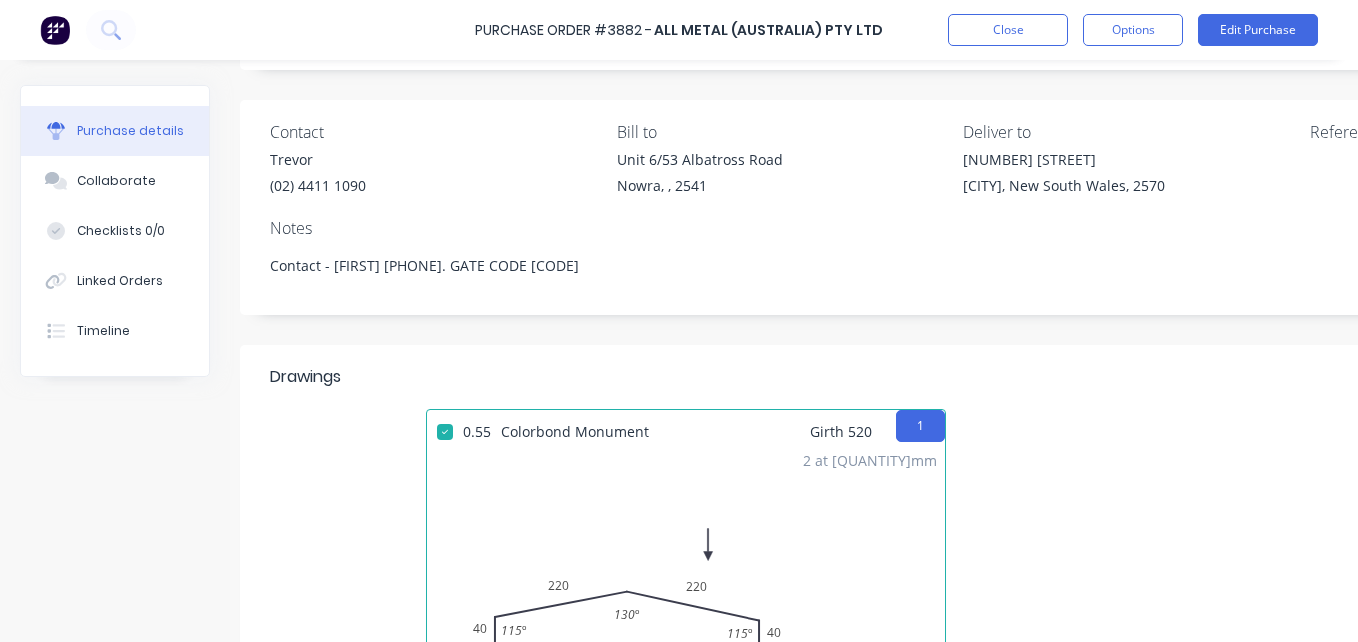 scroll, scrollTop: 400, scrollLeft: 0, axis: vertical 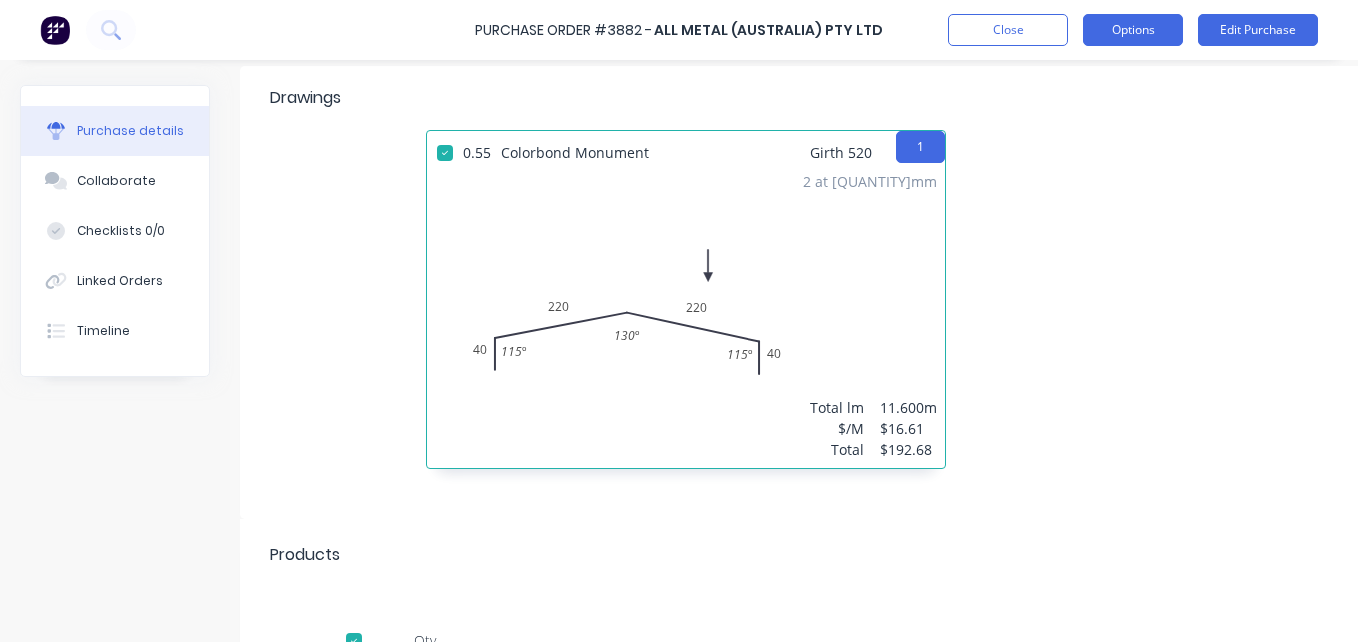 click on "Options" at bounding box center (1133, 30) 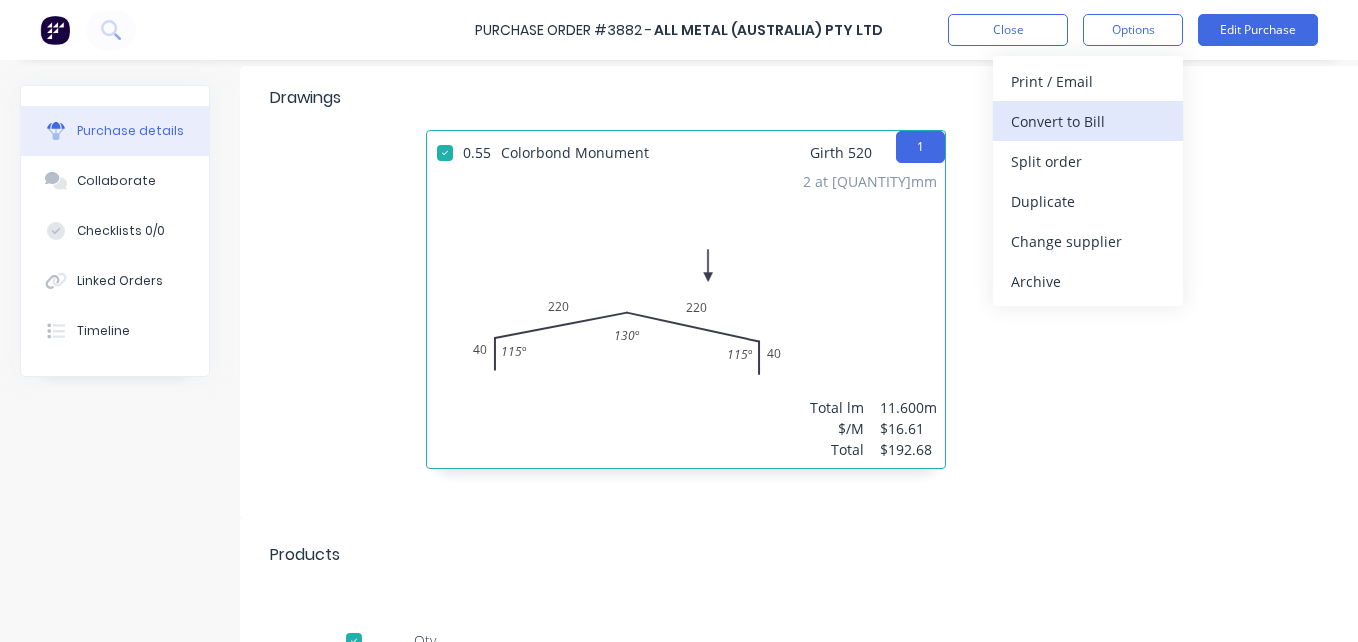 click on "Convert to Bill" at bounding box center (1088, 121) 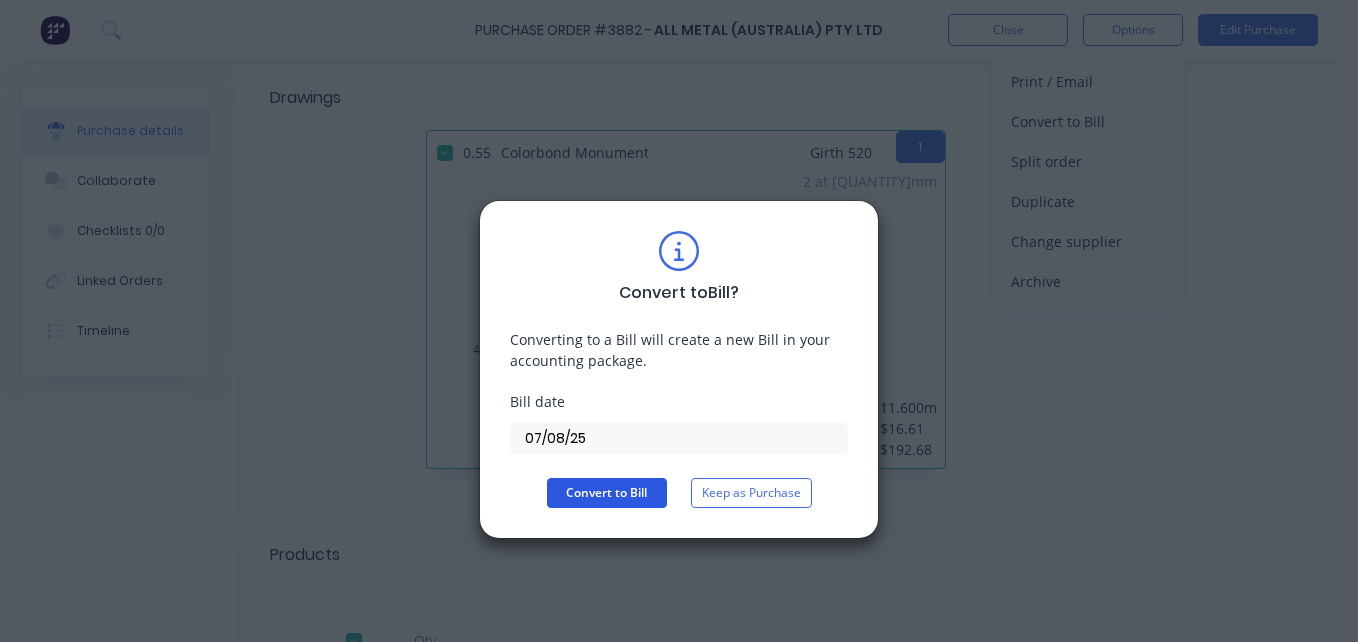 click on "Convert to Bill" at bounding box center (607, 493) 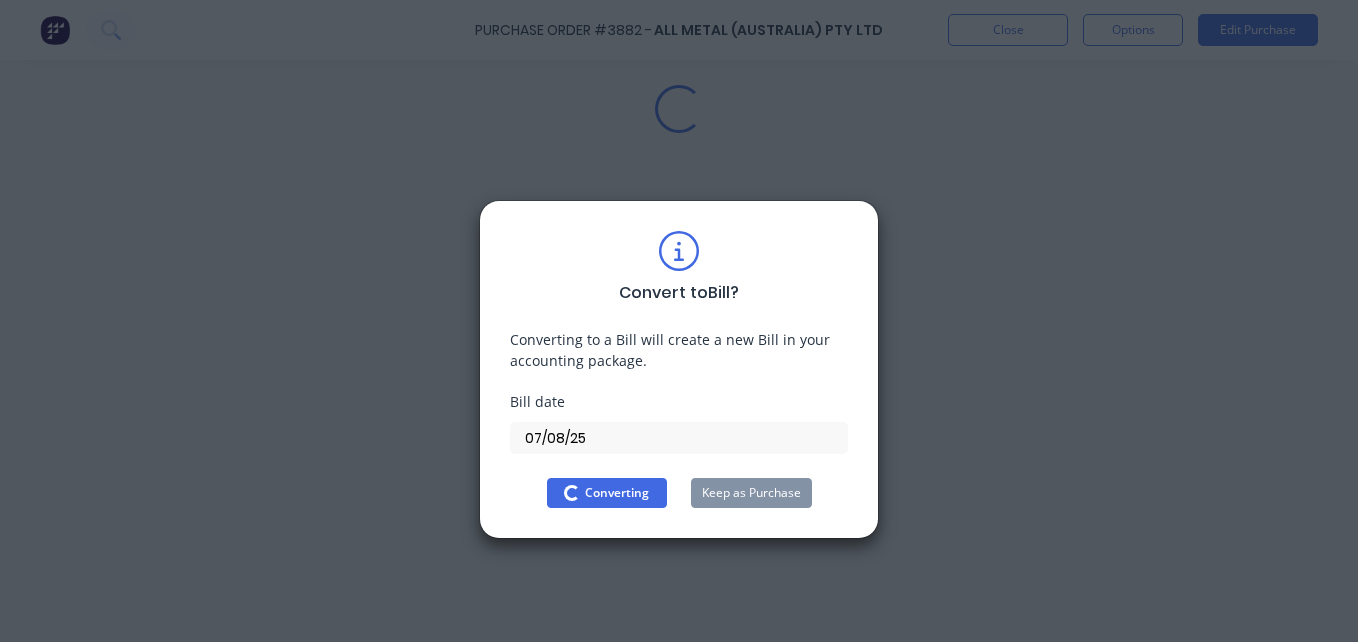 scroll, scrollTop: 0, scrollLeft: 0, axis: both 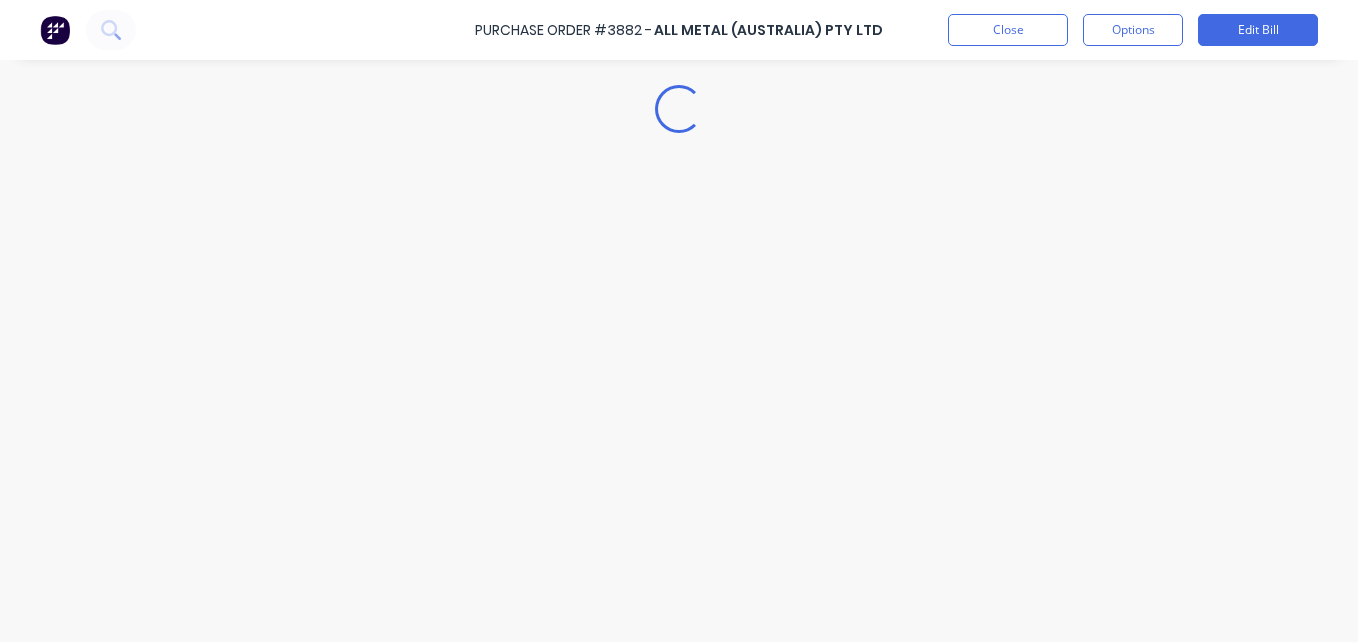 type on "x" 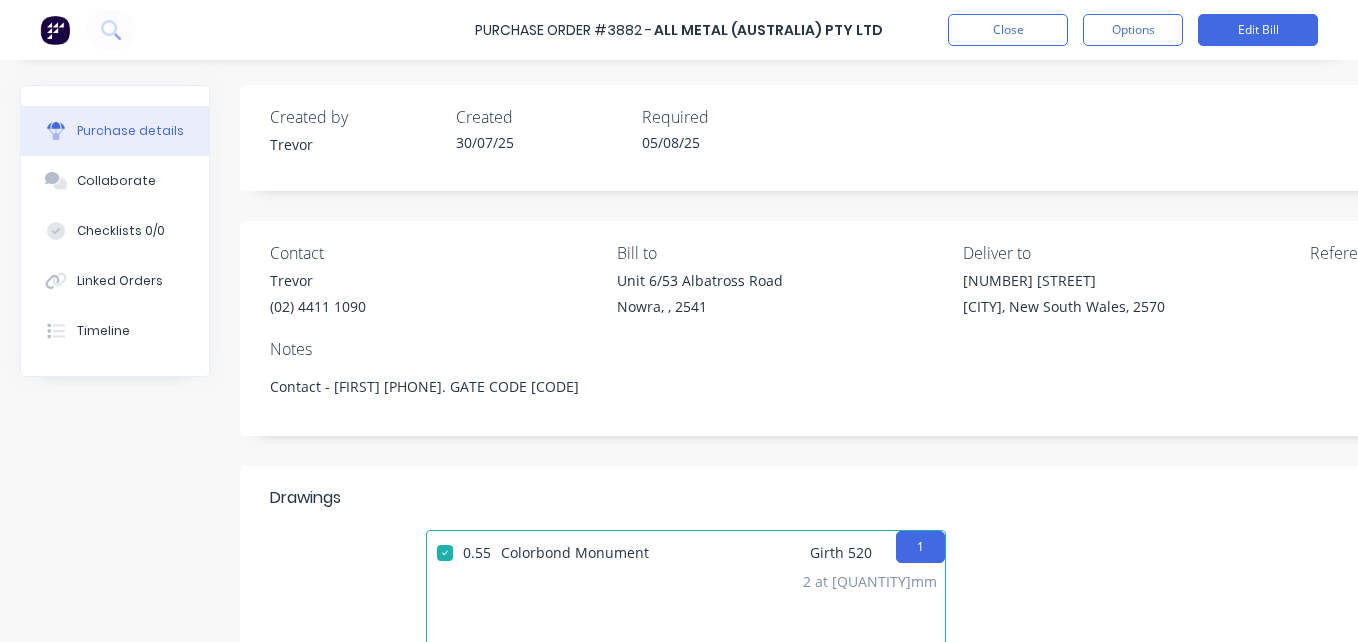 click on "Purchase Order #3882 - [COMPANY] Close Options Edit Bill" at bounding box center (679, 30) 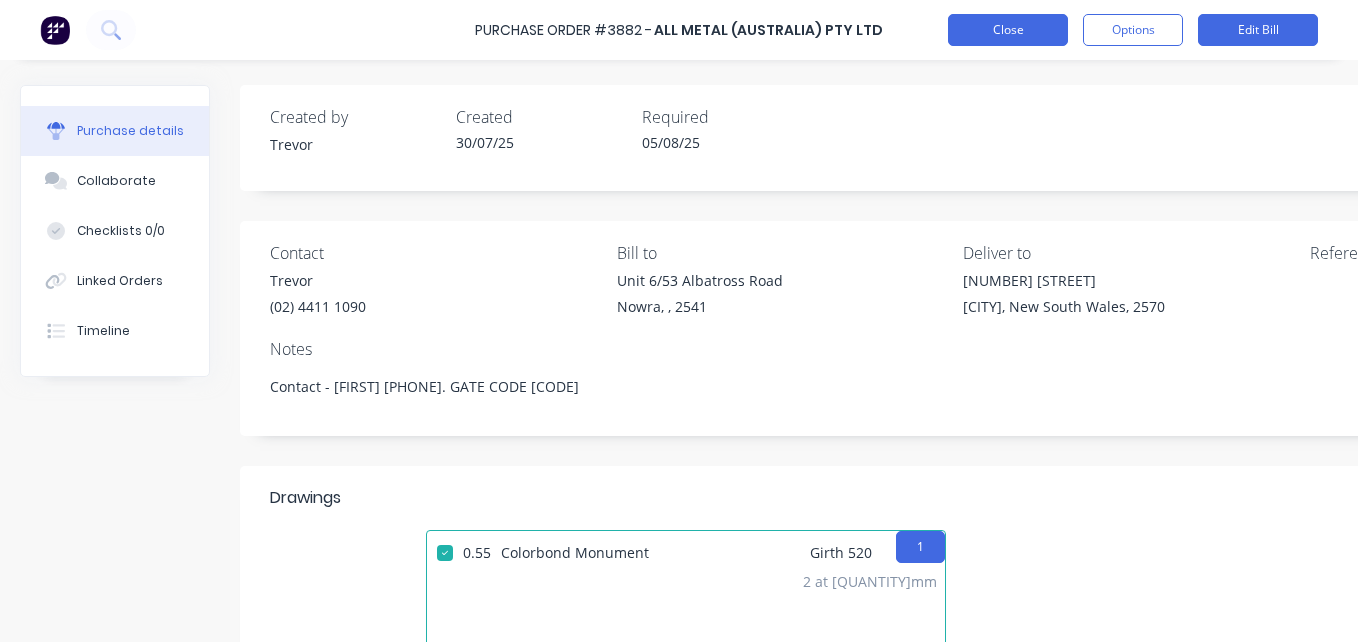 click on "Close" at bounding box center [1008, 30] 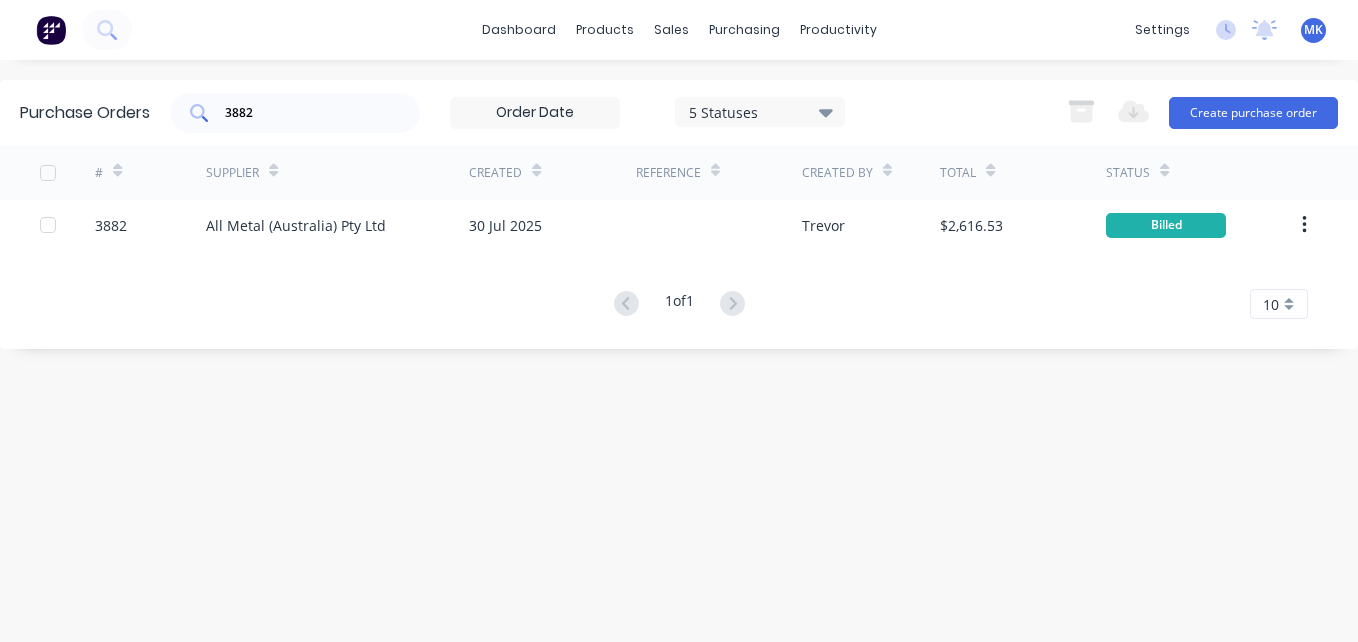 click on "3882" at bounding box center (306, 113) 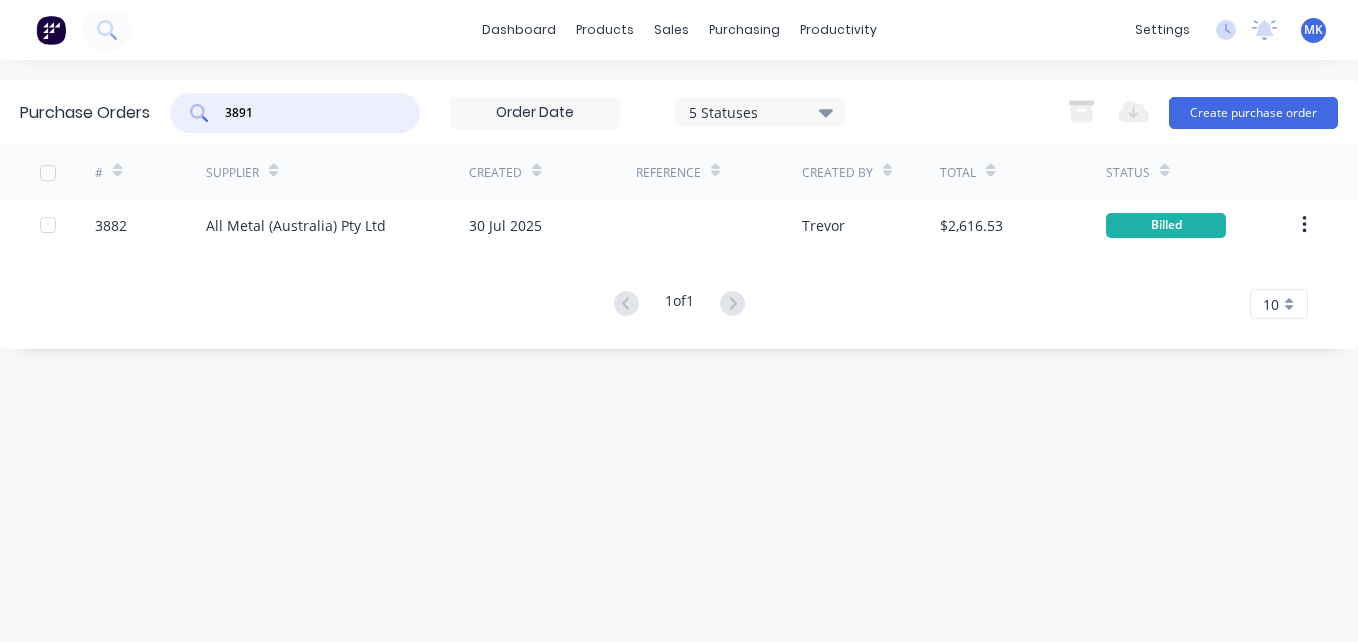 type on "3891" 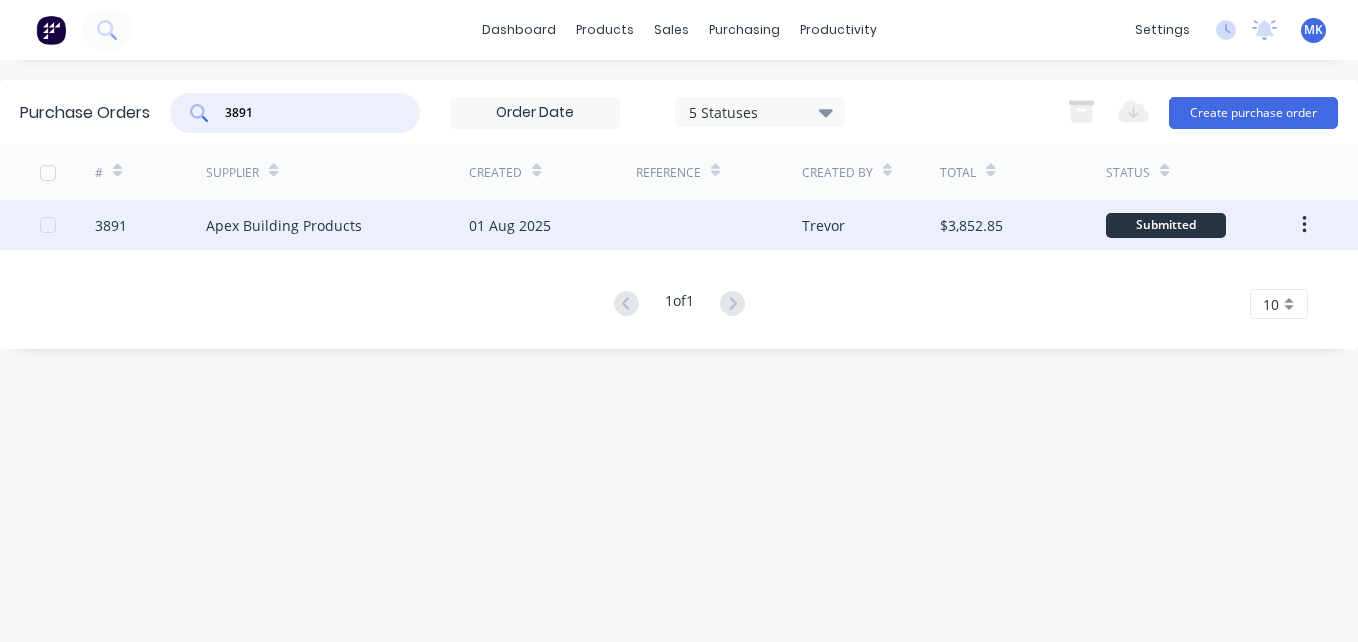click on "Trevor" at bounding box center (871, 225) 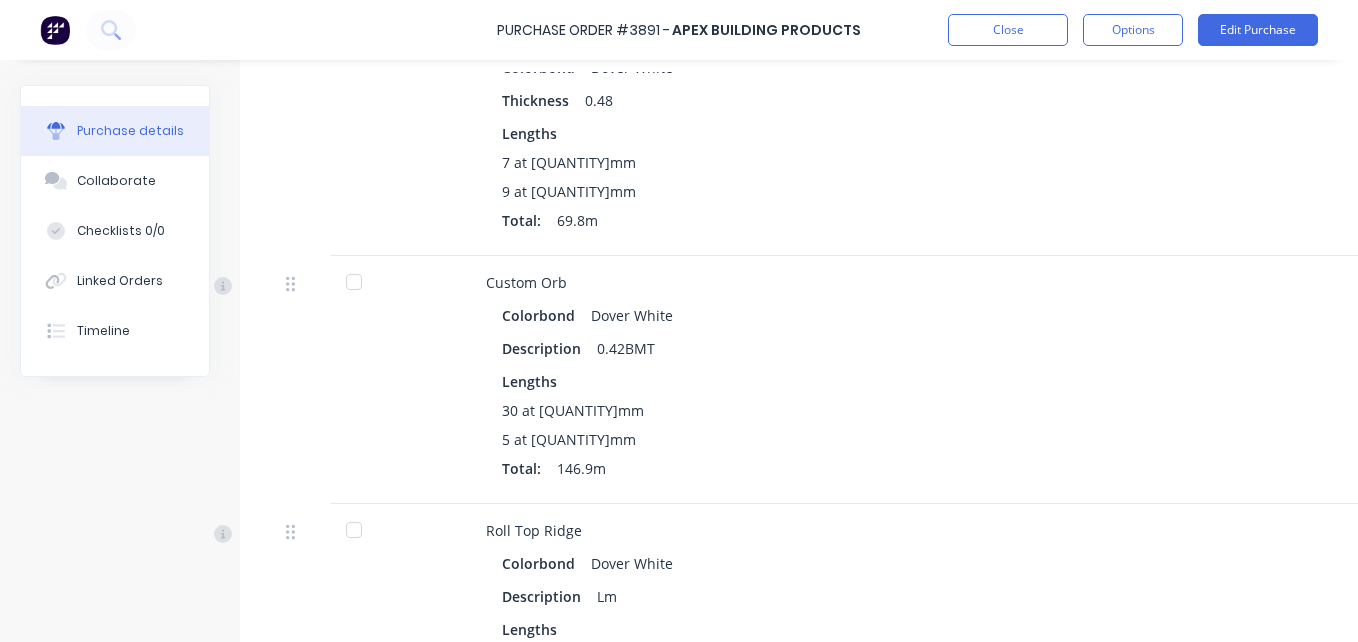 scroll, scrollTop: 300, scrollLeft: 0, axis: vertical 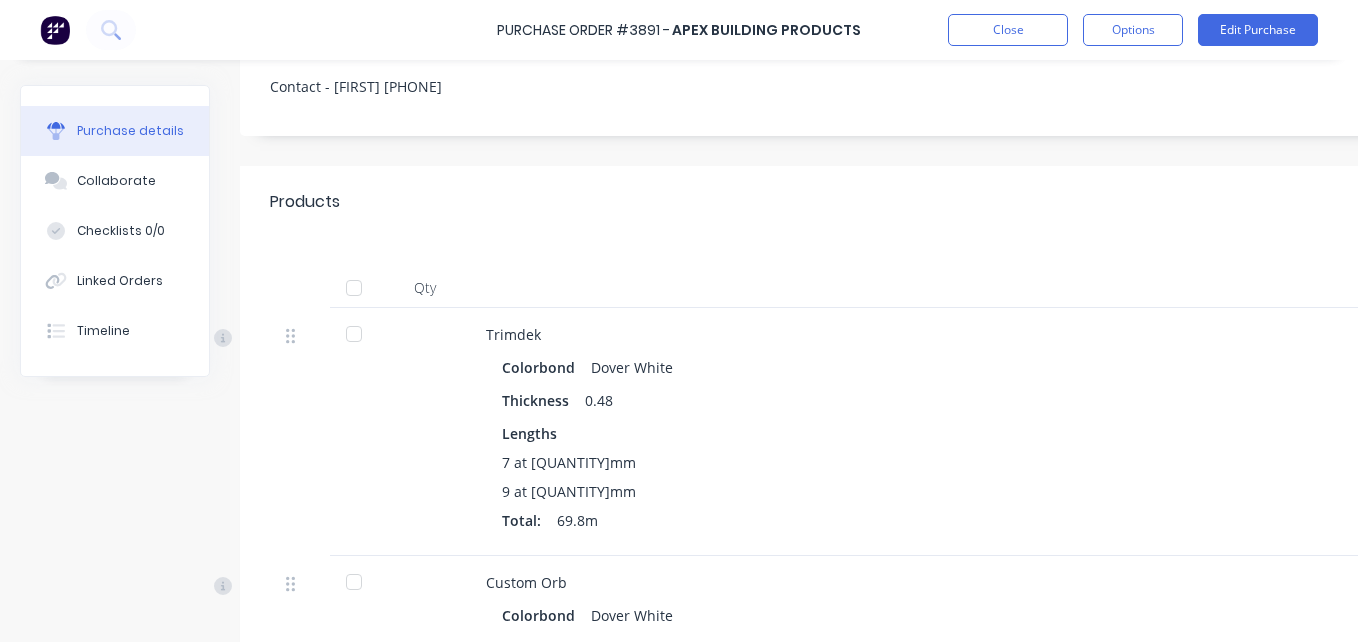 click at bounding box center (354, 288) 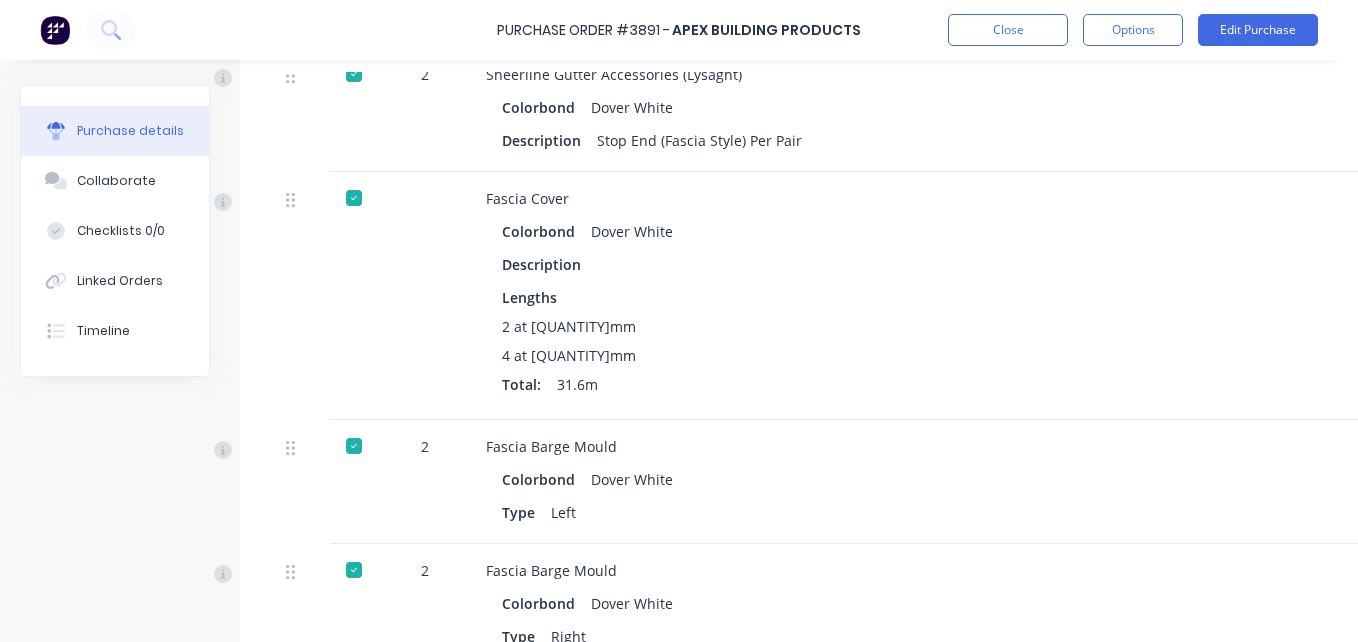 scroll, scrollTop: 2436, scrollLeft: 0, axis: vertical 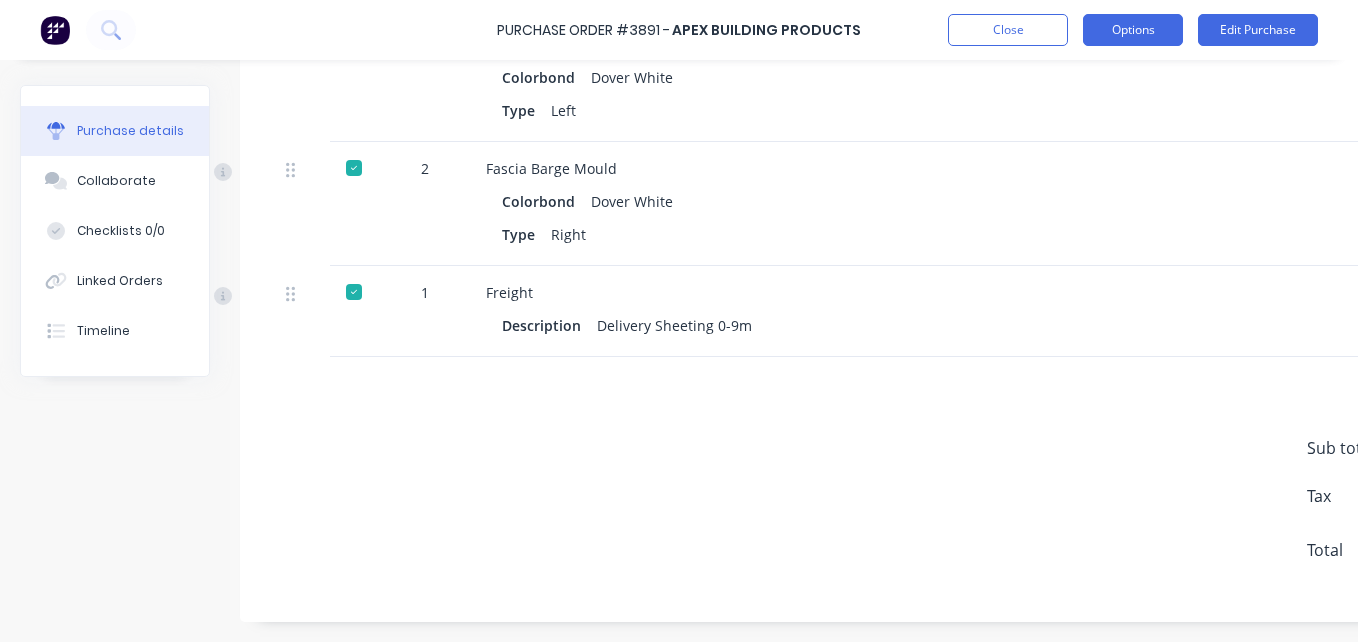 click on "Options" at bounding box center [1133, 30] 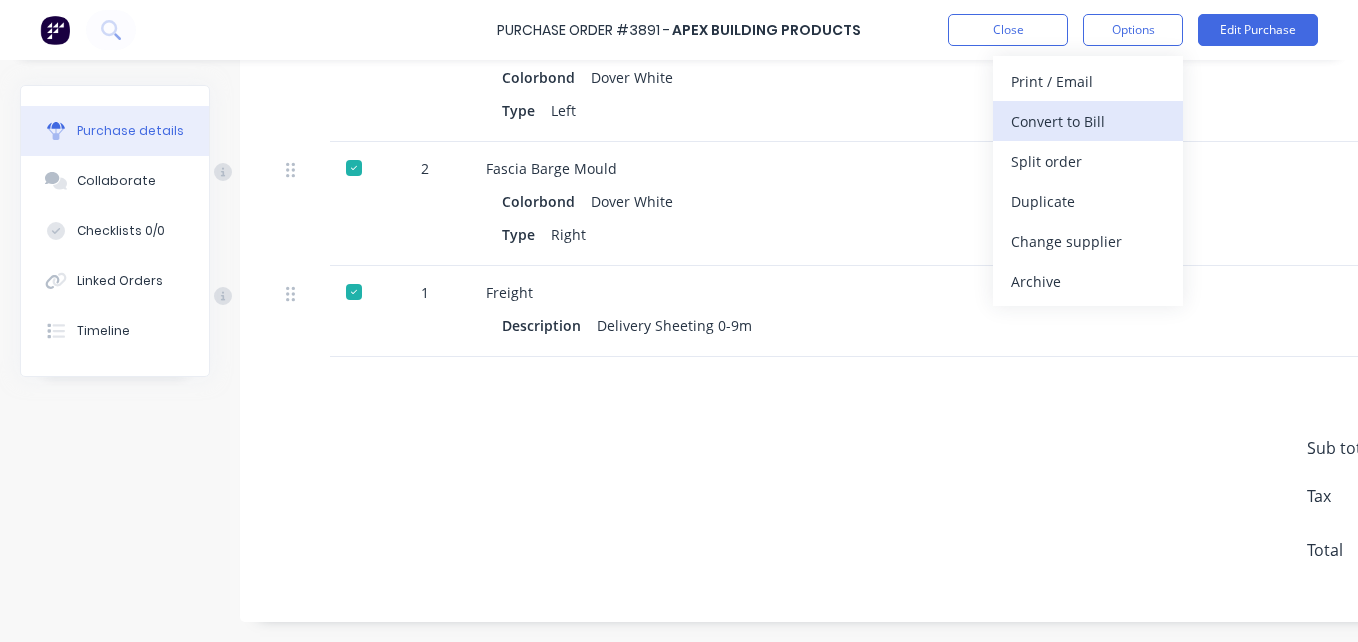 click on "Convert to Bill" at bounding box center (1088, 121) 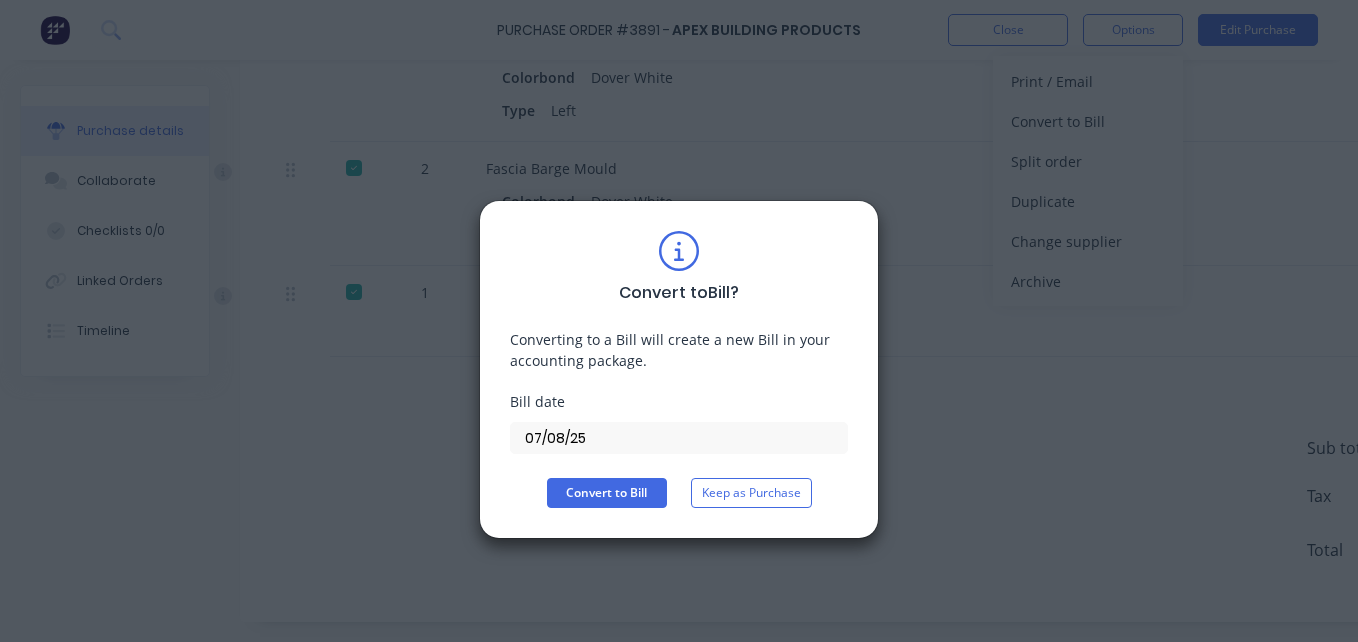 click on "Convert to Bill ? Converting to a Bill will create a new Bill in your accounting package. Bill date [DATE] Convert to Bill Keep as Purchase" at bounding box center [679, 369] 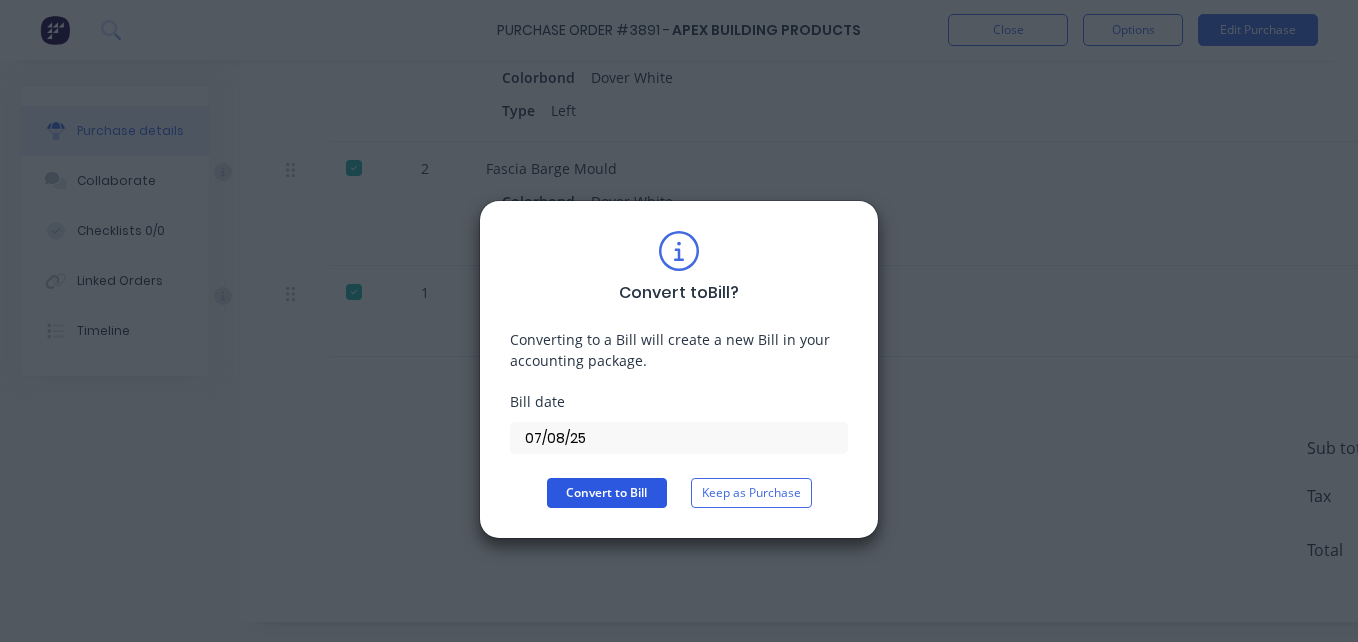 click on "Convert to Bill" at bounding box center (607, 493) 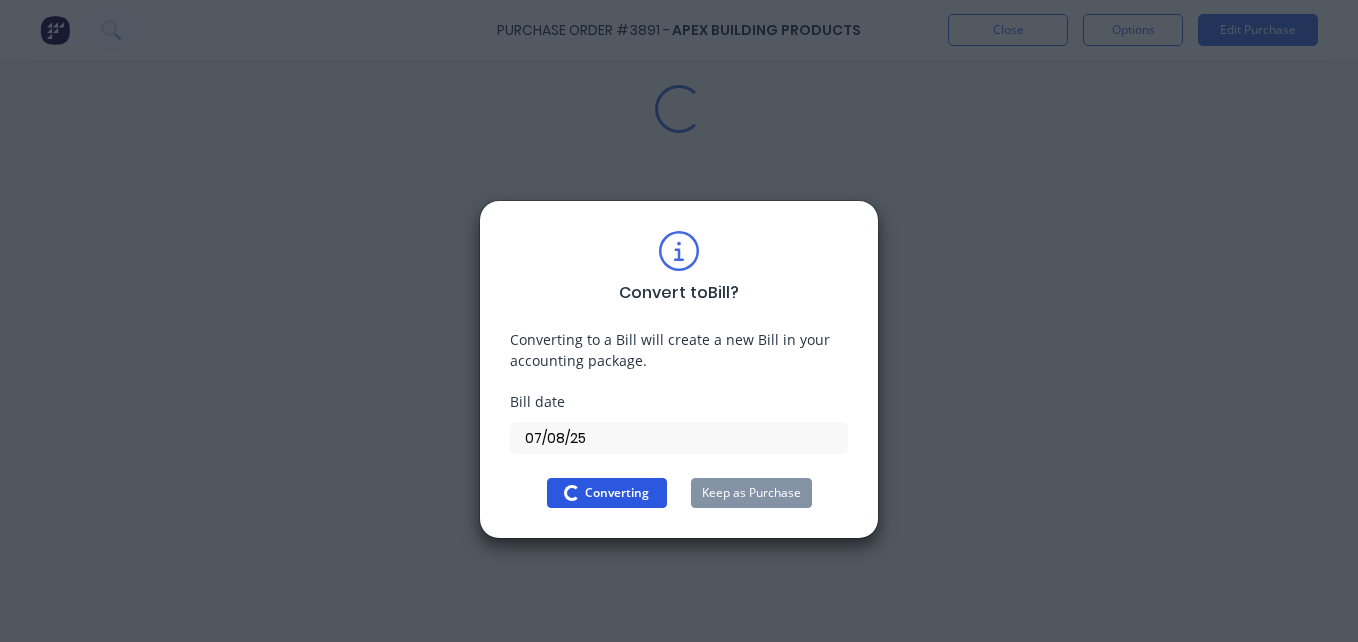 scroll, scrollTop: 0, scrollLeft: 0, axis: both 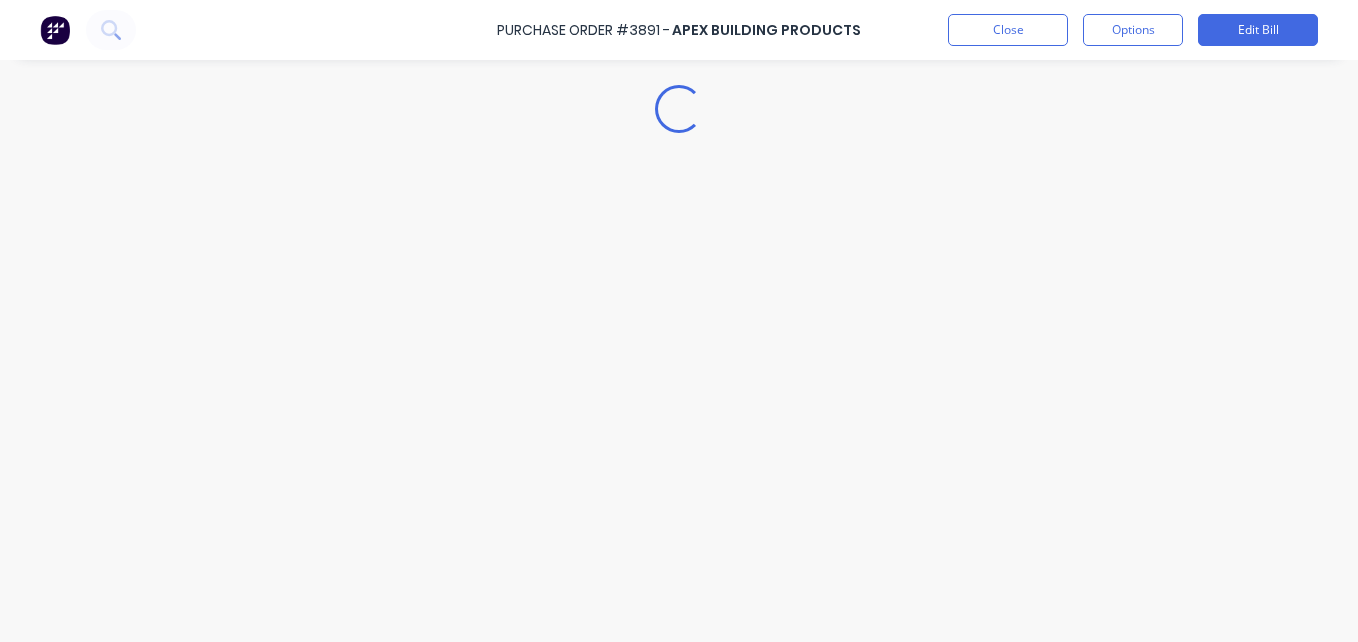 type on "x" 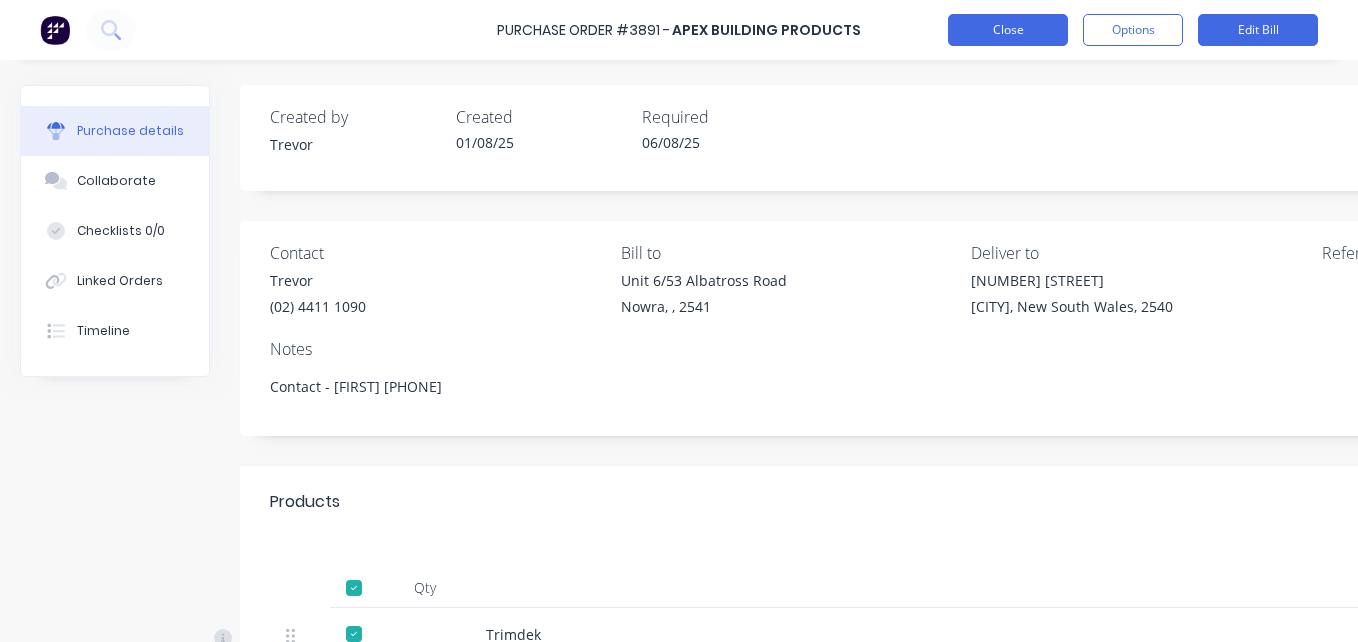 click on "Close" at bounding box center [1008, 30] 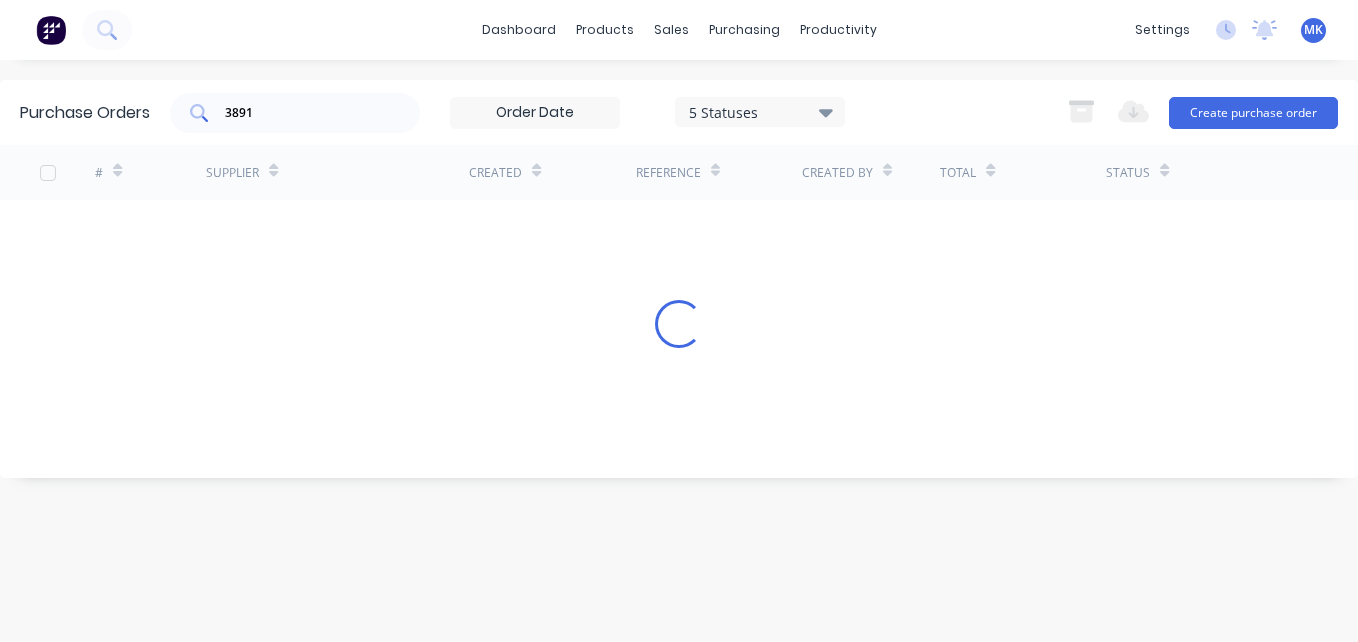 click on "3891" at bounding box center (306, 113) 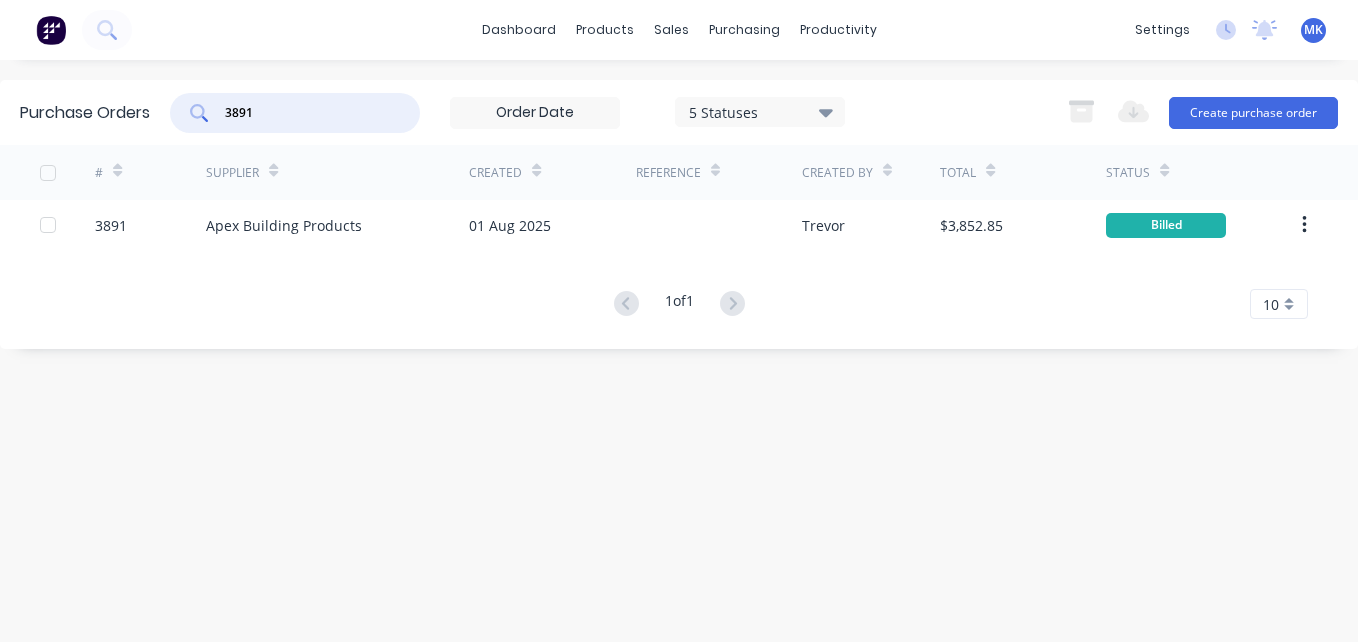 click on "3891" at bounding box center (306, 113) 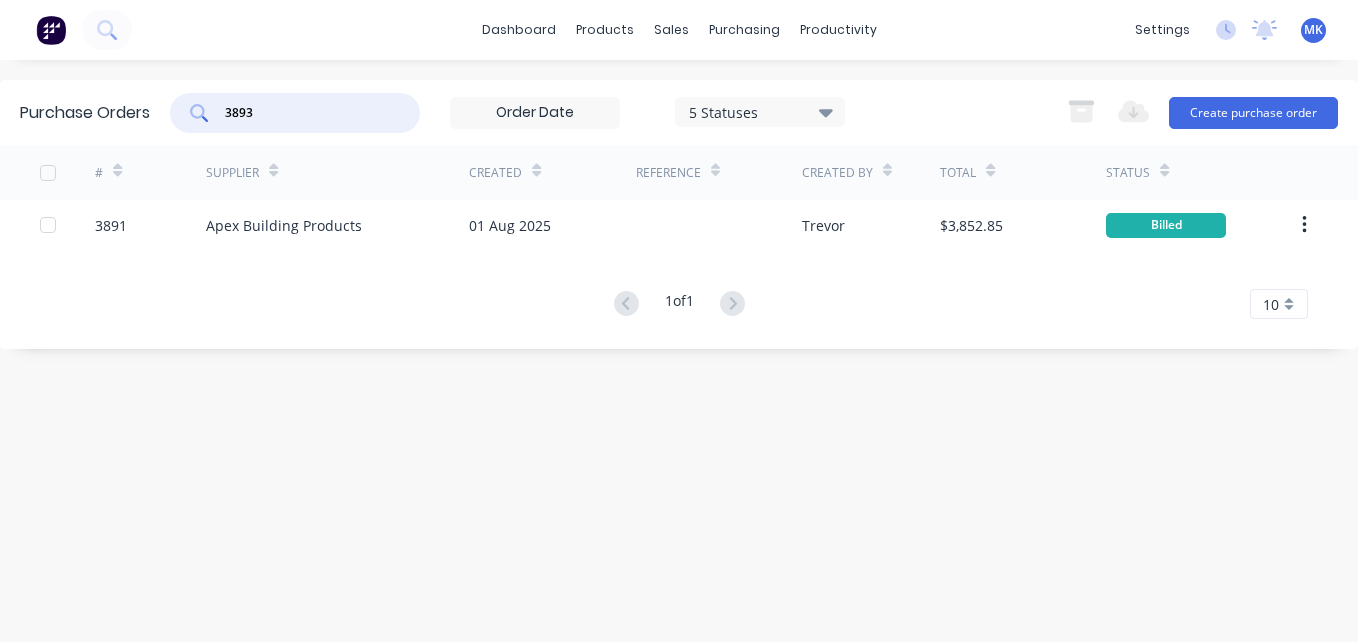 type on "3893" 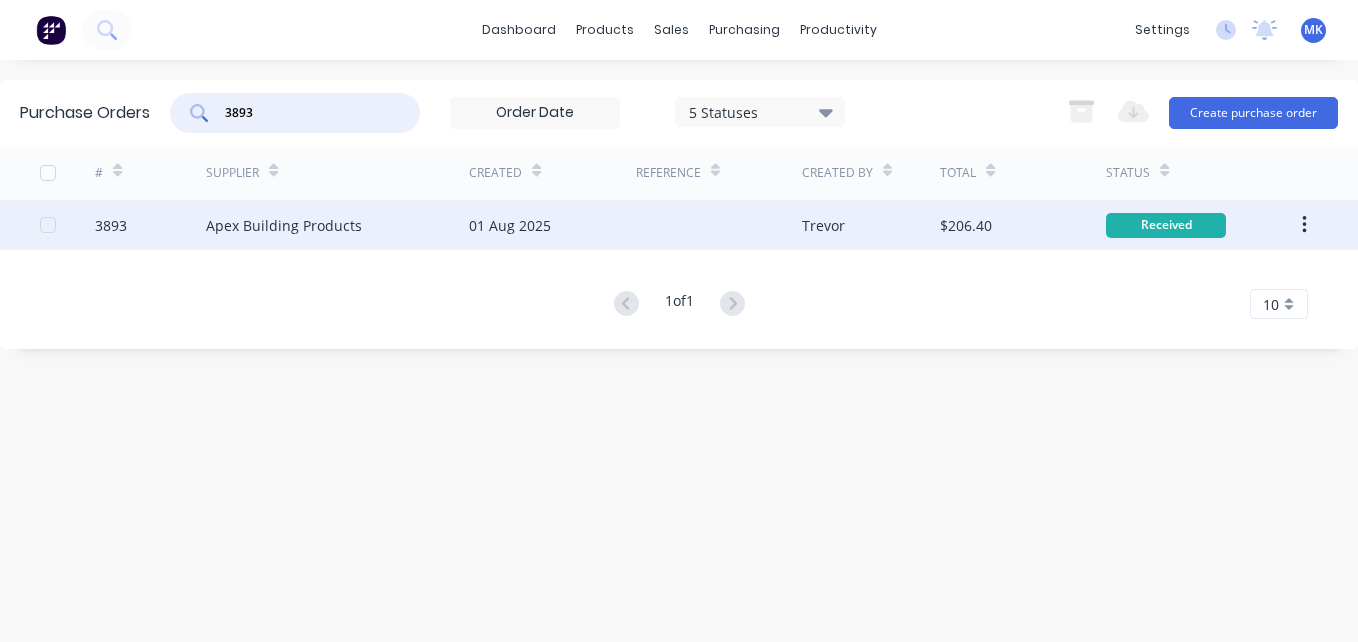 click on "Trevor" at bounding box center (871, 225) 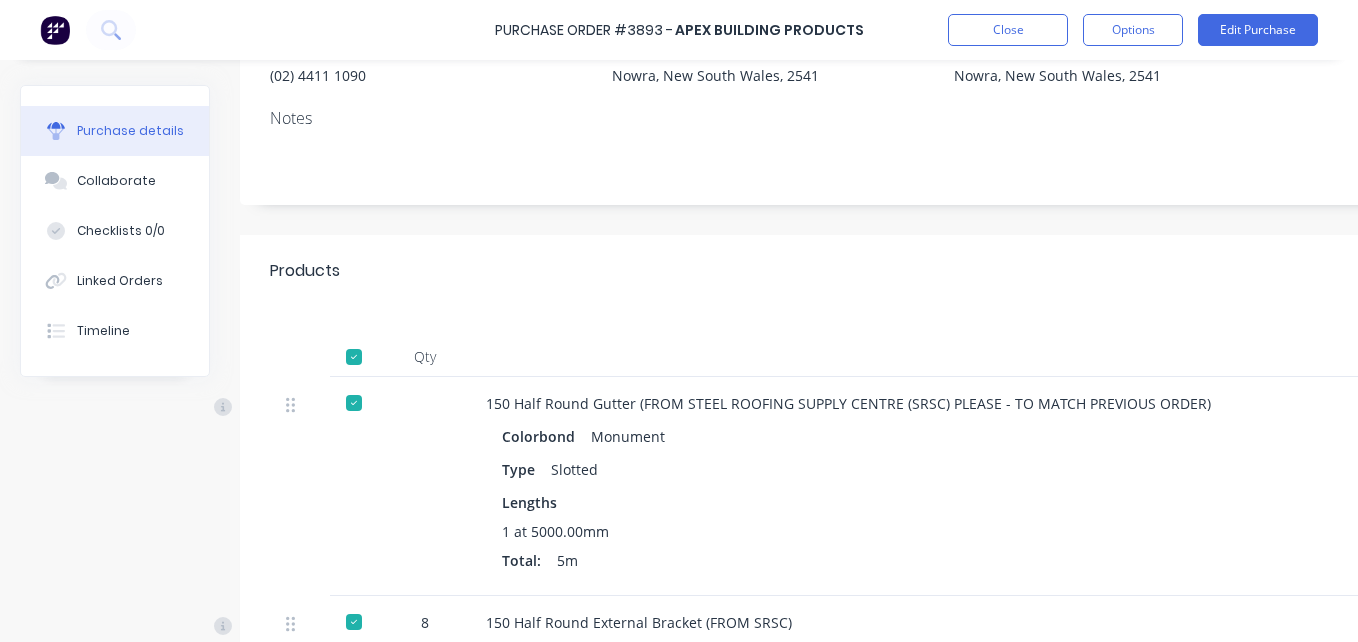 scroll, scrollTop: 400, scrollLeft: 0, axis: vertical 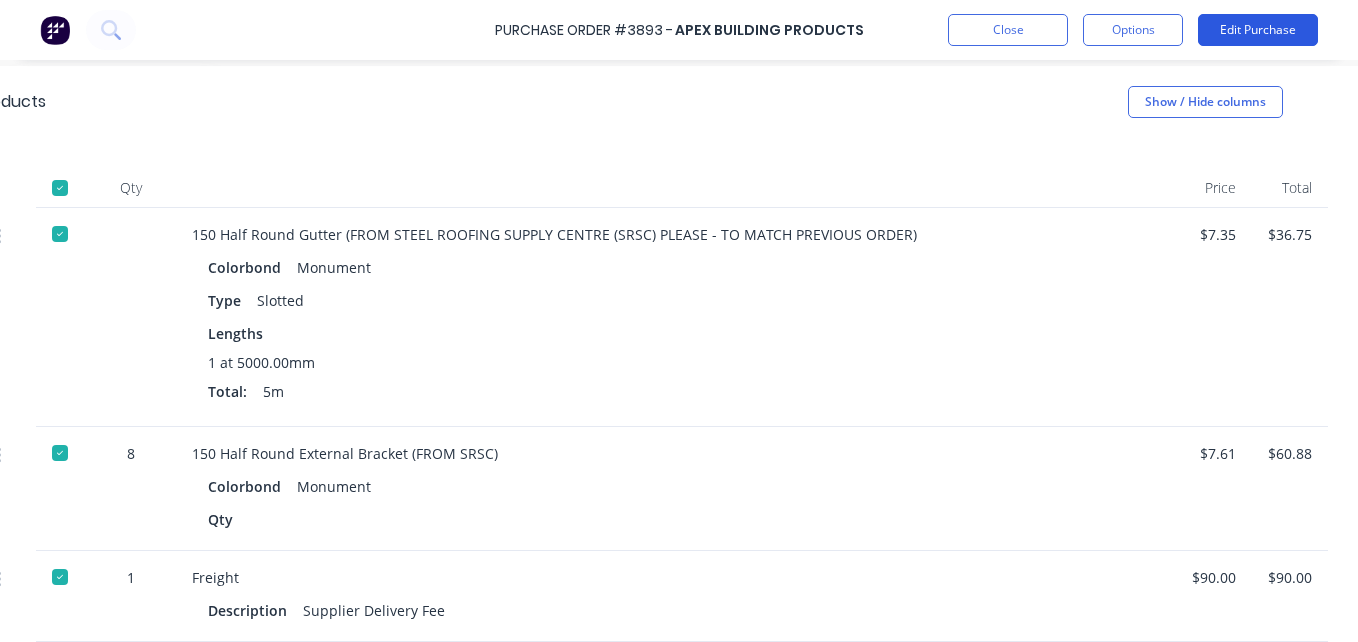 click on "Edit Purchase" at bounding box center [1258, 30] 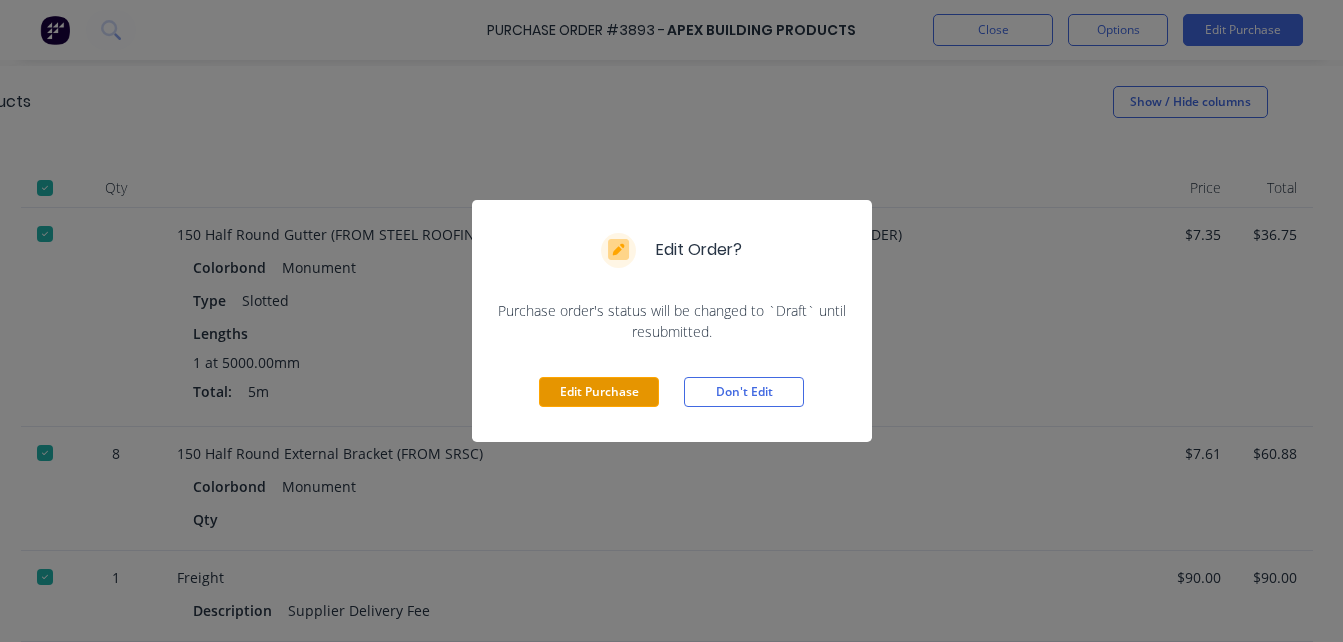 click on "Edit Purchase" at bounding box center [599, 392] 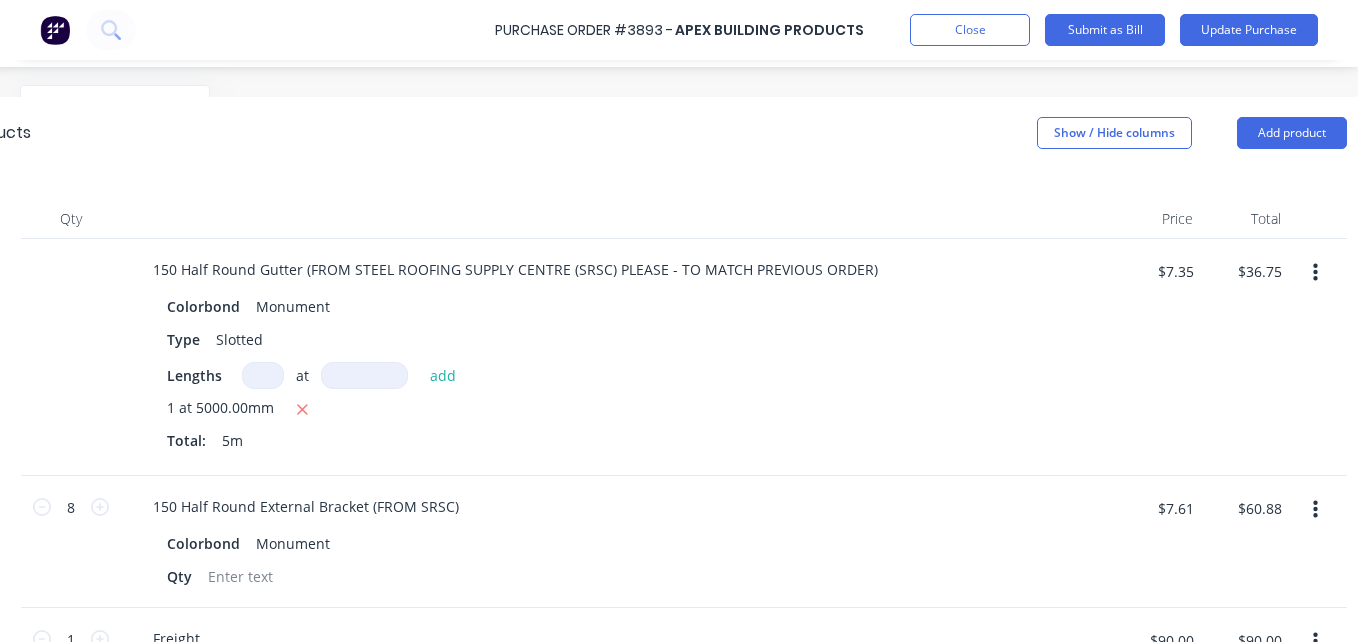 scroll, scrollTop: 431, scrollLeft: 309, axis: both 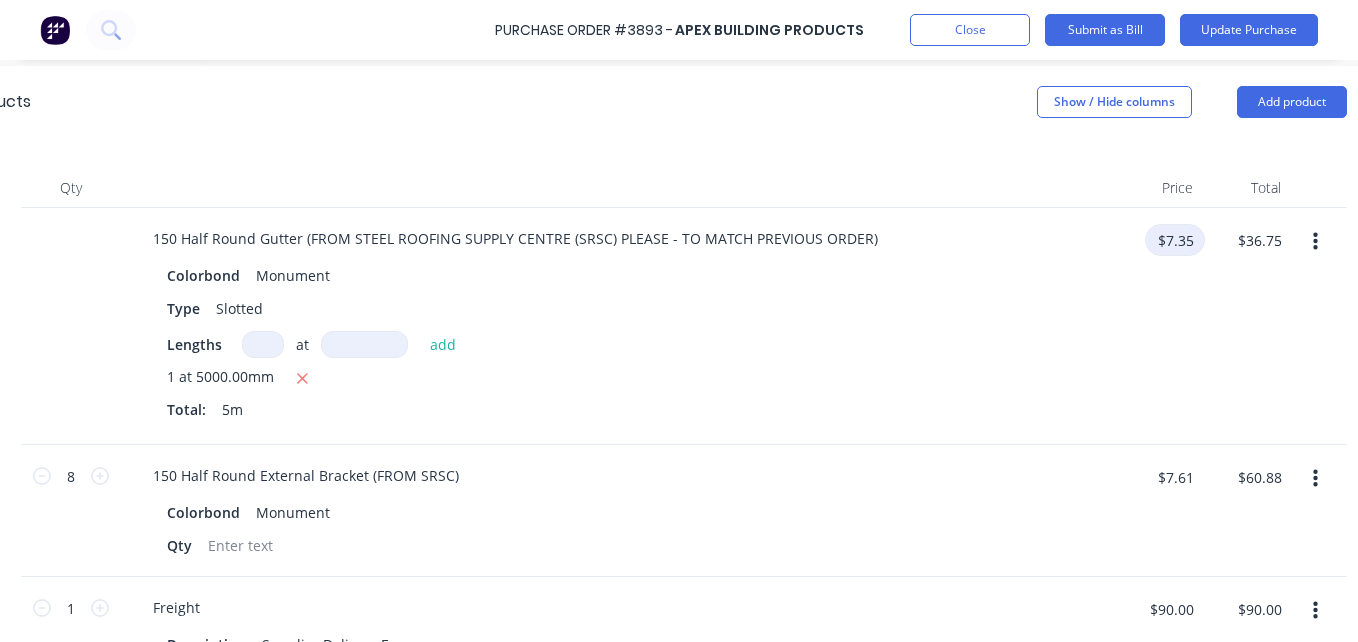 click on "$7.35" at bounding box center [1175, 240] 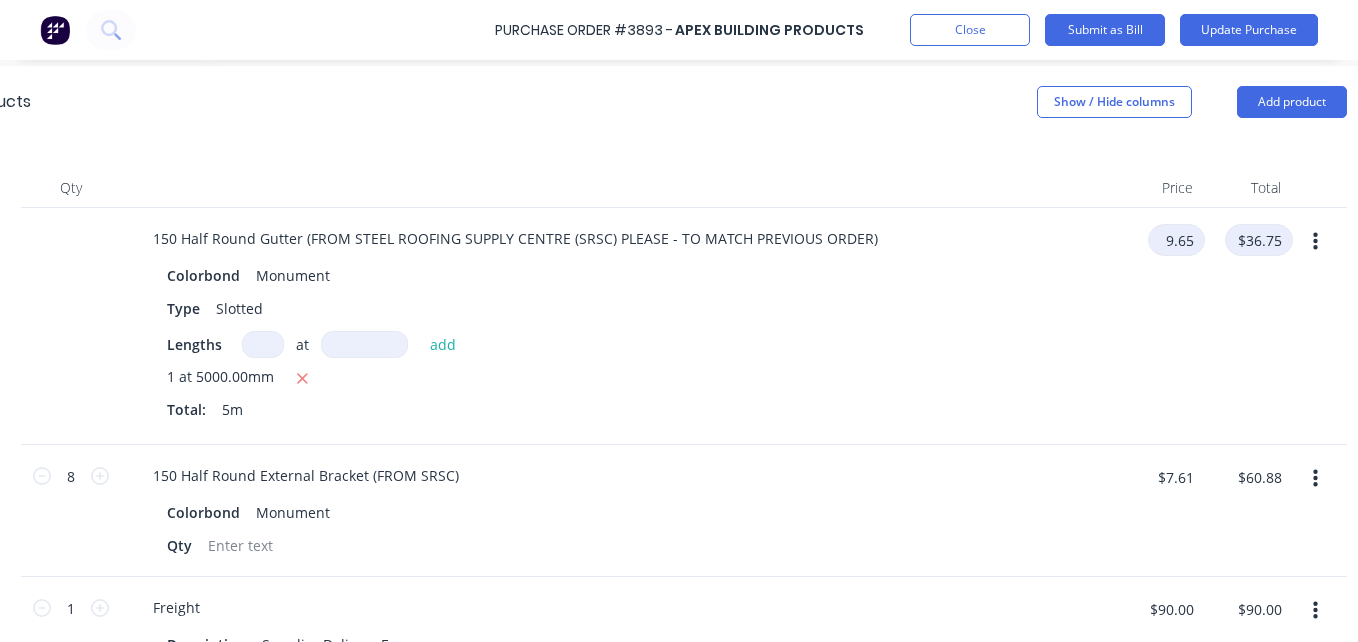 type on "$9.65" 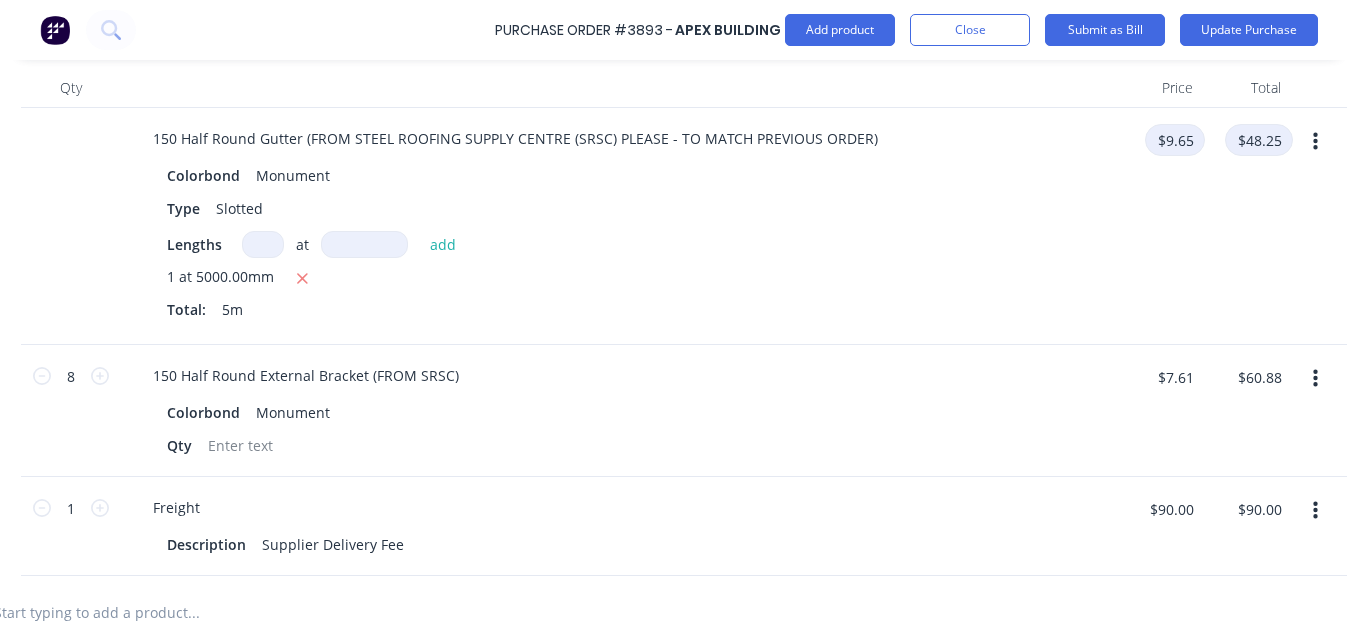 scroll, scrollTop: 631, scrollLeft: 309, axis: both 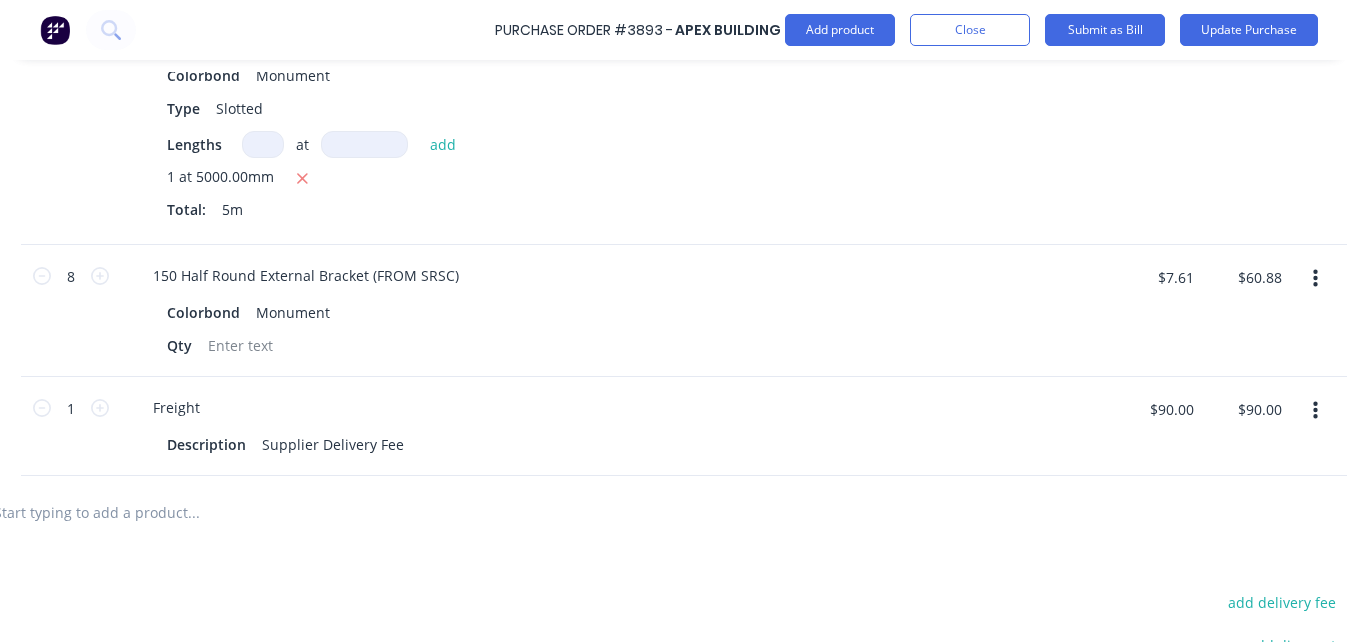 click on "$7.61 $7.61" at bounding box center (1175, 284) 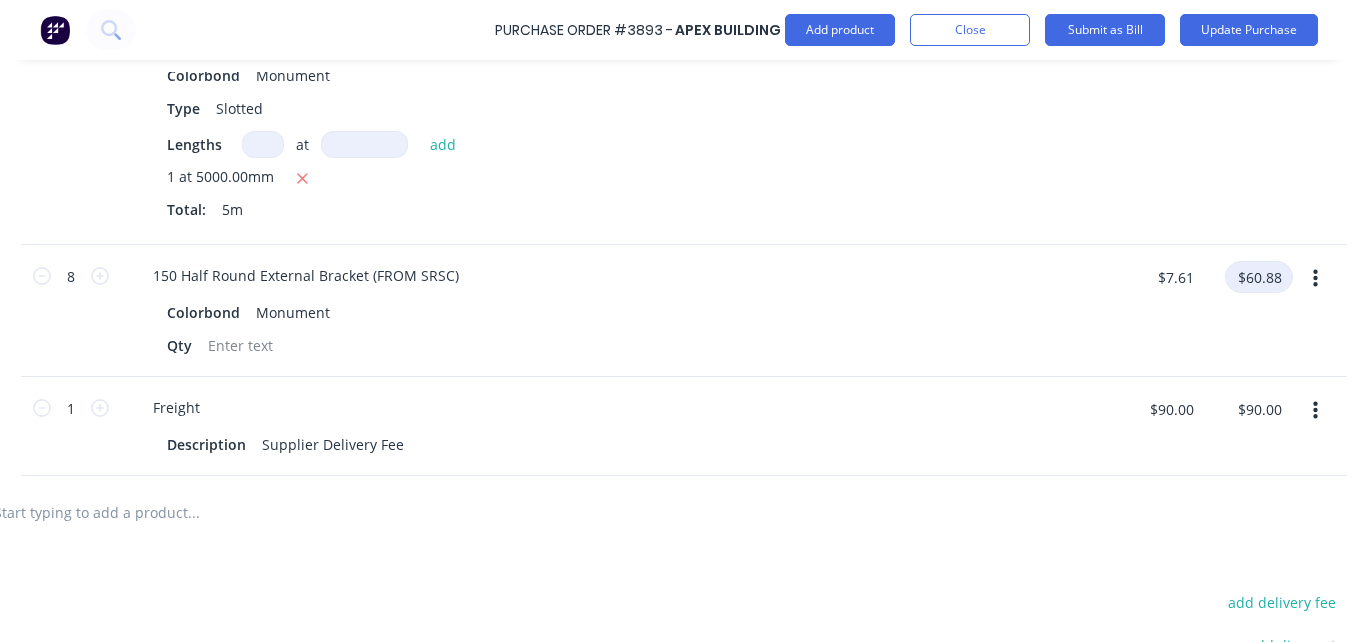 click on "$60.88" at bounding box center (1259, 277) 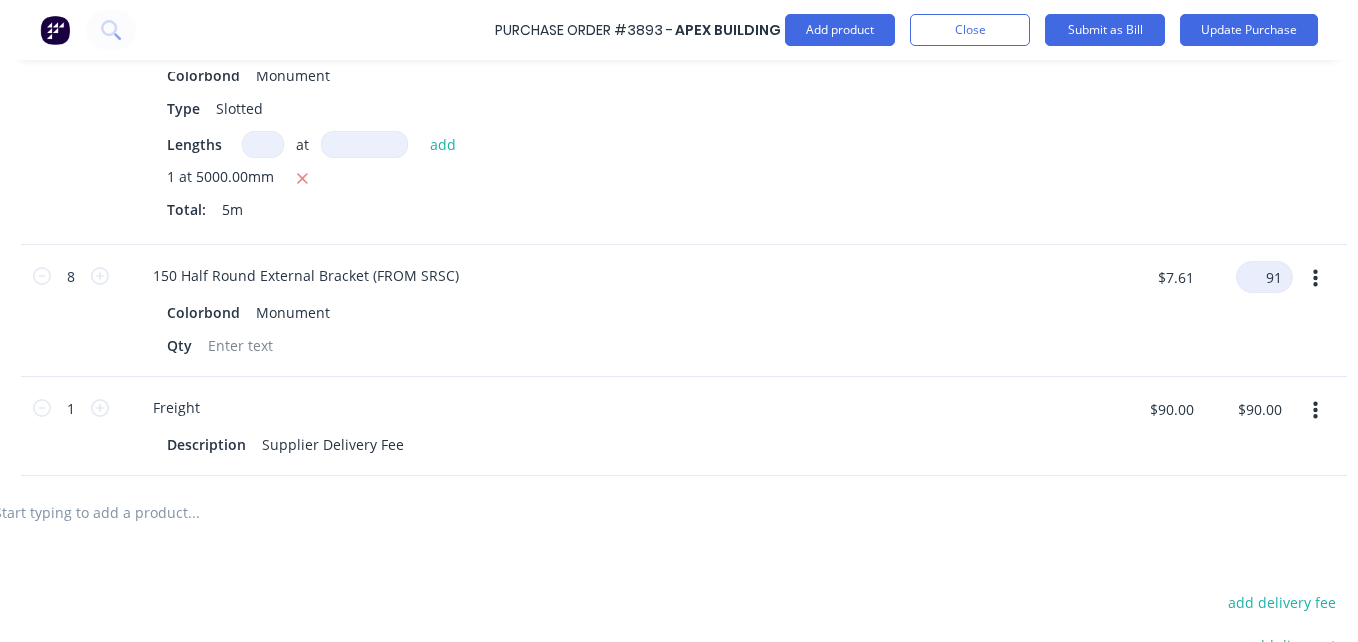 type on "9" 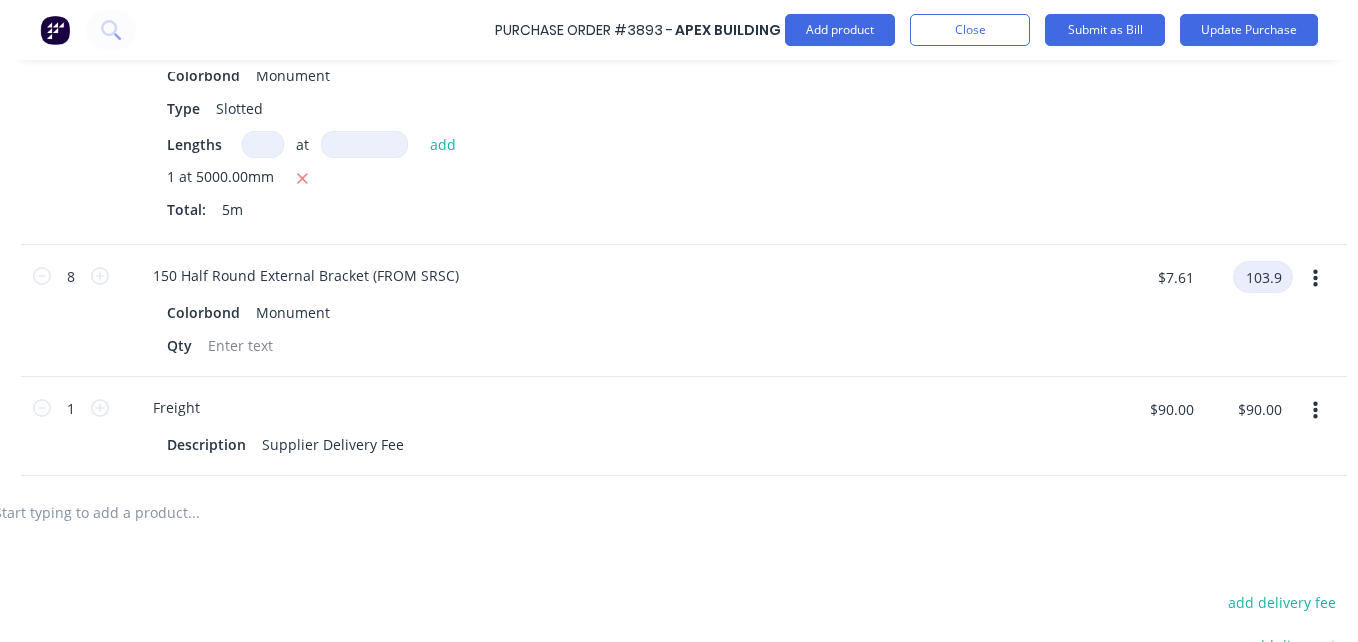 type on "103.9" 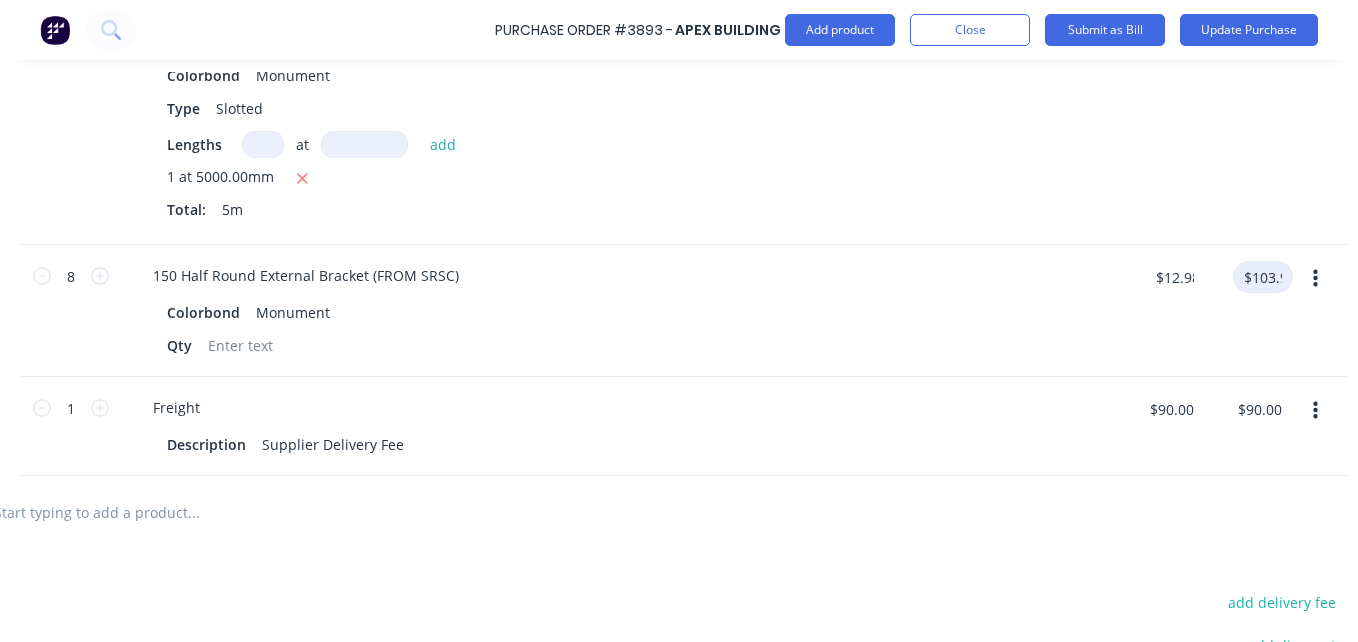 type 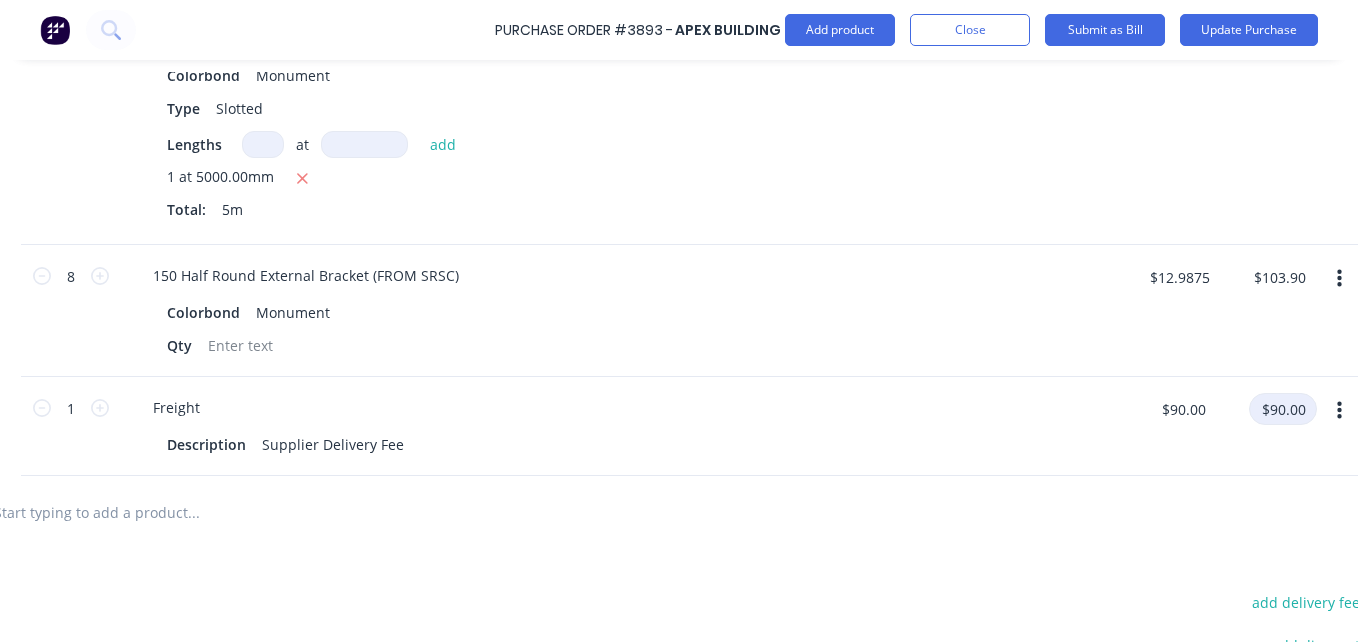 click on "$90.00" at bounding box center (1283, 409) 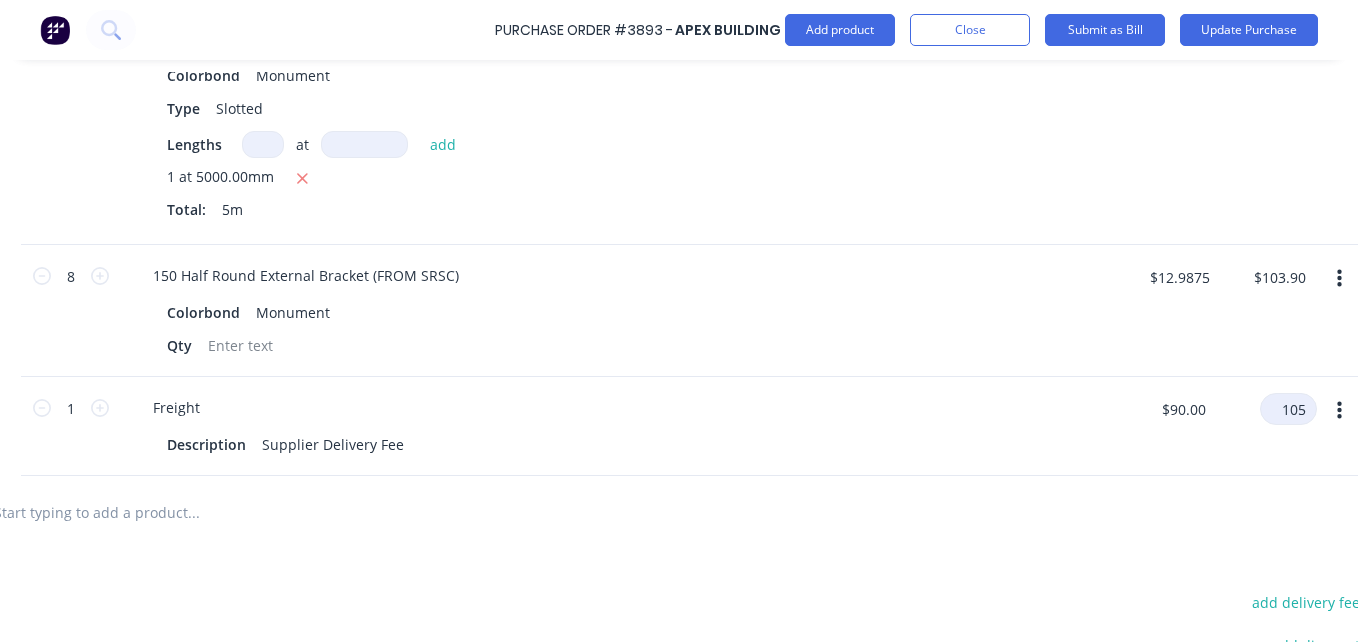 type on "105" 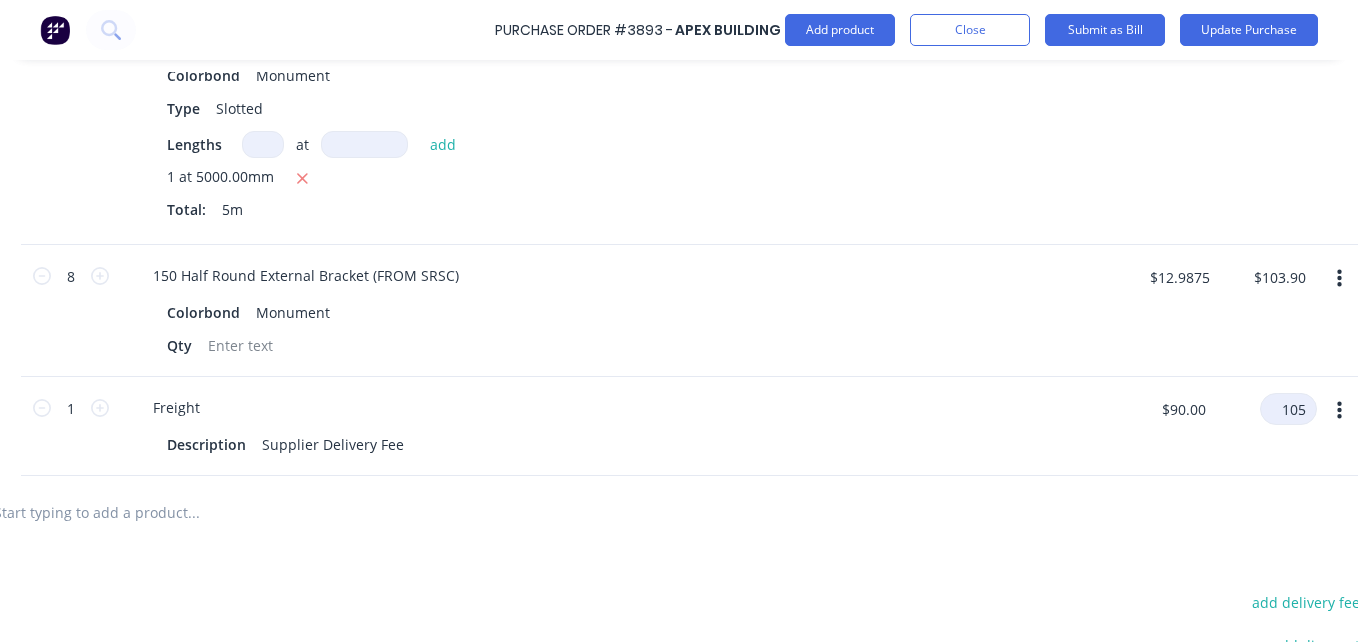 type on "$105.00" 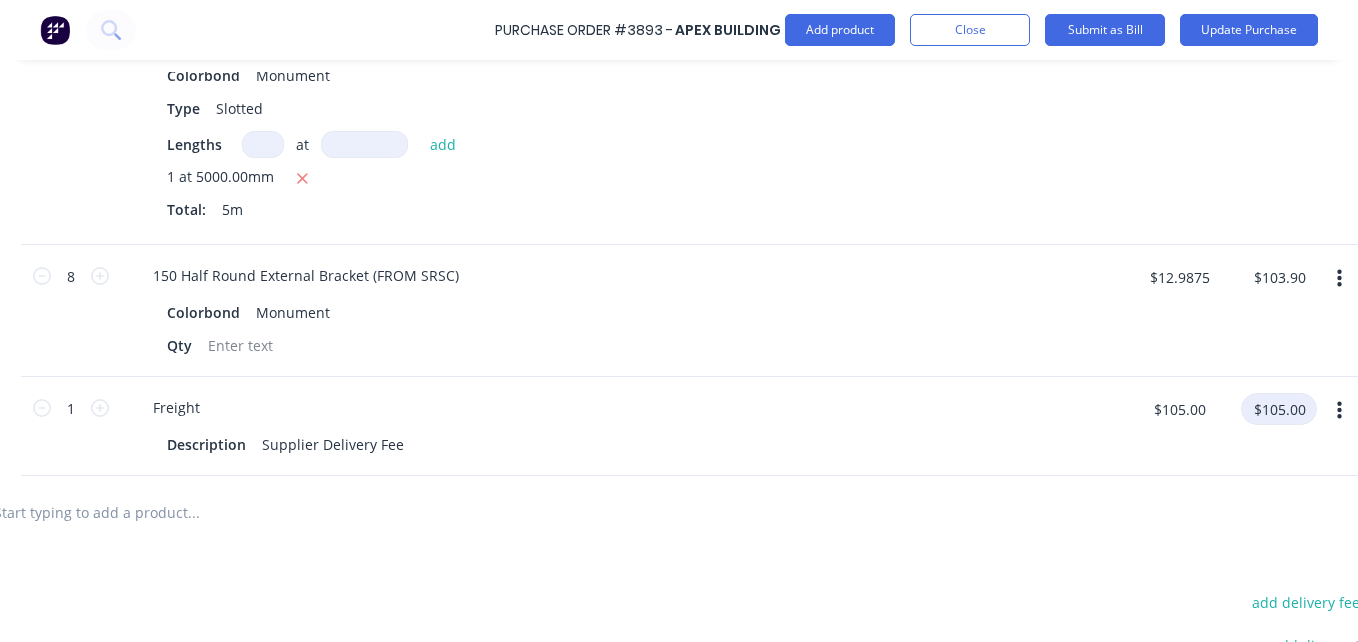 type 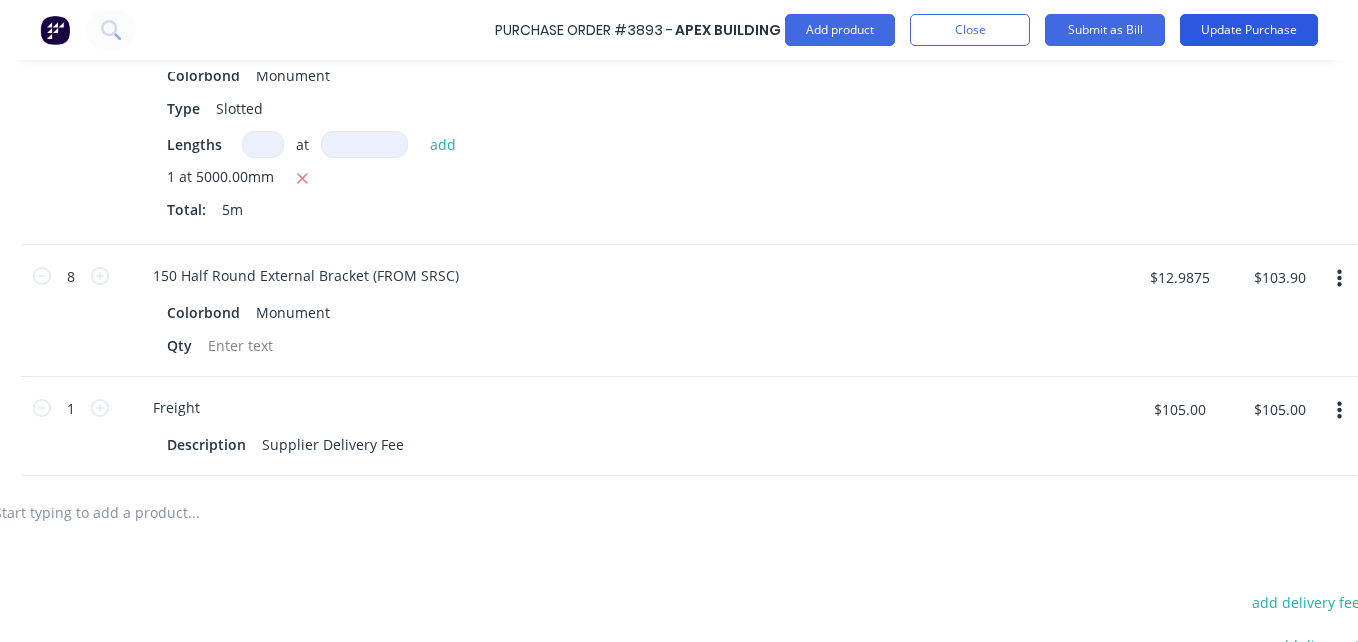 click on "Update Purchase" at bounding box center (1249, 30) 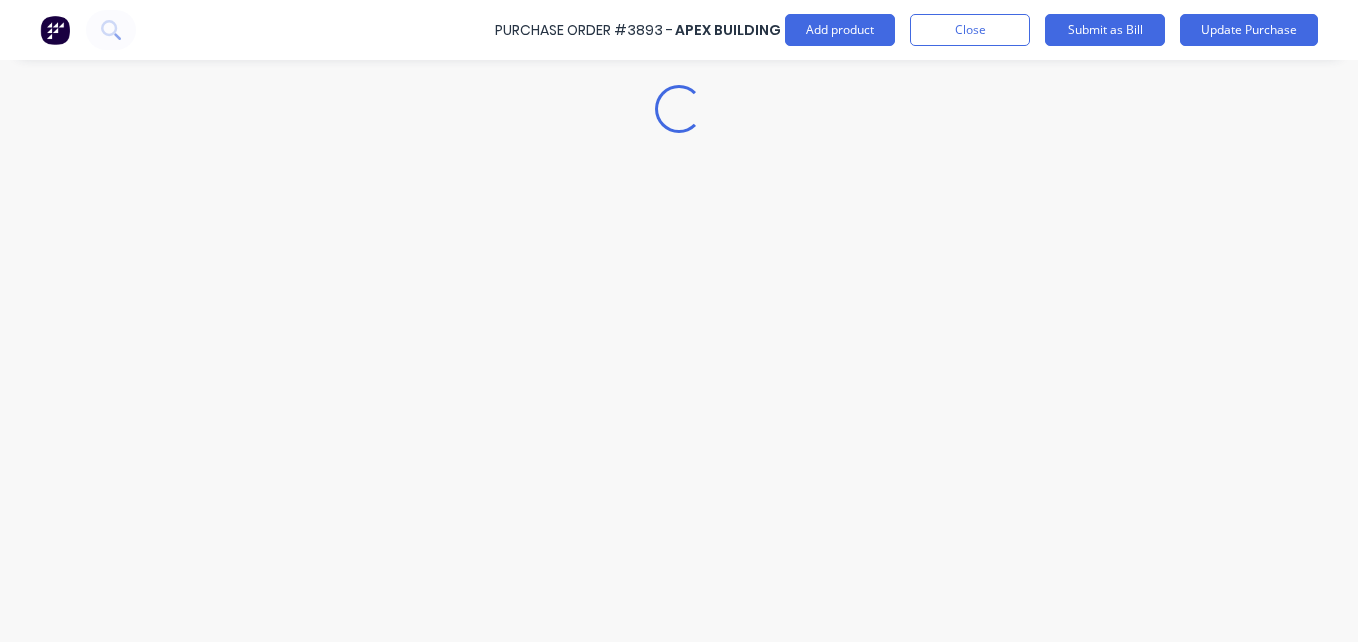 scroll, scrollTop: 0, scrollLeft: 0, axis: both 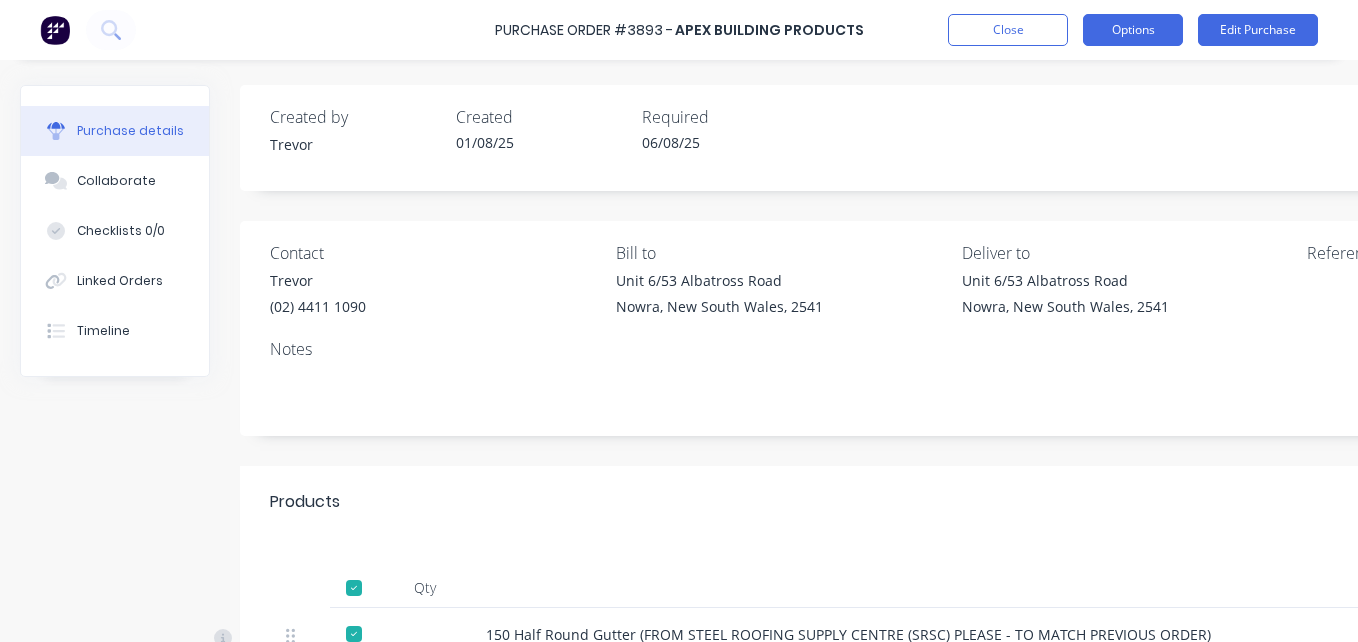 click on "Options" at bounding box center (1133, 30) 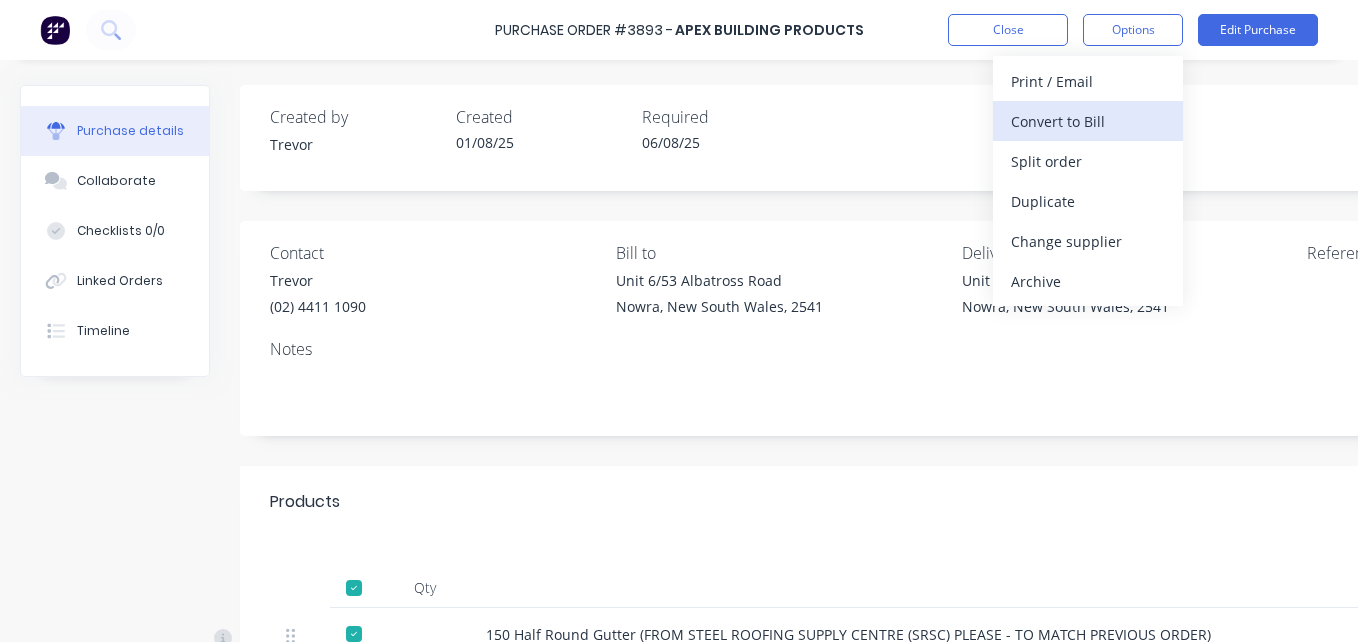 click on "Convert to Bill" at bounding box center [1088, 121] 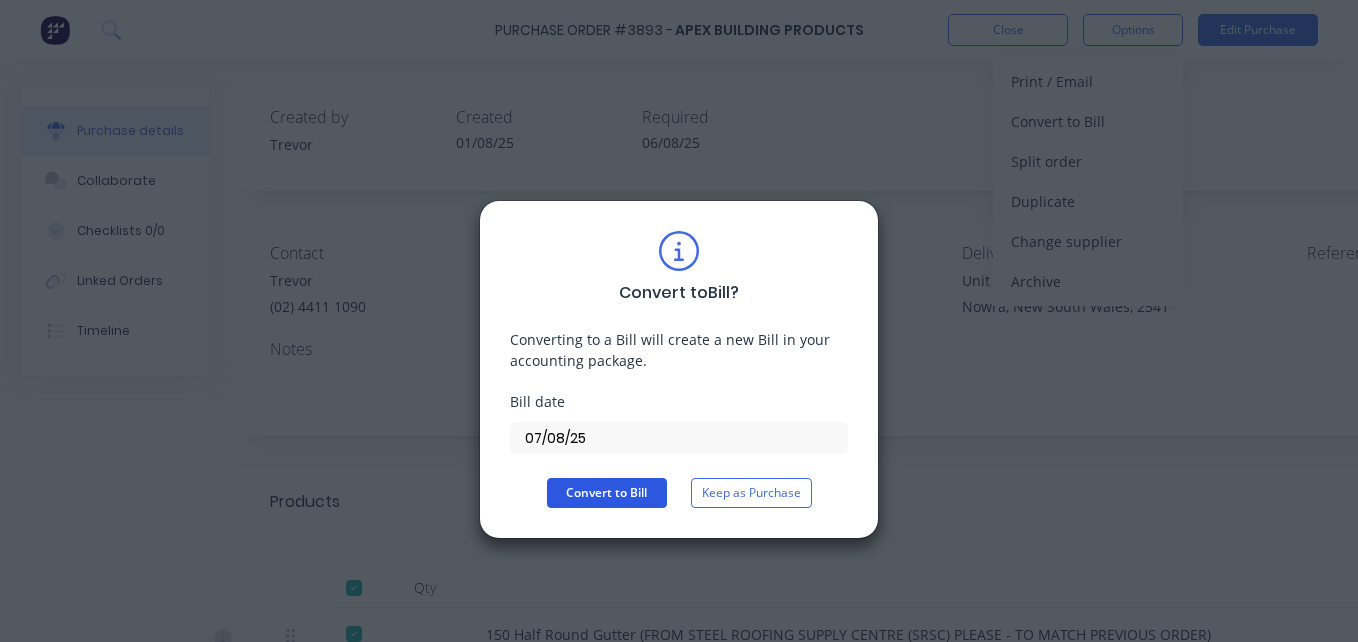 click on "Convert to Bill" at bounding box center (607, 493) 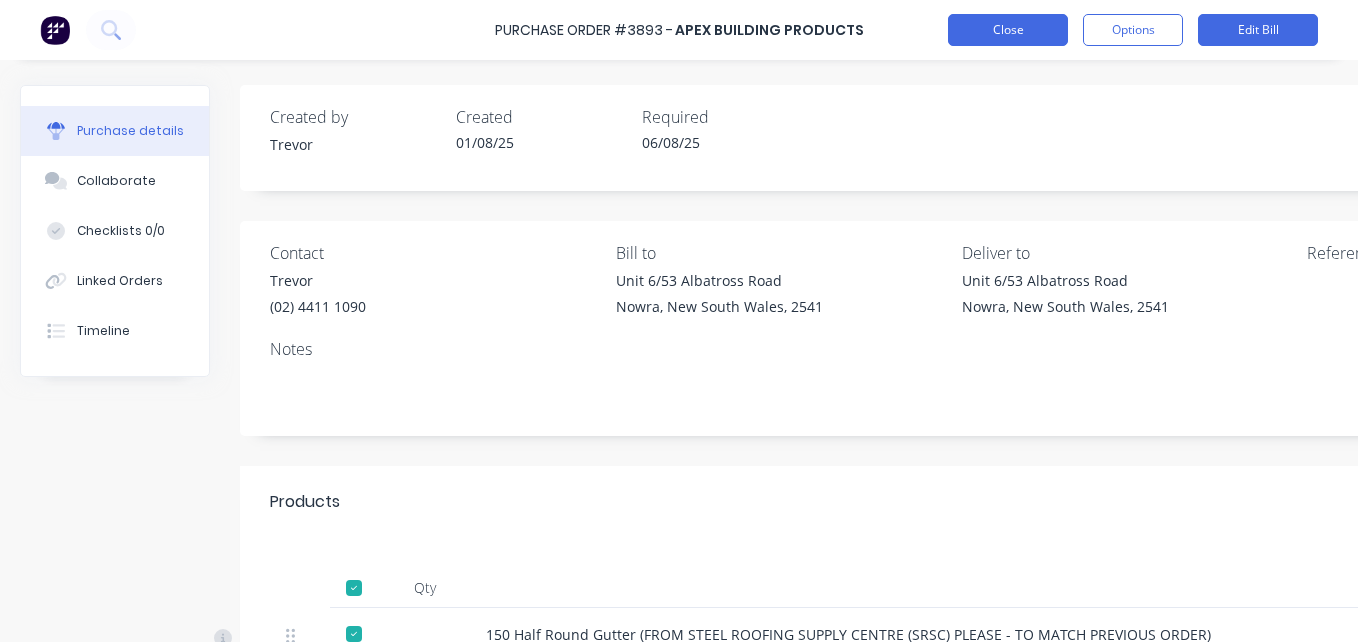 click on "Close" at bounding box center [1008, 30] 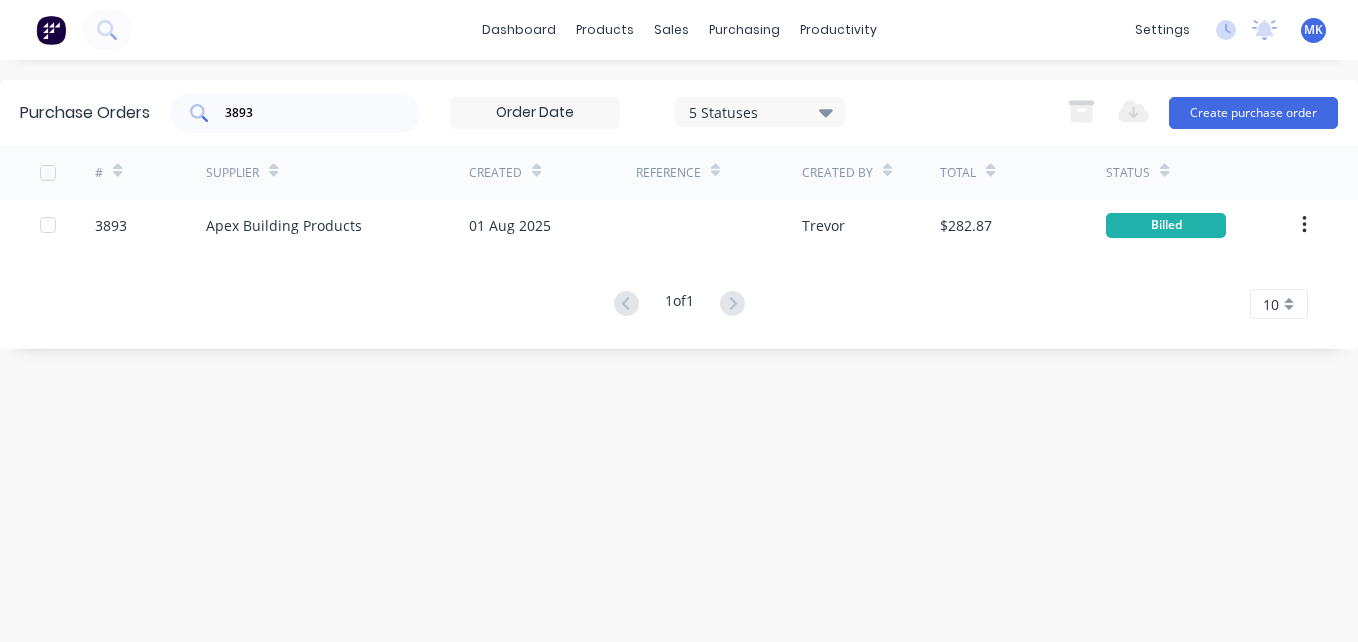 click on "3893" at bounding box center [295, 113] 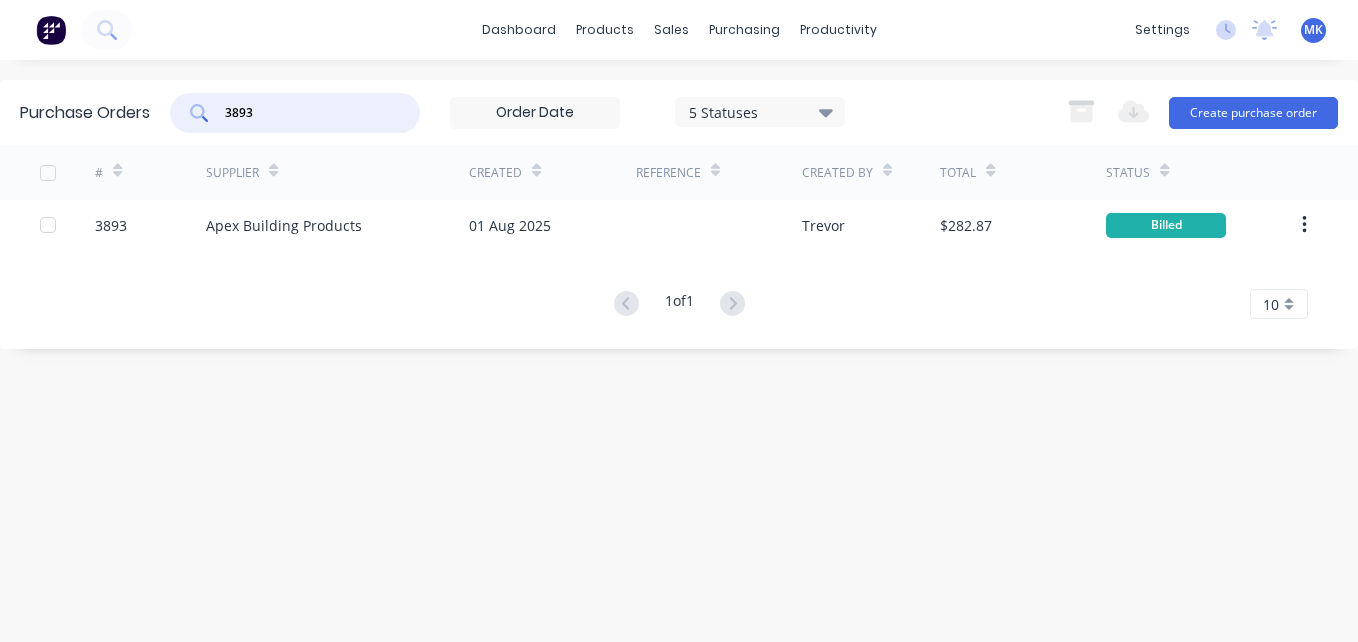 click on "3893" at bounding box center [306, 113] 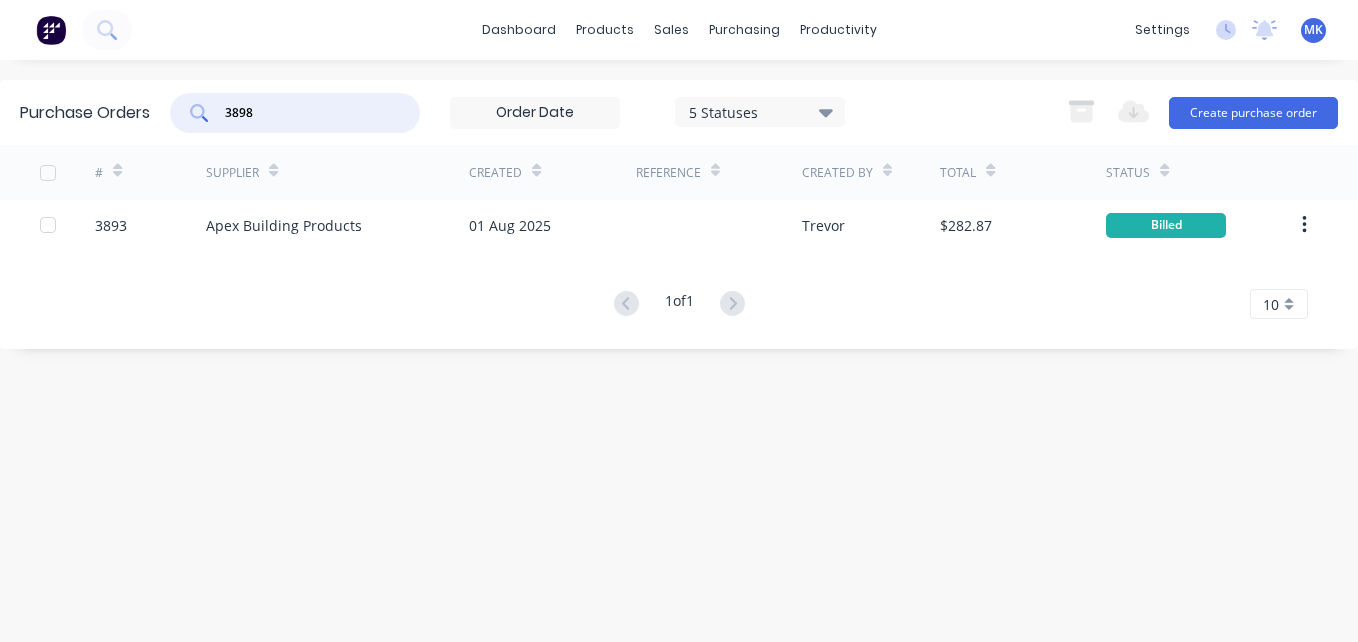 type on "3898" 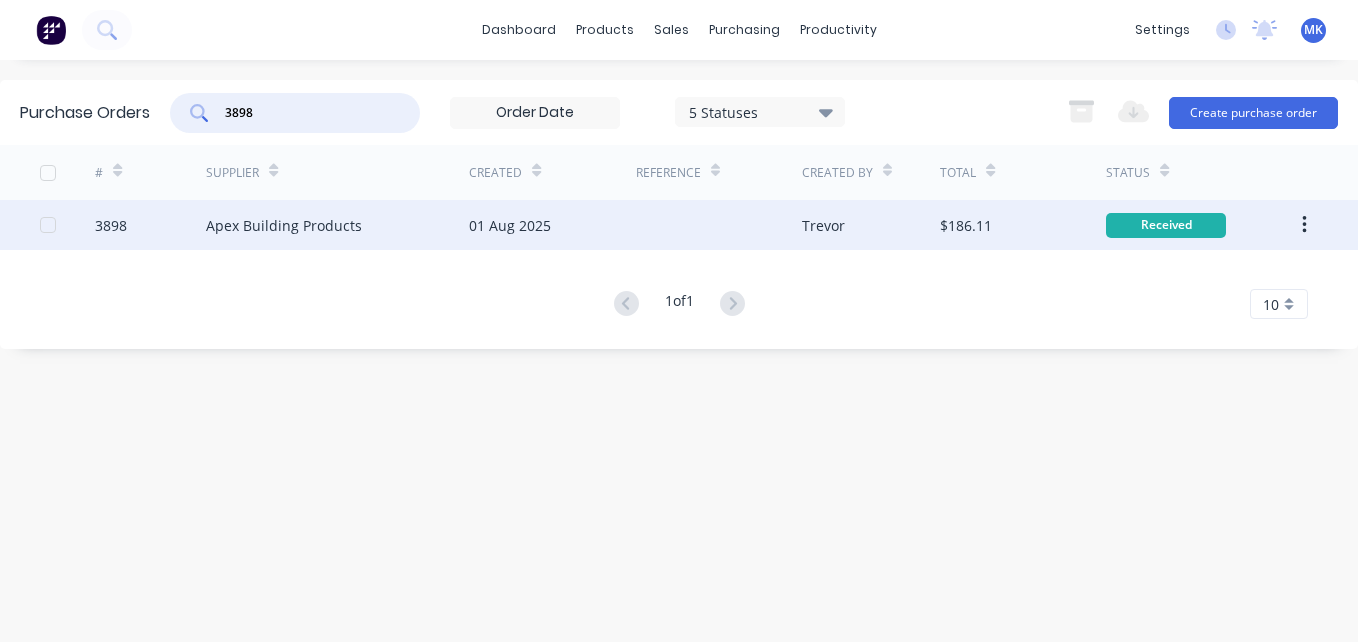 click on "Trevor" at bounding box center (871, 225) 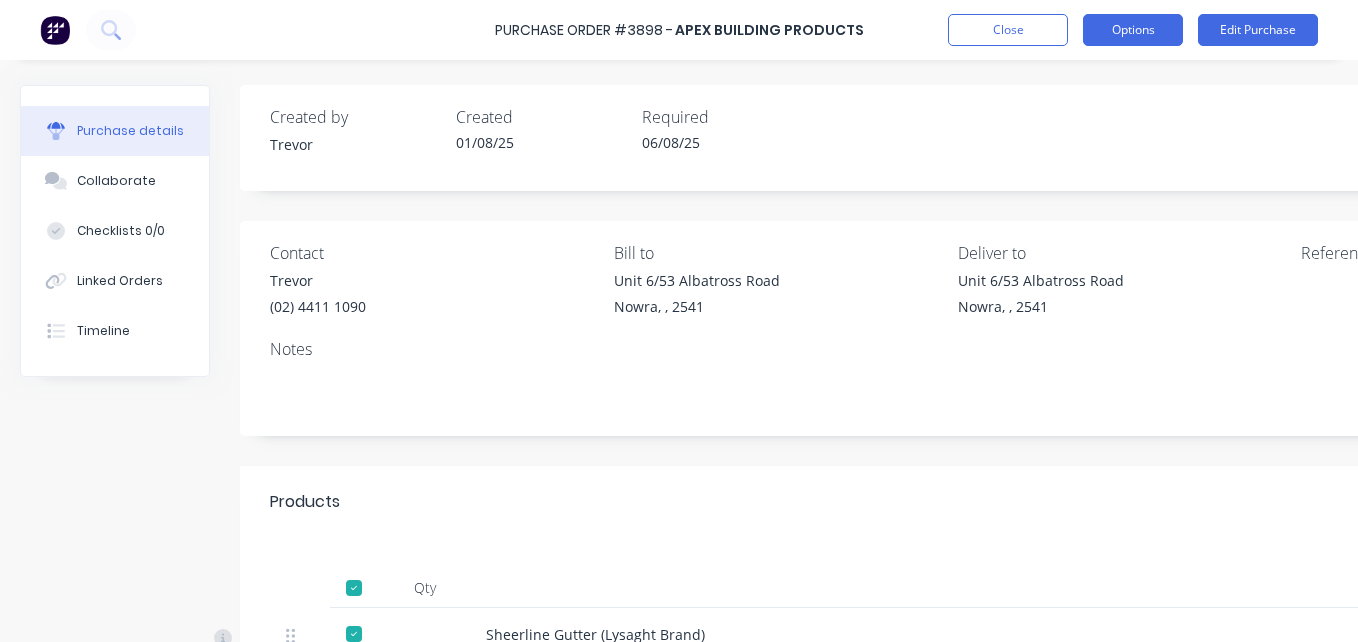 click on "Options" at bounding box center [1133, 30] 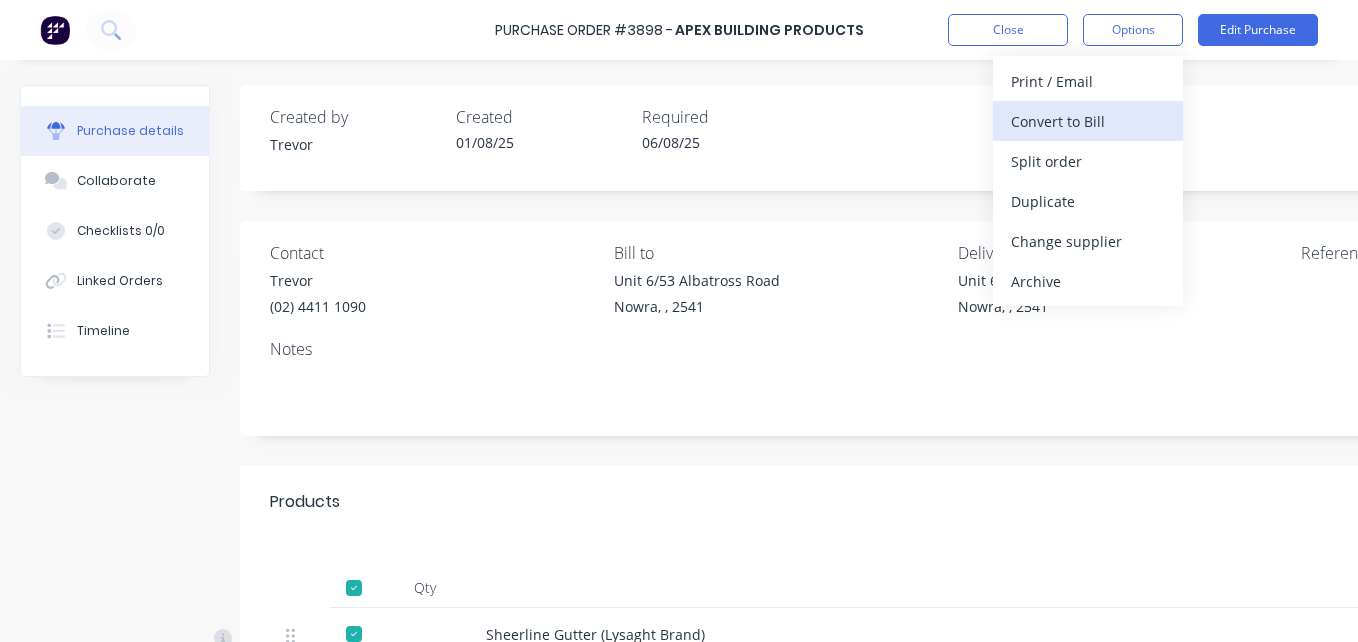 click on "Convert to Bill" at bounding box center (1088, 121) 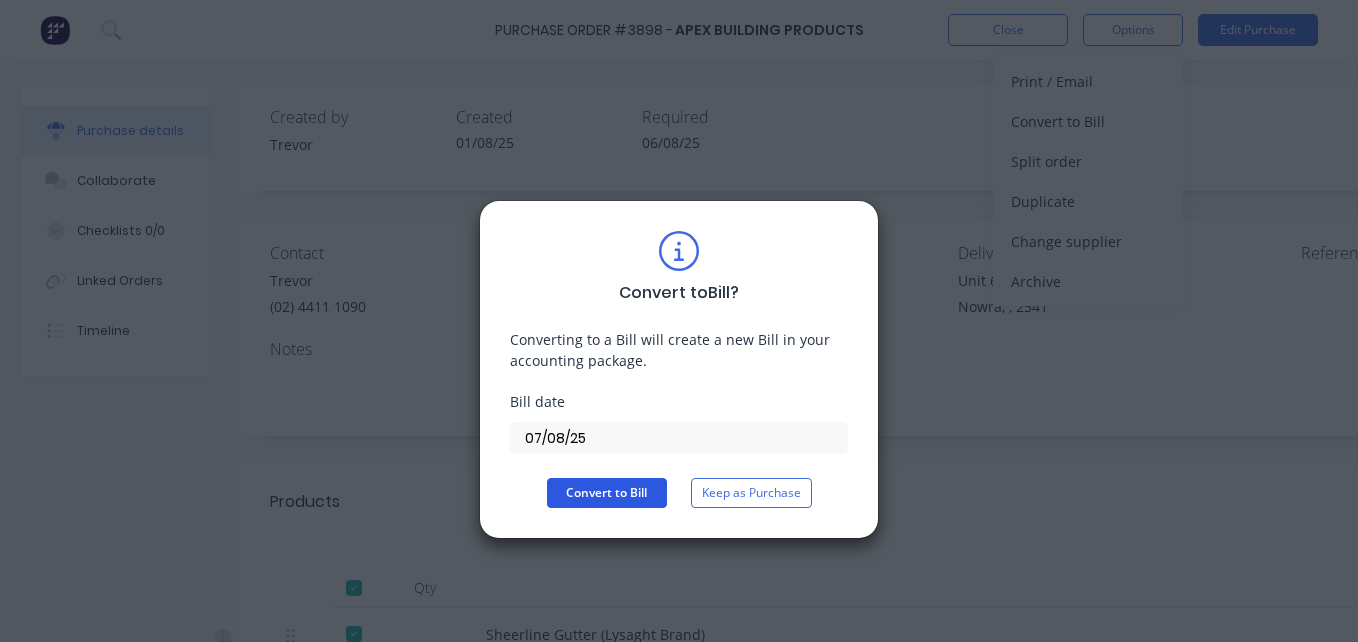 click on "Convert to Bill" at bounding box center (607, 493) 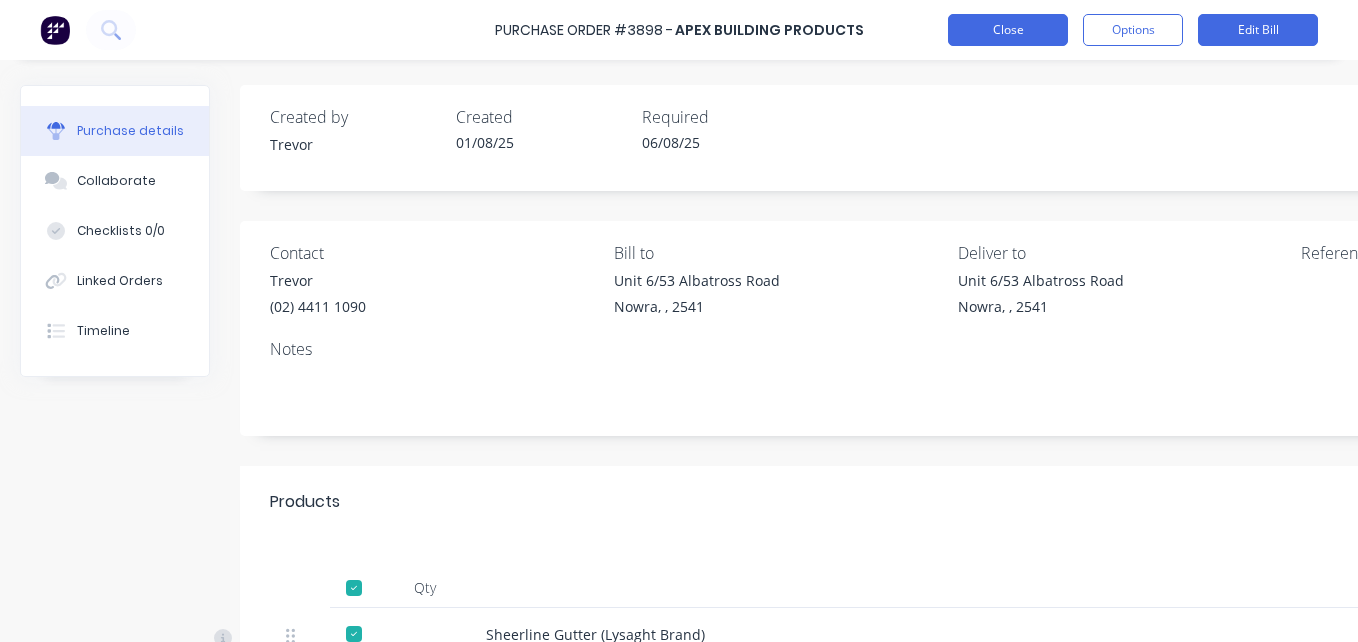 click on "Close" at bounding box center (1008, 30) 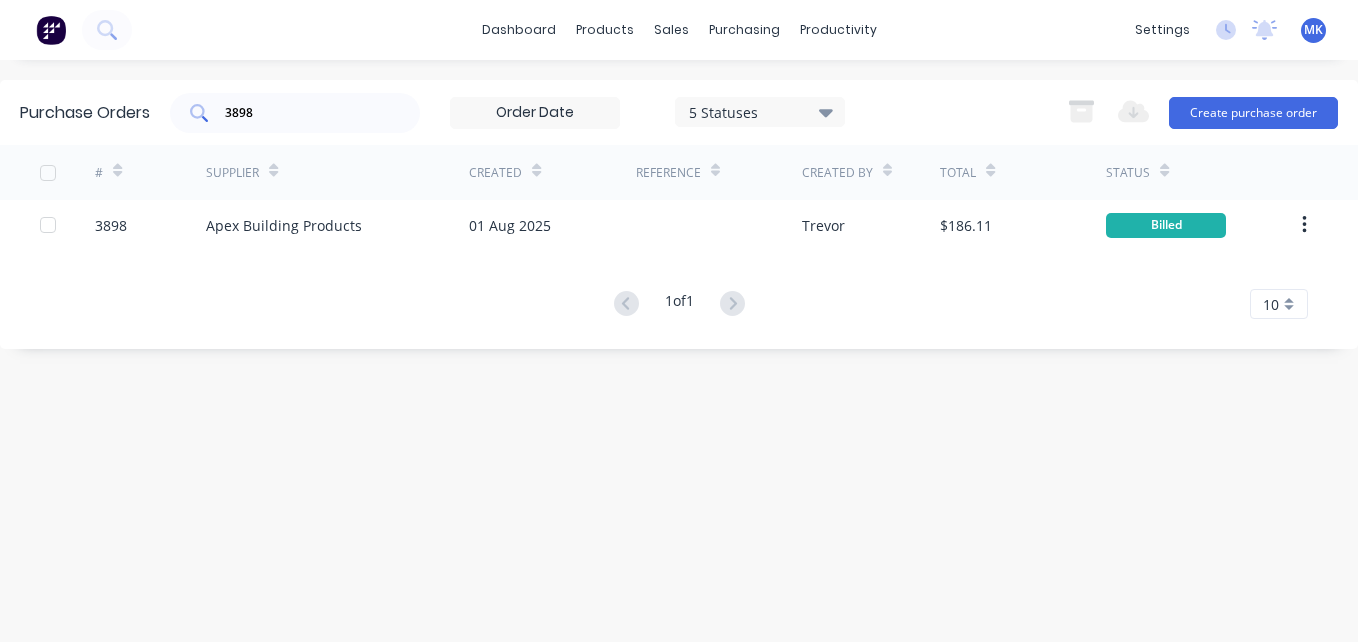 click on "3898" at bounding box center (306, 113) 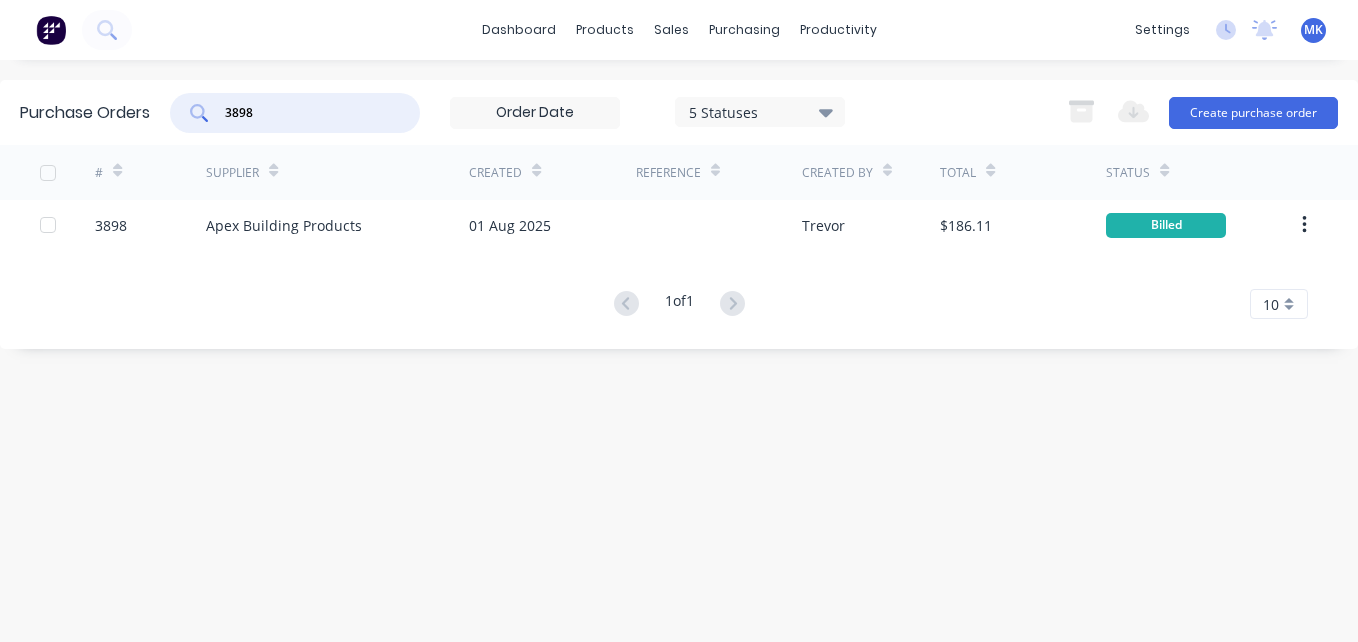 click on "3898" at bounding box center [306, 113] 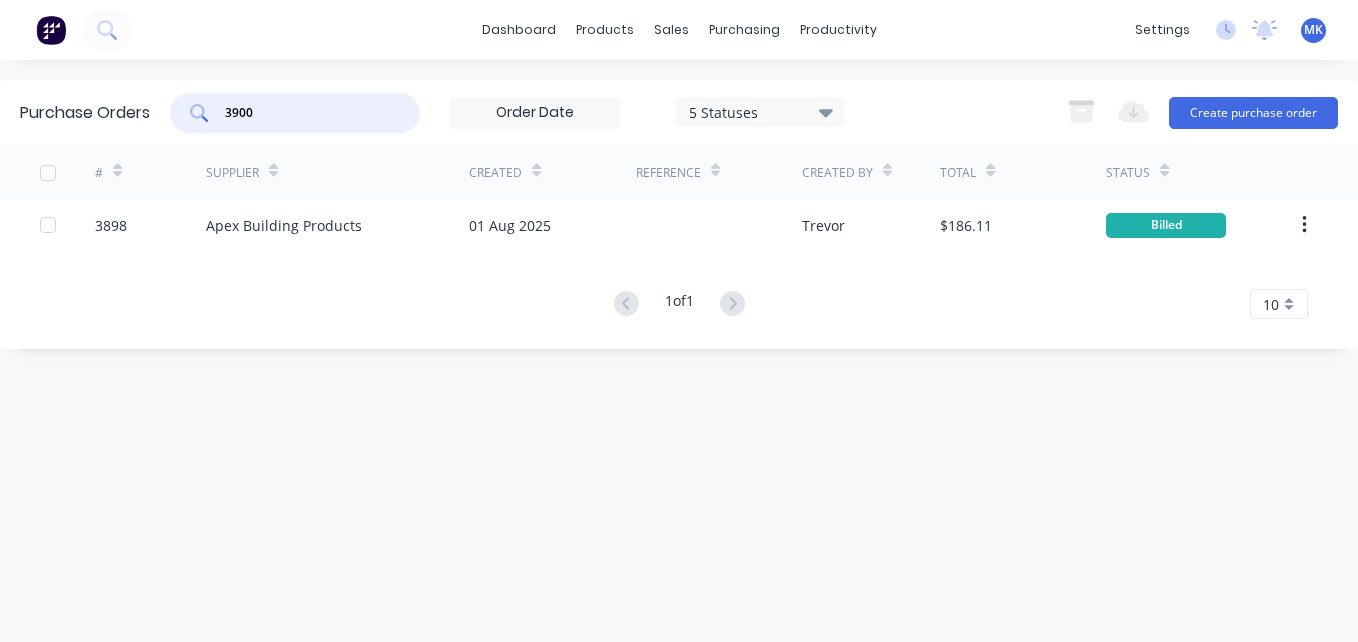 type on "3900" 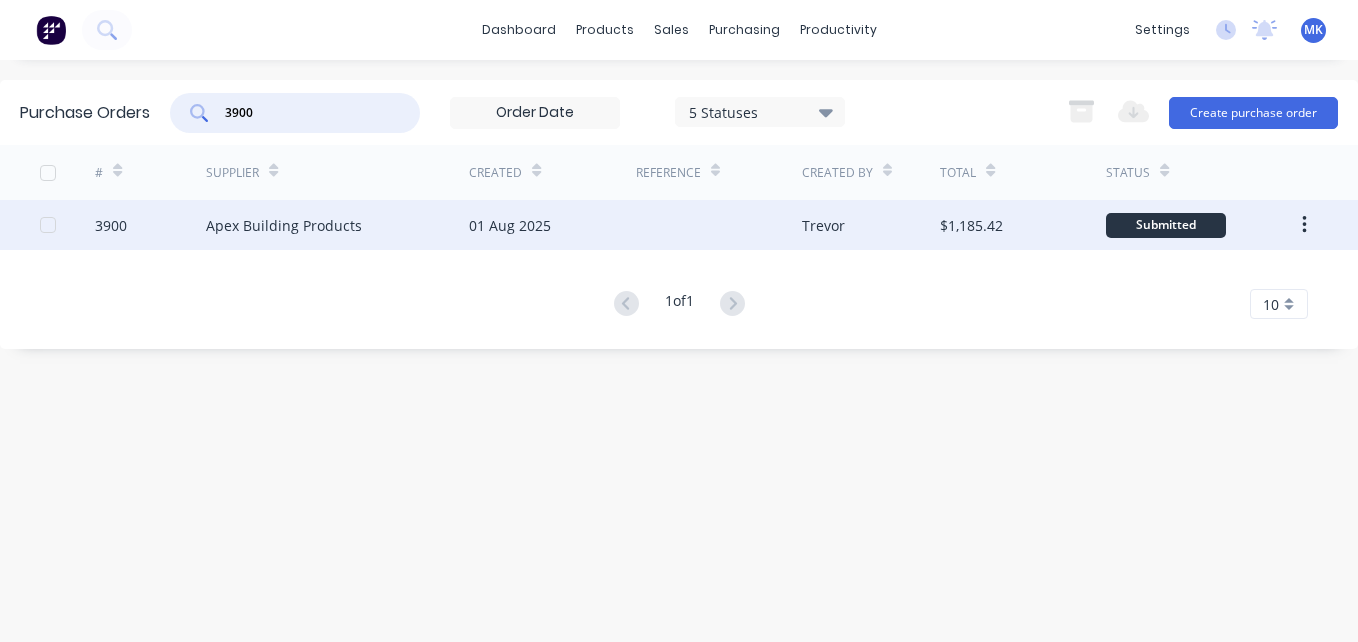 click on "$1,185.42" at bounding box center [971, 225] 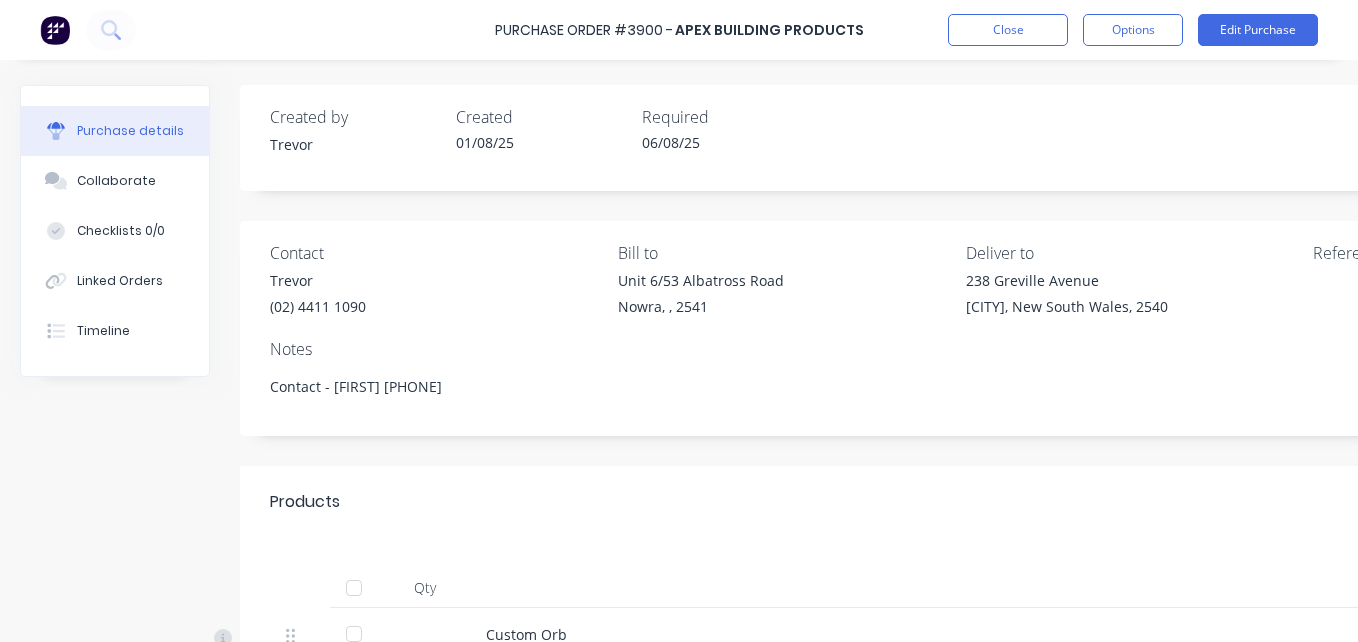 click at bounding box center (354, 588) 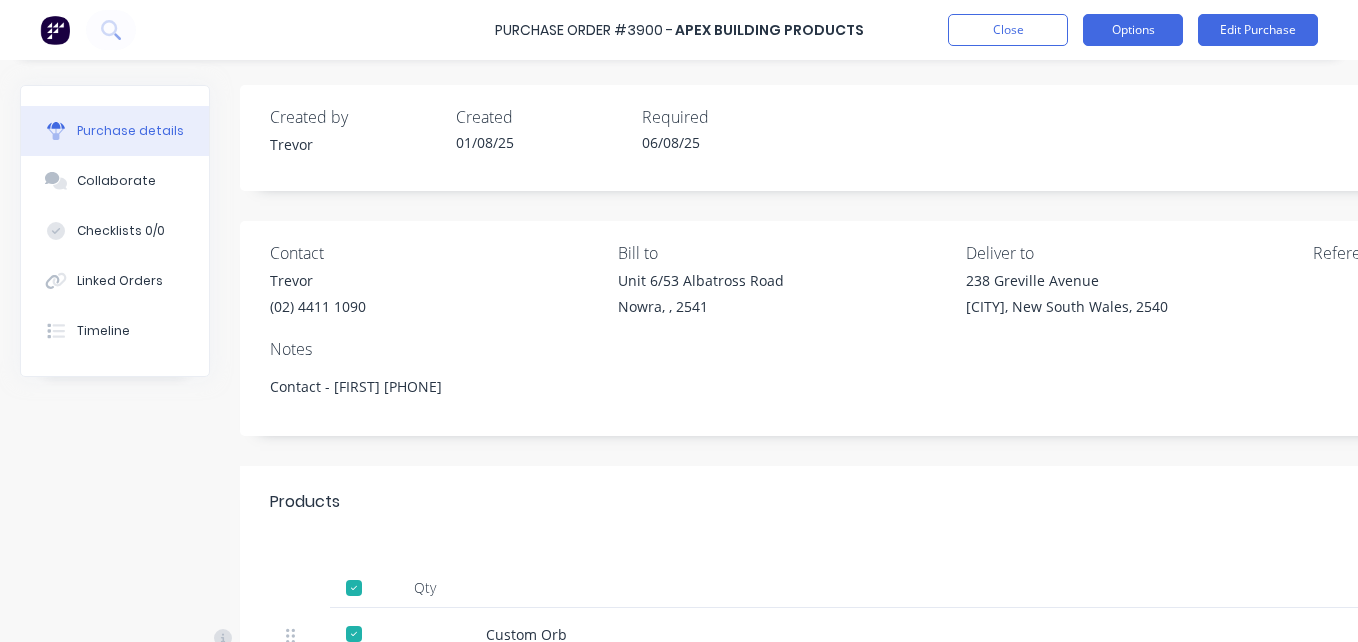 click on "Options" at bounding box center [1133, 30] 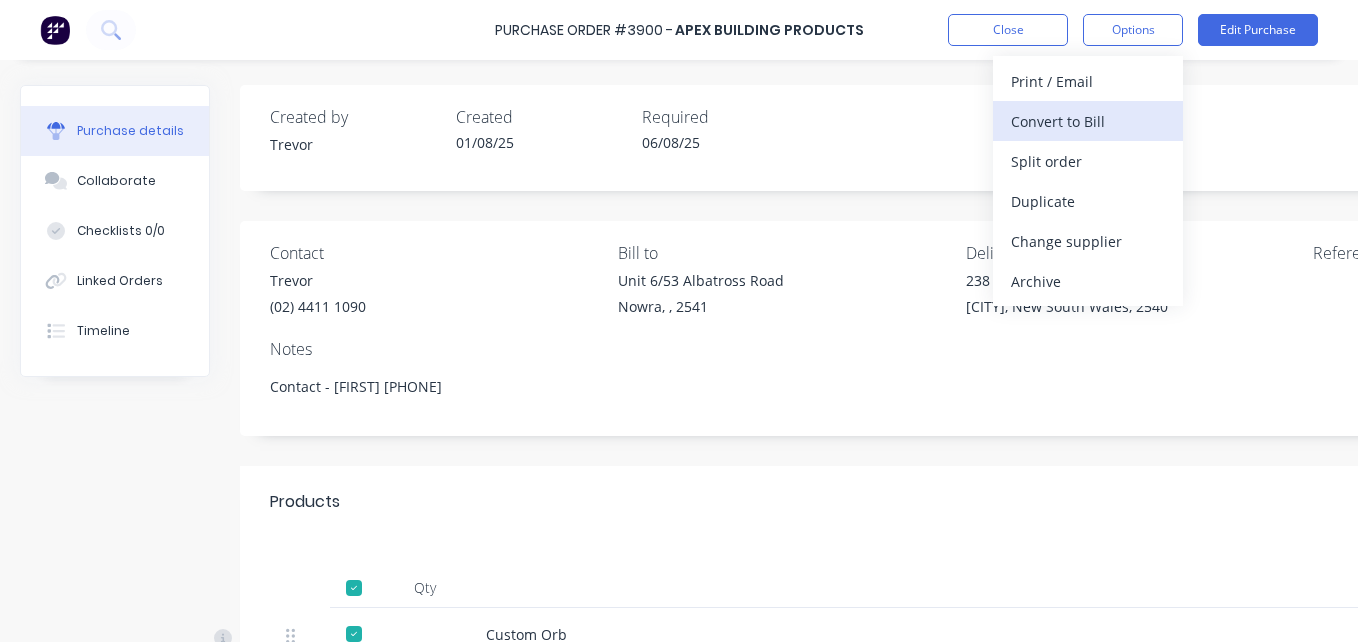 click on "Convert to Bill" at bounding box center (1088, 121) 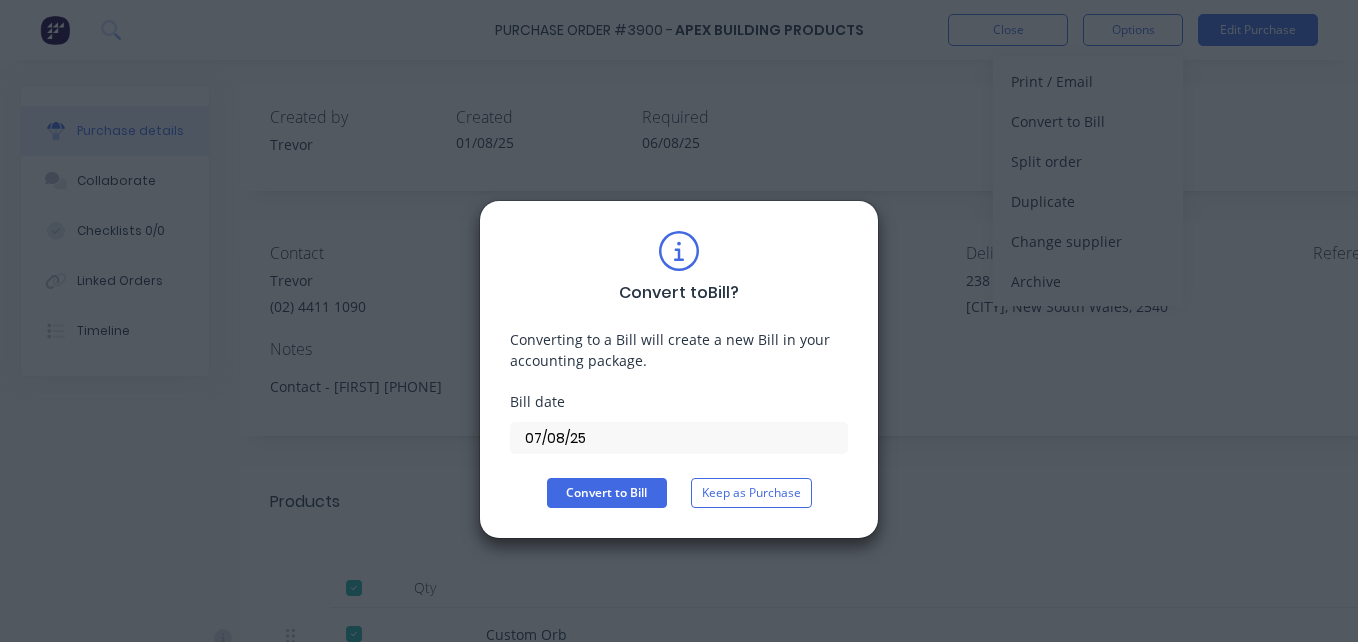 click on "Convert to Bill ? Converting to a Bill will create a new Bill in your accounting package. Bill date [DATE] Convert to Bill Keep as Purchase" at bounding box center (679, 369) 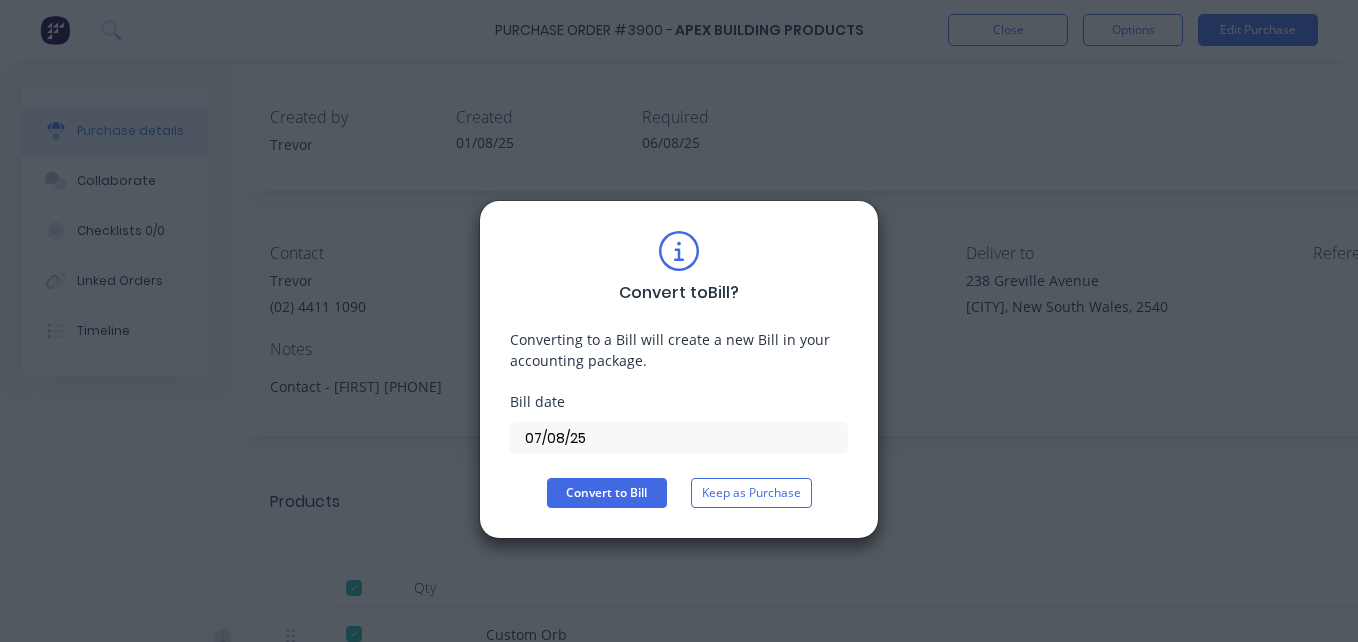 click on "Convert to Bill ? Converting to a Bill will create a new Bill in your accounting package. Bill date [DATE] Convert to Bill Keep as Purchase" at bounding box center (679, 369) 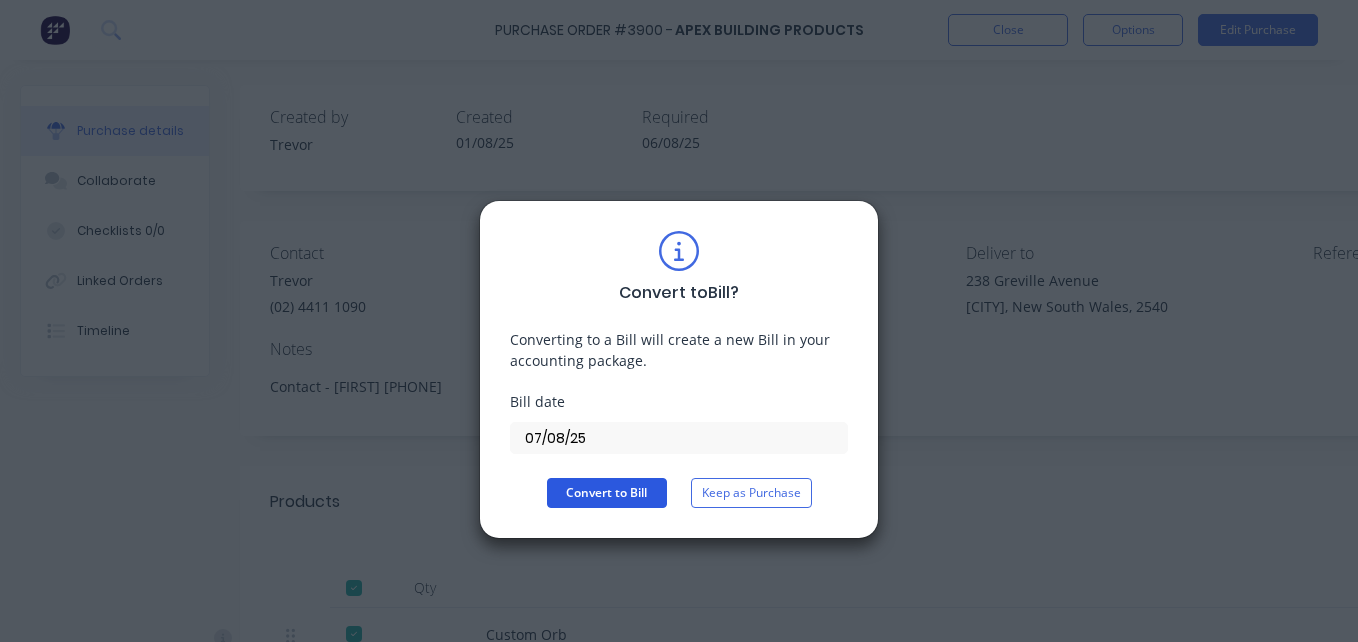 click on "Convert to Bill" at bounding box center (607, 493) 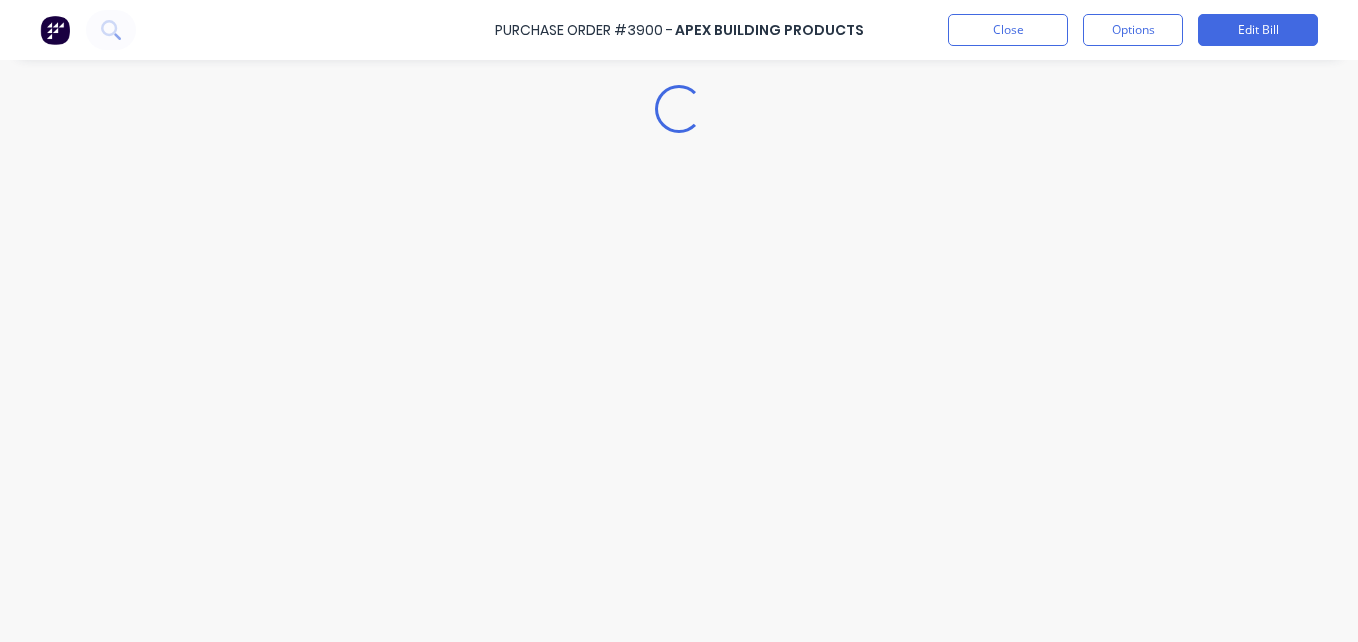 type on "x" 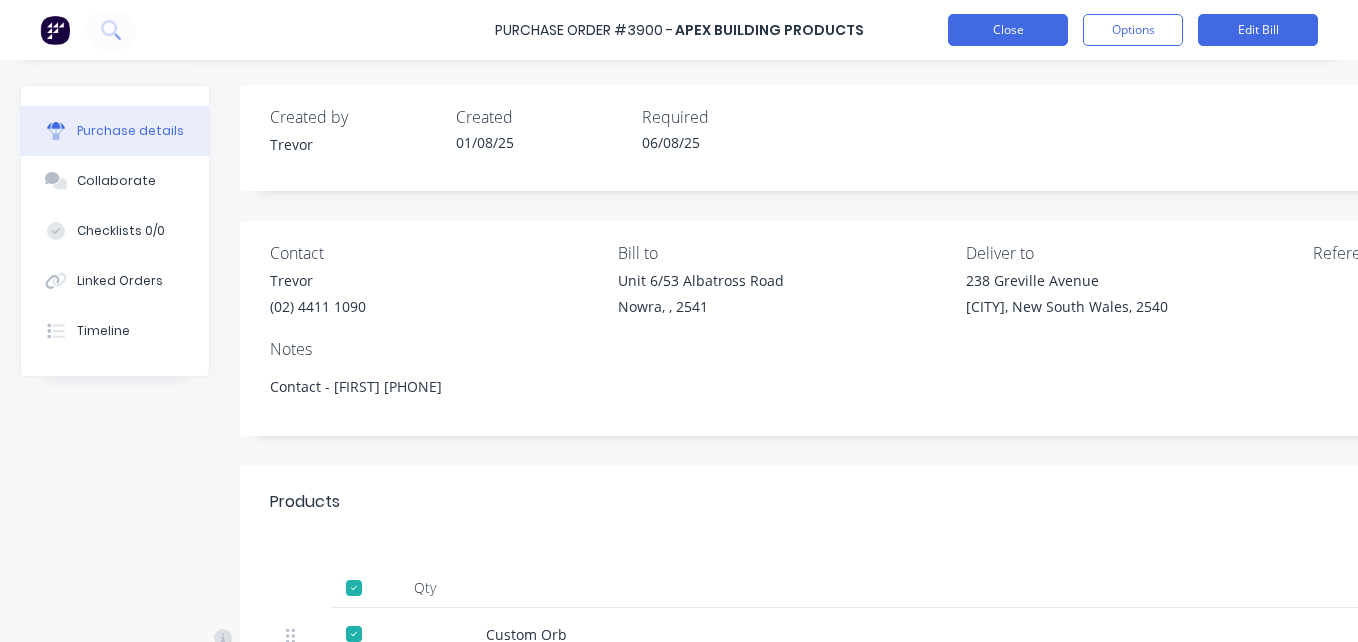 click on "Close" at bounding box center [1008, 30] 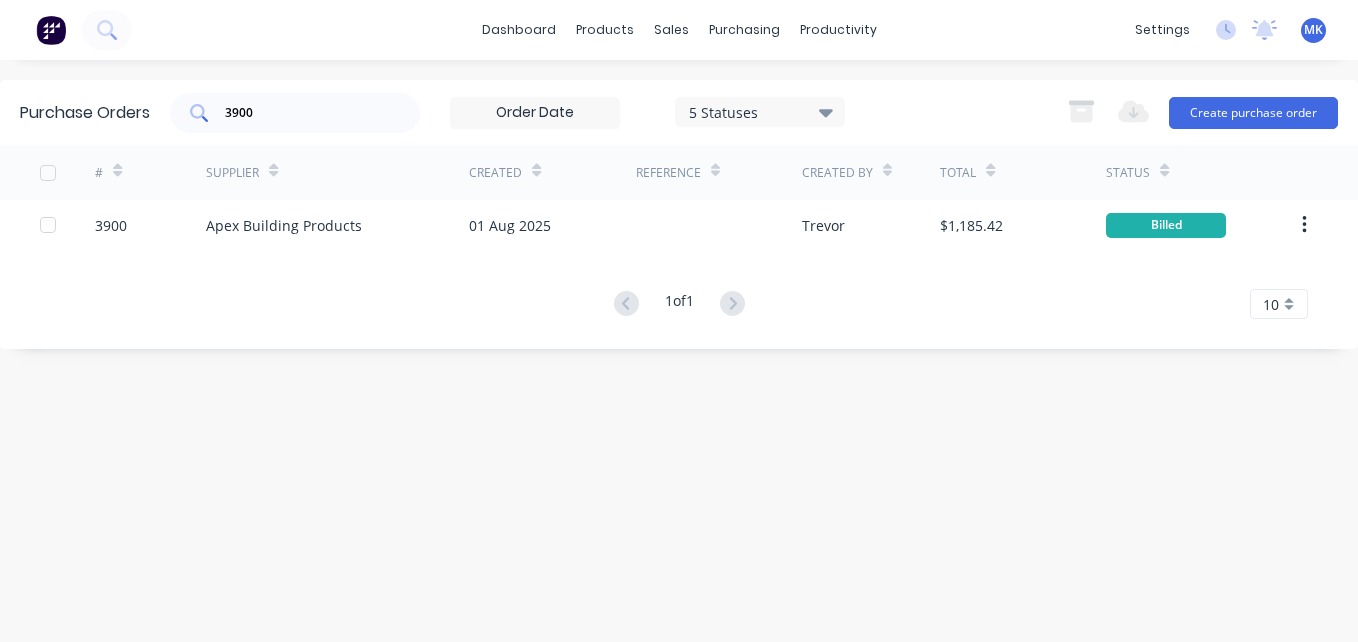 click on "3900" at bounding box center (295, 113) 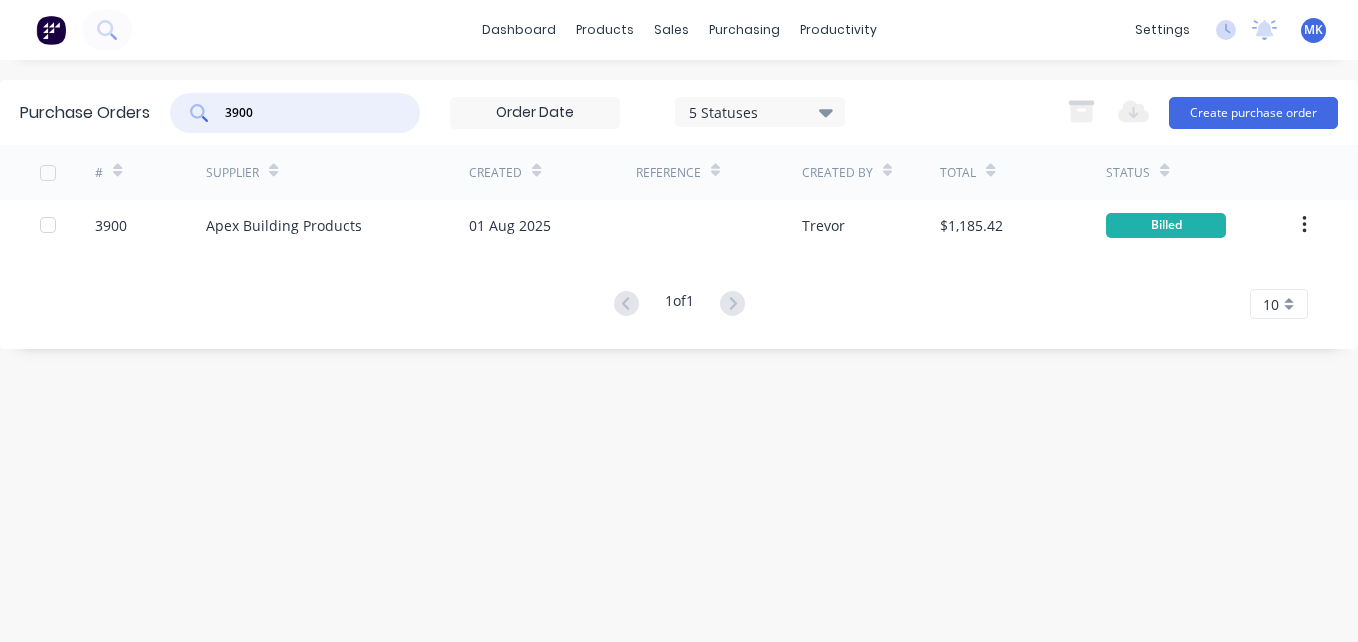 click on "3900" at bounding box center (295, 113) 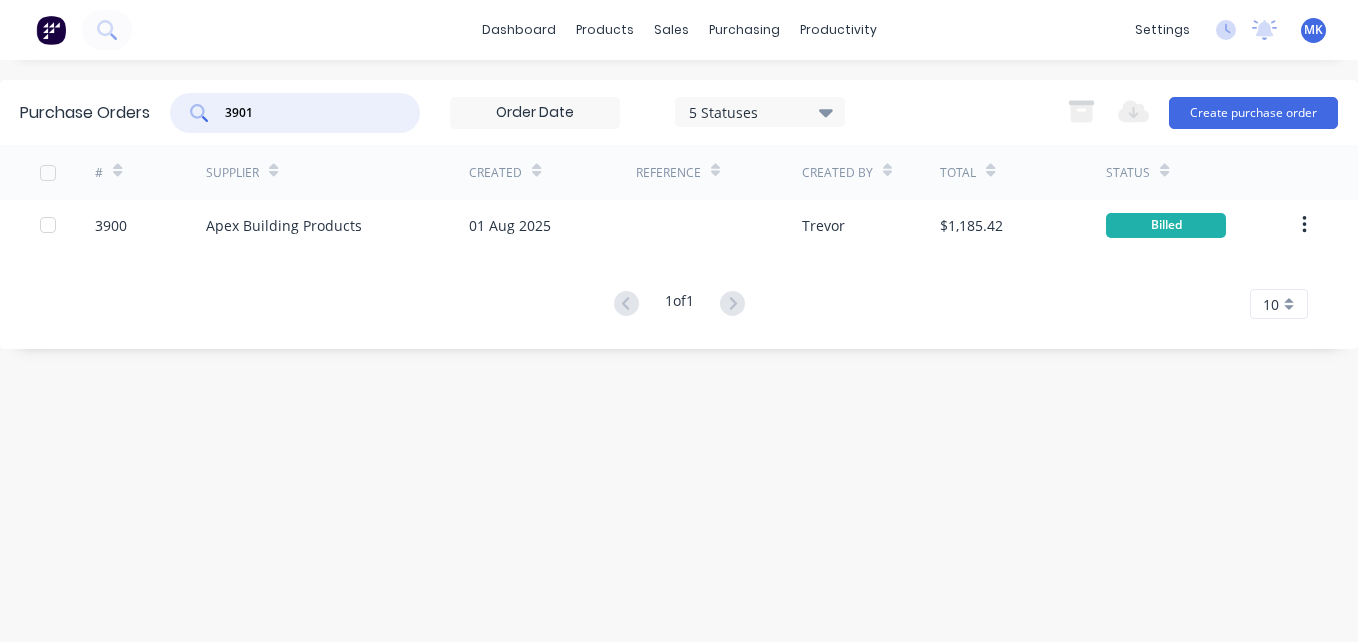 type on "3901" 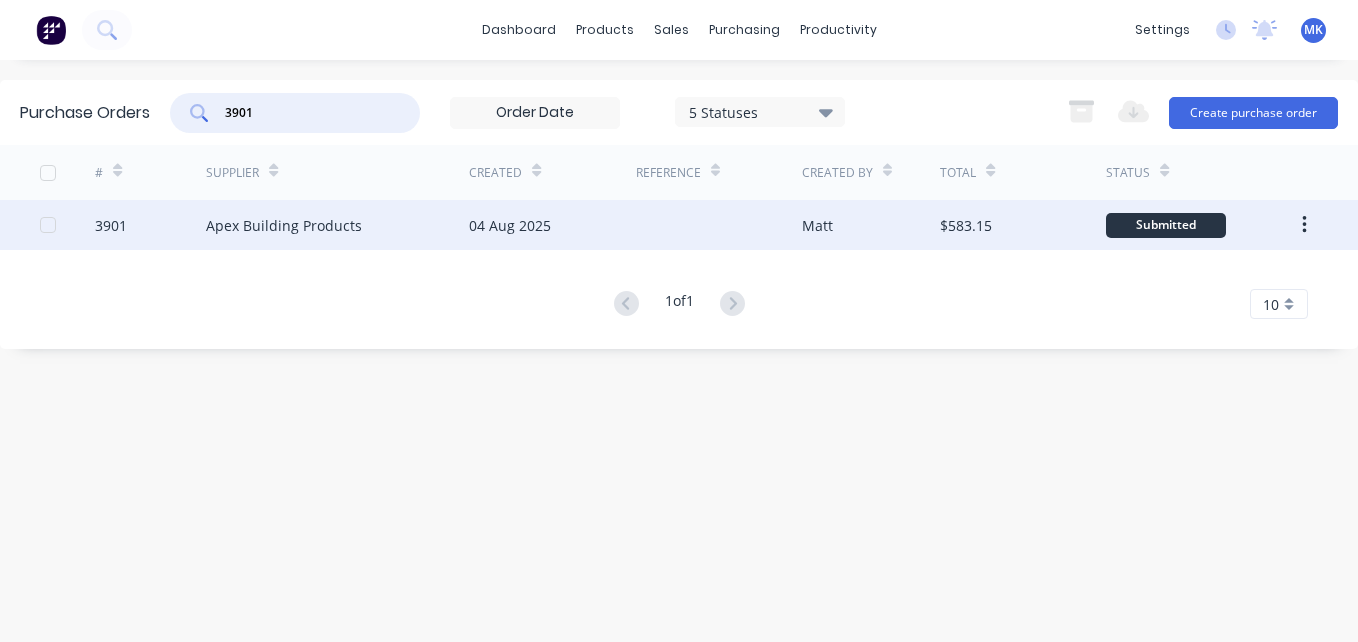 click on "Matt" at bounding box center [871, 225] 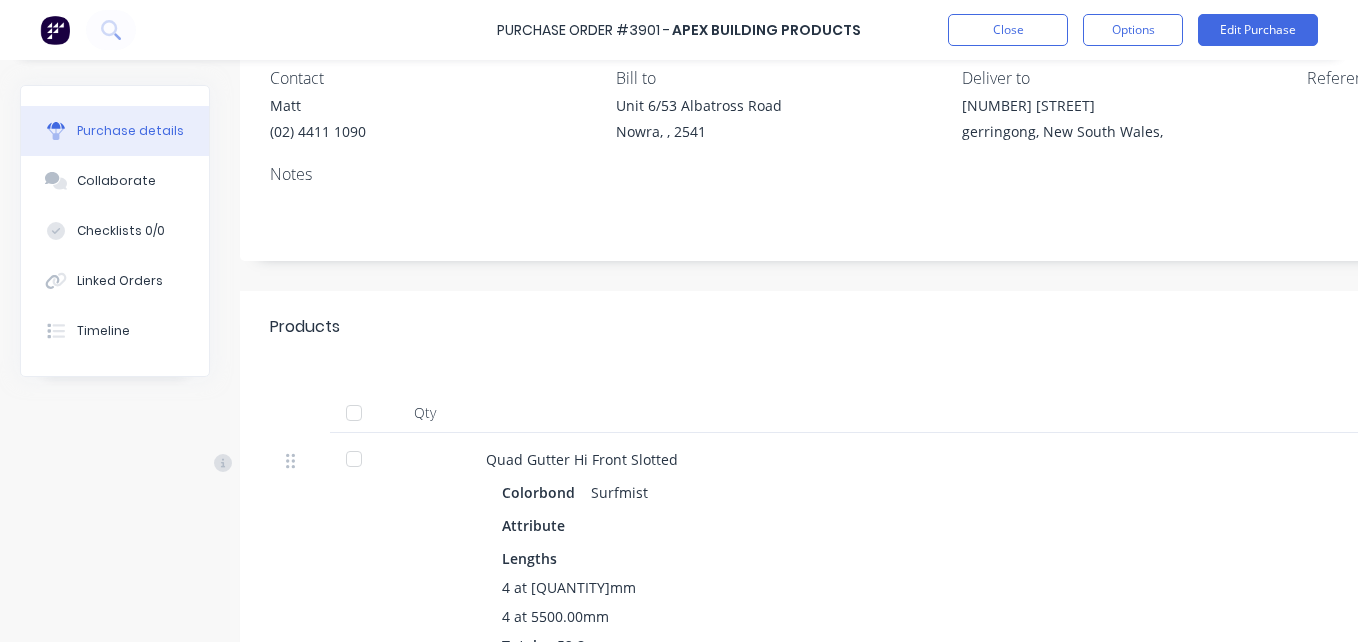 scroll, scrollTop: 500, scrollLeft: 0, axis: vertical 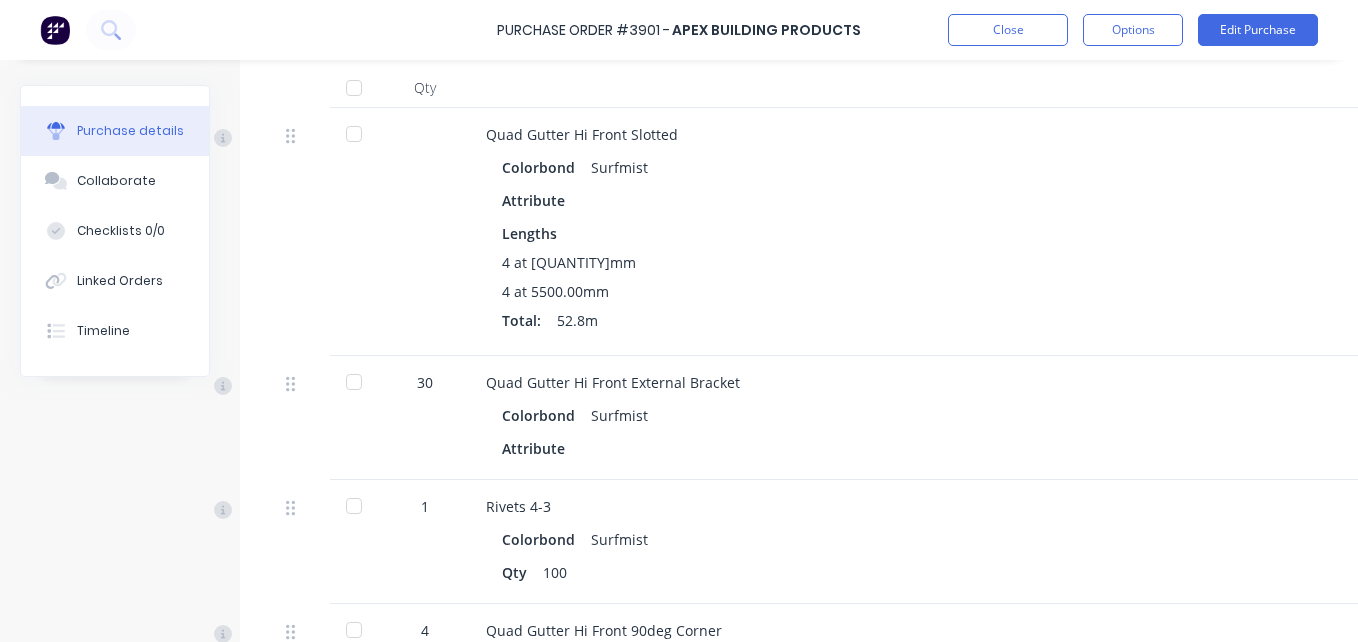 click at bounding box center [354, 88] 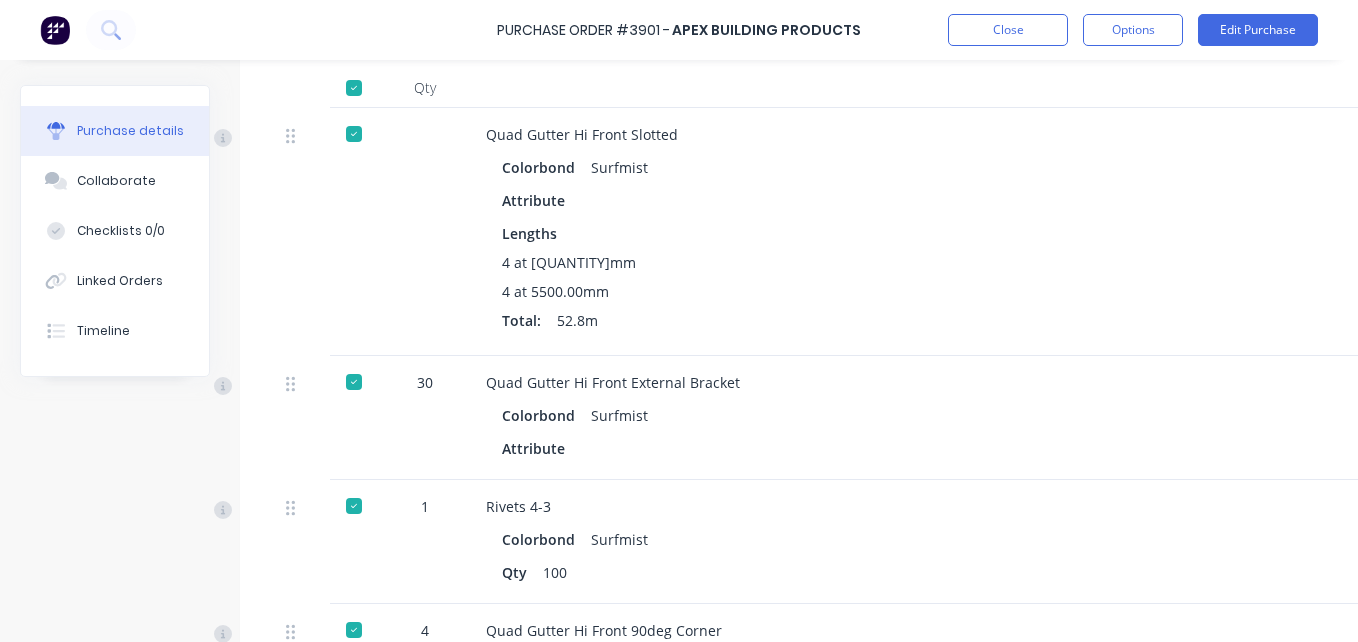 drag, startPoint x: 745, startPoint y: 625, endPoint x: 1087, endPoint y: 637, distance: 342.21045 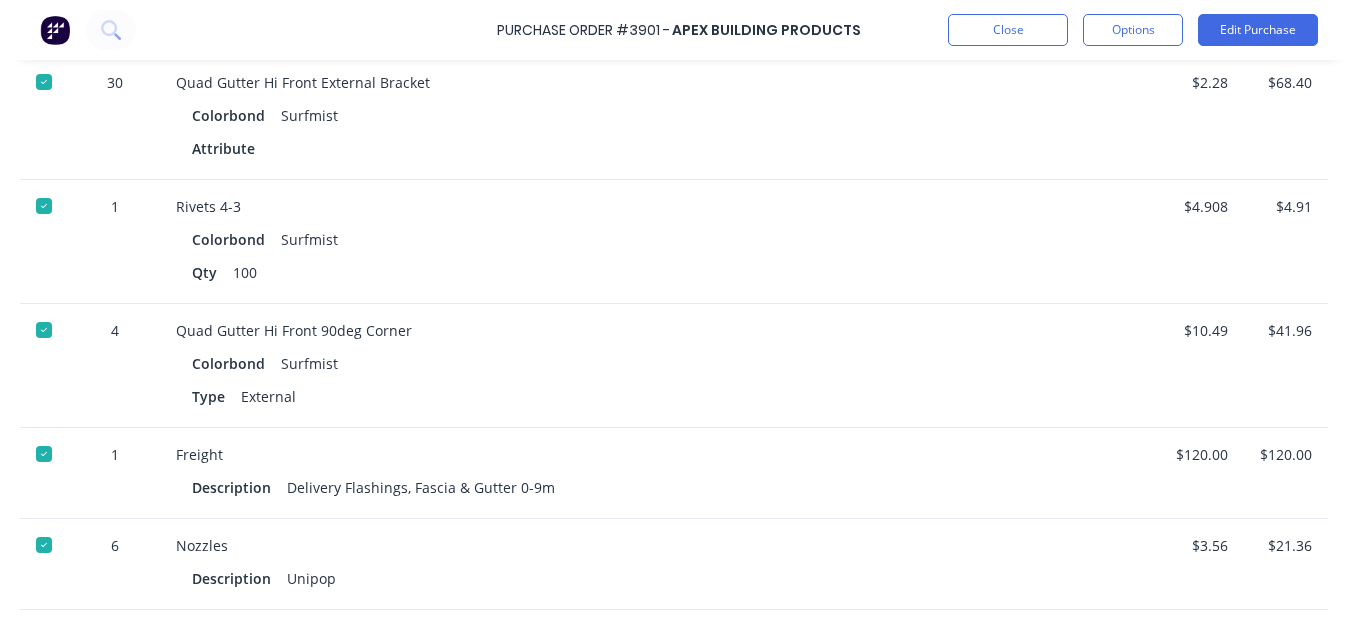 scroll, scrollTop: 900, scrollLeft: 325, axis: both 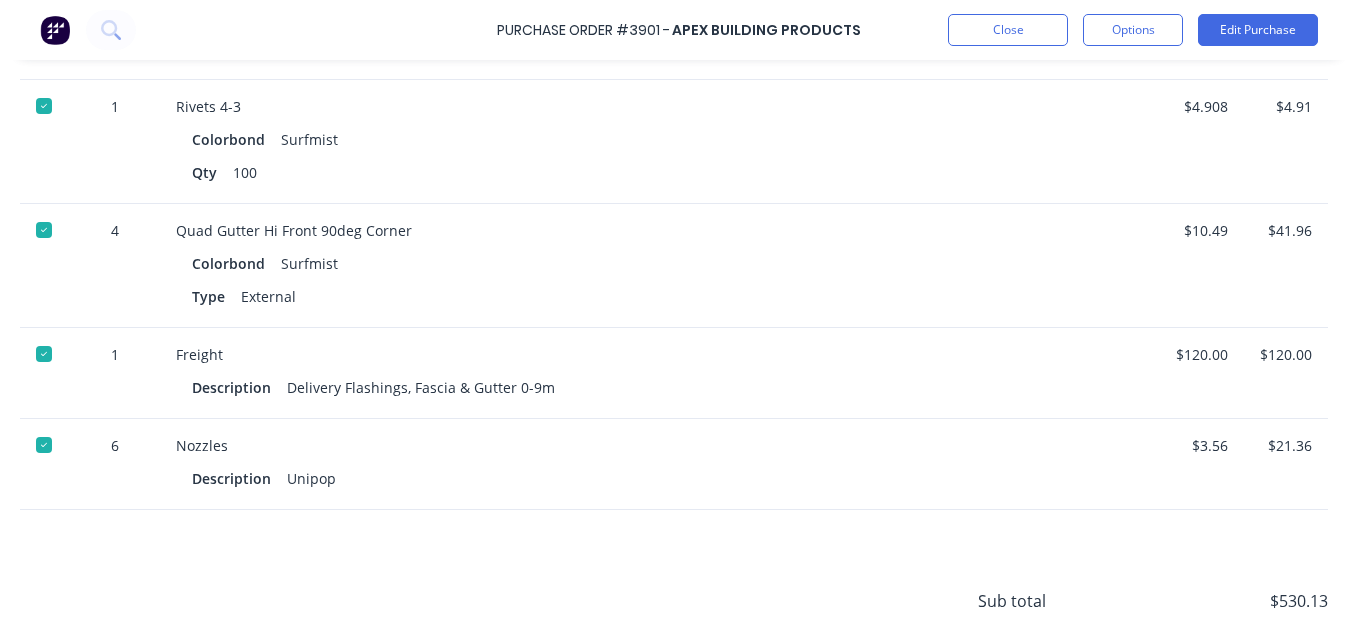 click at bounding box center [44, 445] 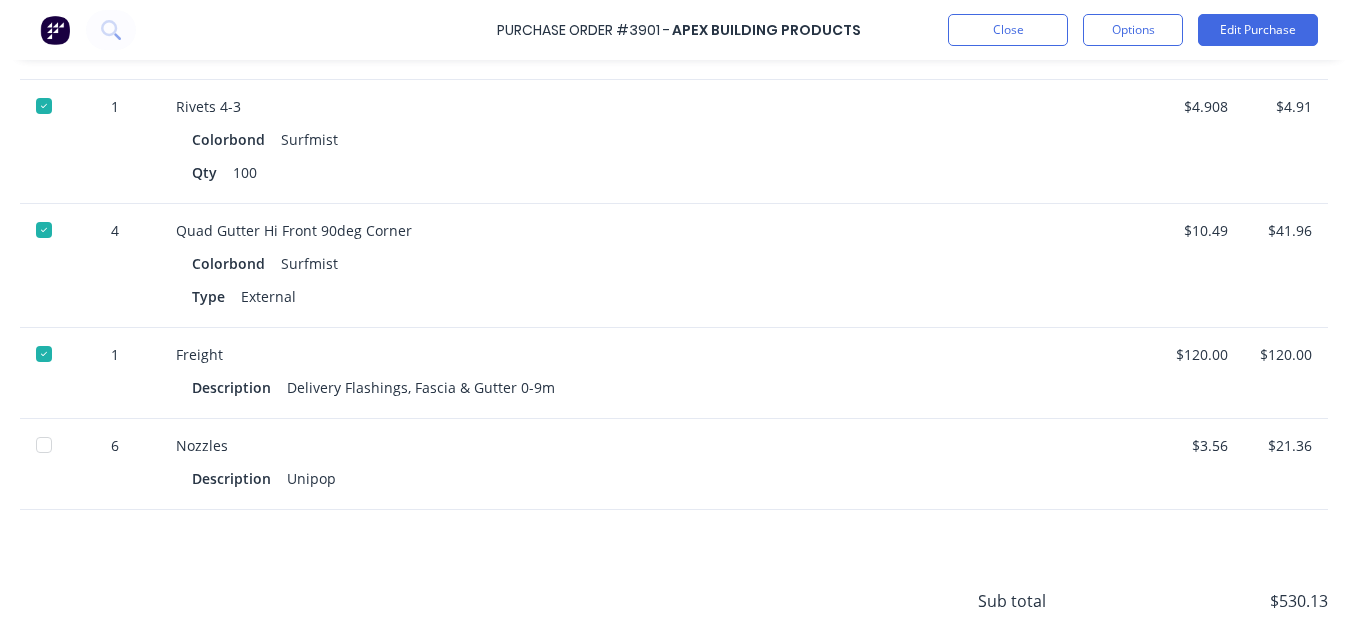 click on "Purchase Order #3901 - [COMPANY] Close Options Edit Purchase" at bounding box center [679, 30] 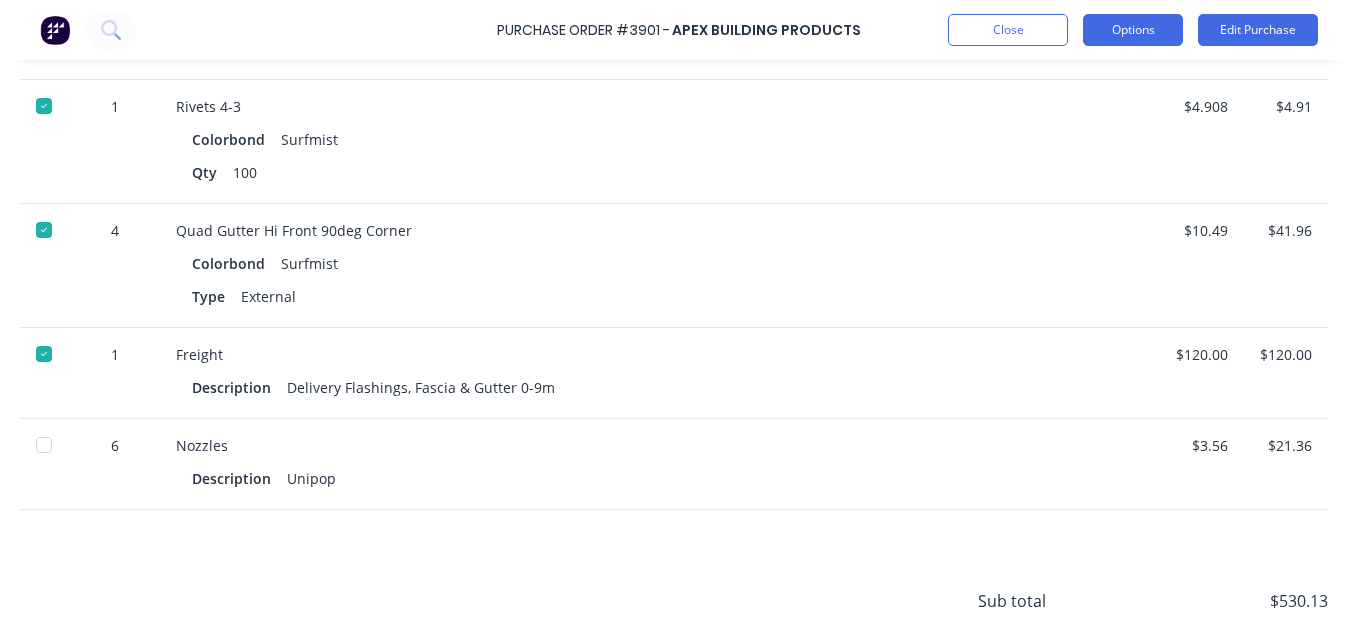 click on "Options" at bounding box center [1133, 30] 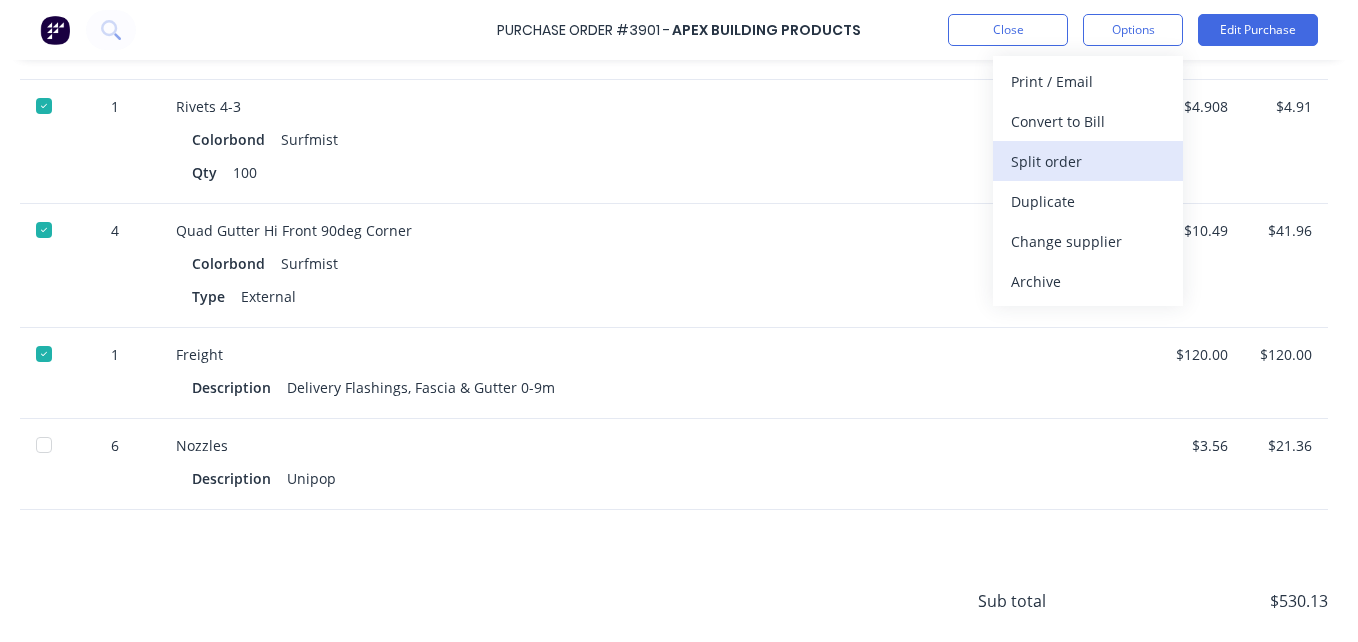 click on "Split order" at bounding box center (1088, 161) 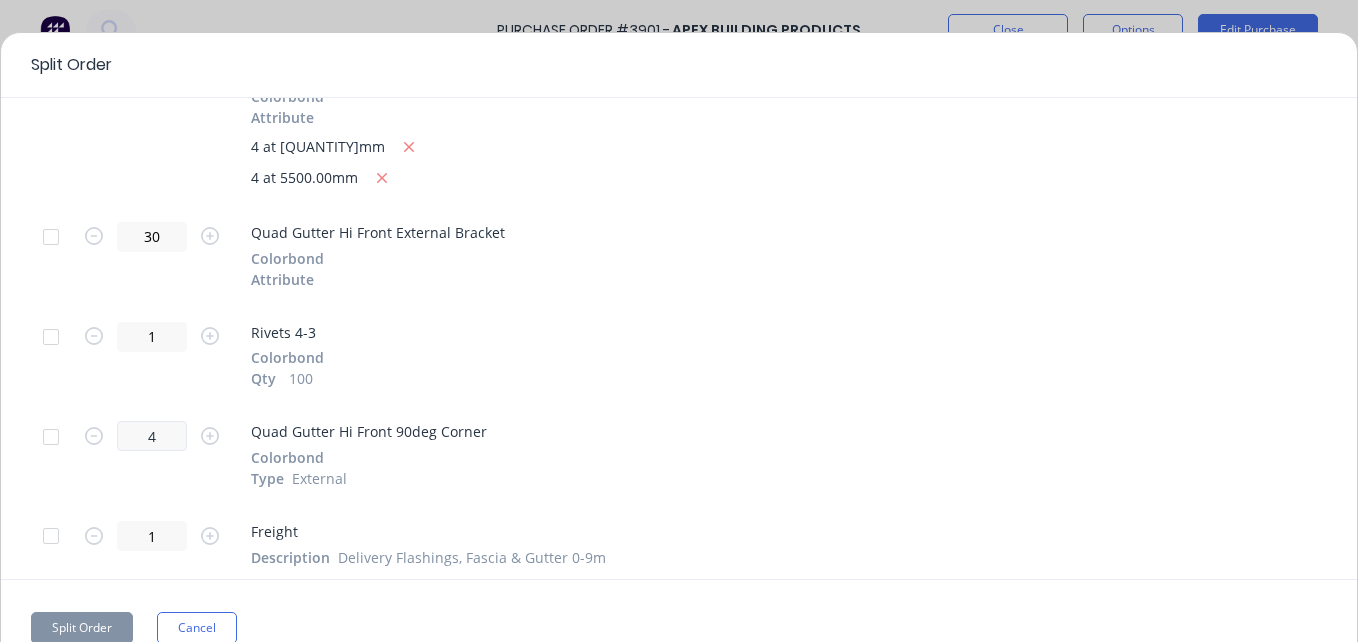 scroll, scrollTop: 193, scrollLeft: 0, axis: vertical 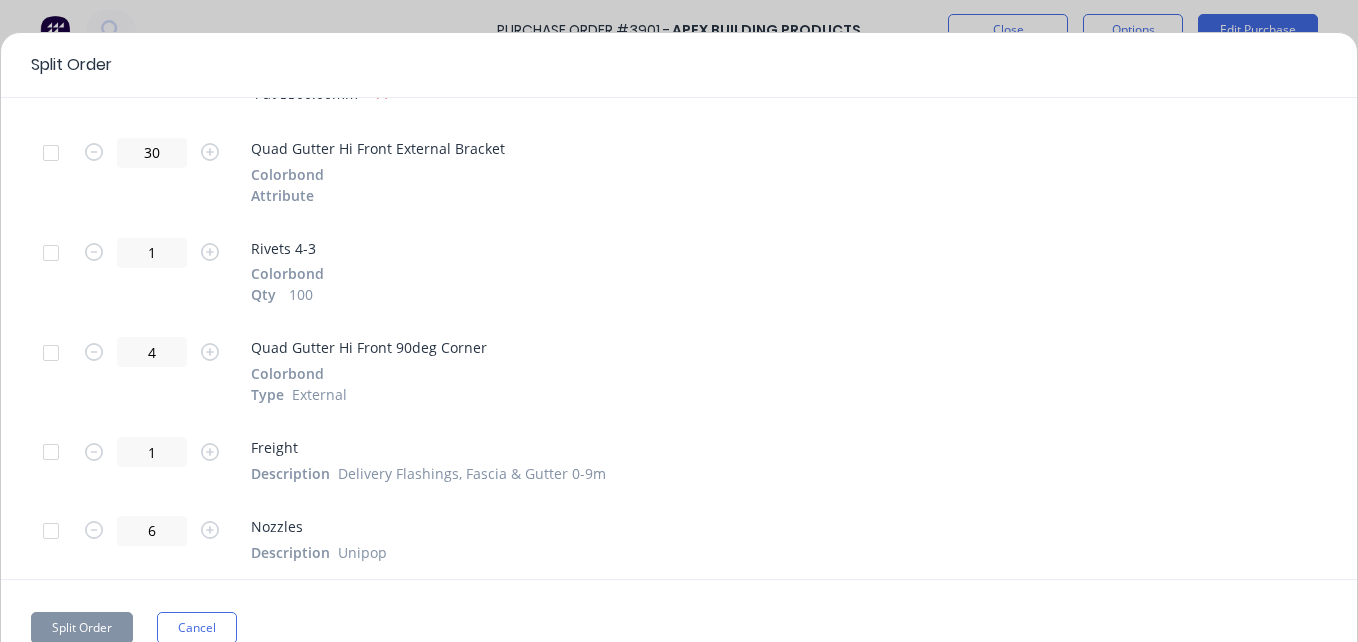 click at bounding box center (51, 531) 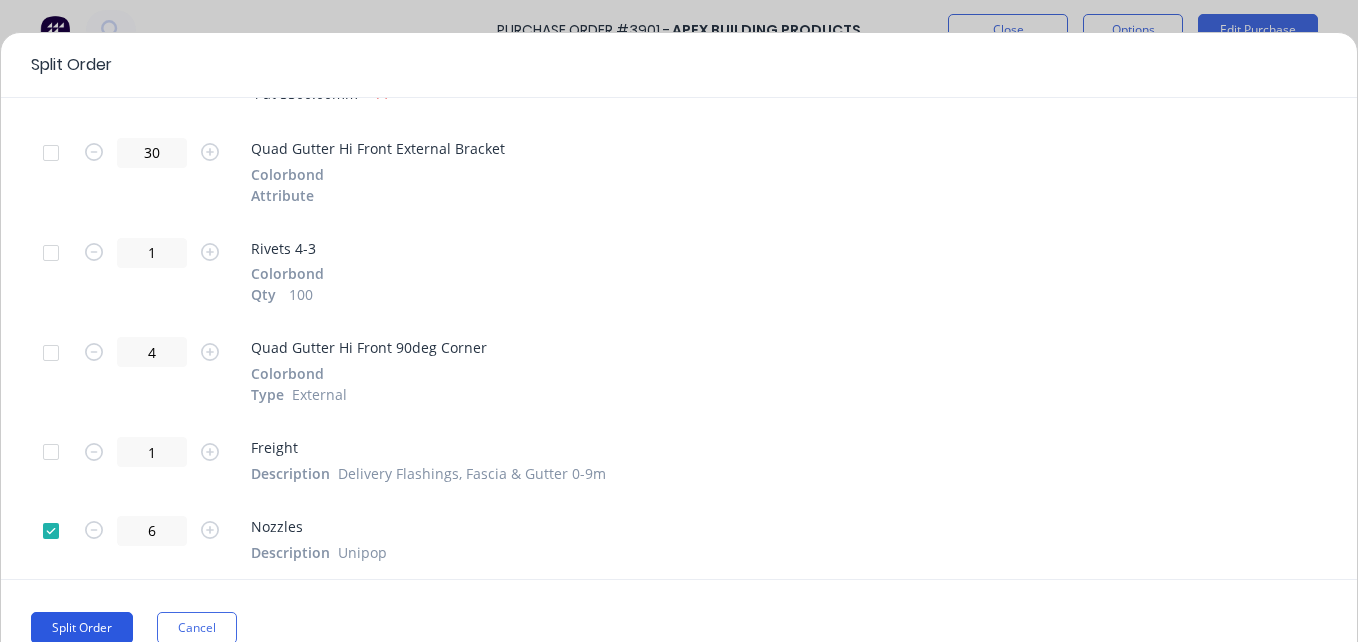 click on "Split Order" at bounding box center [82, 628] 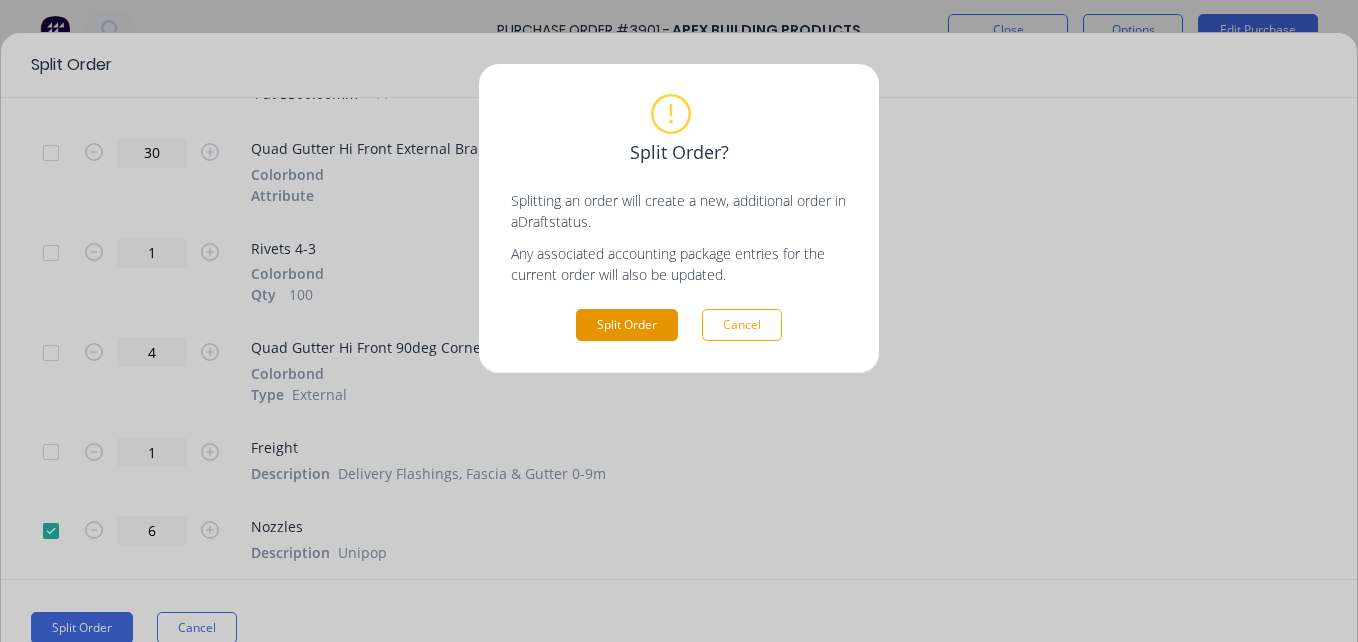 click on "Split Order" at bounding box center [627, 325] 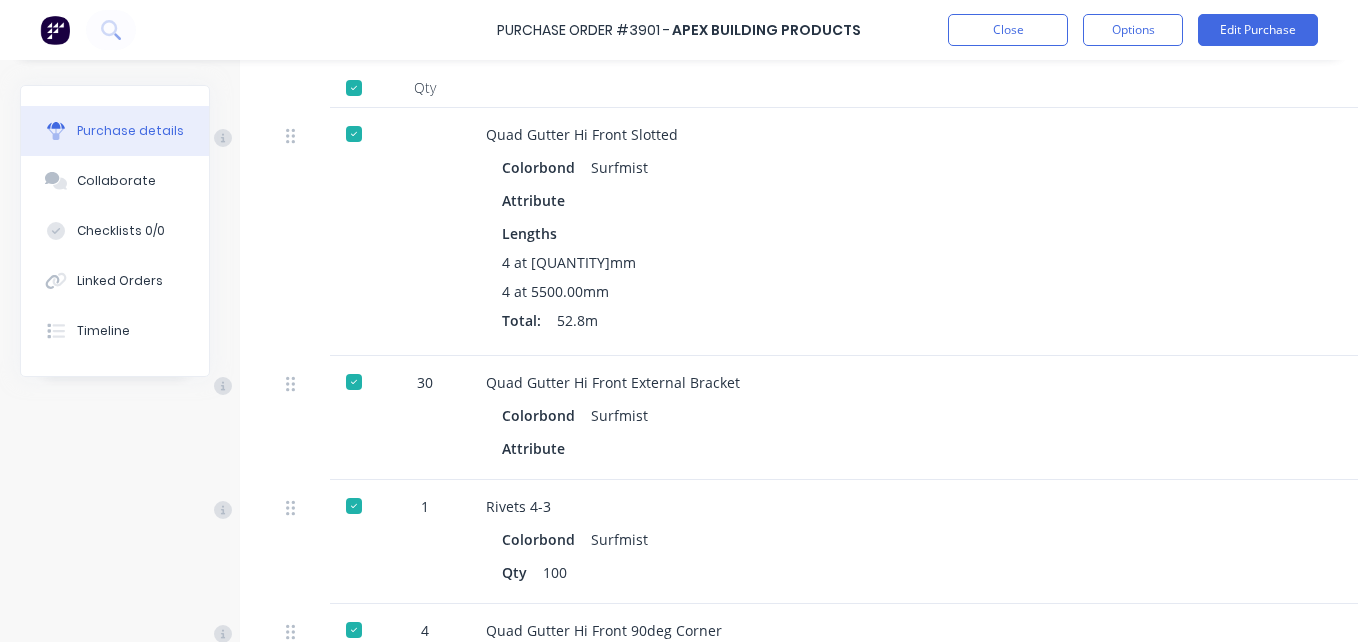 scroll, scrollTop: 977, scrollLeft: 0, axis: vertical 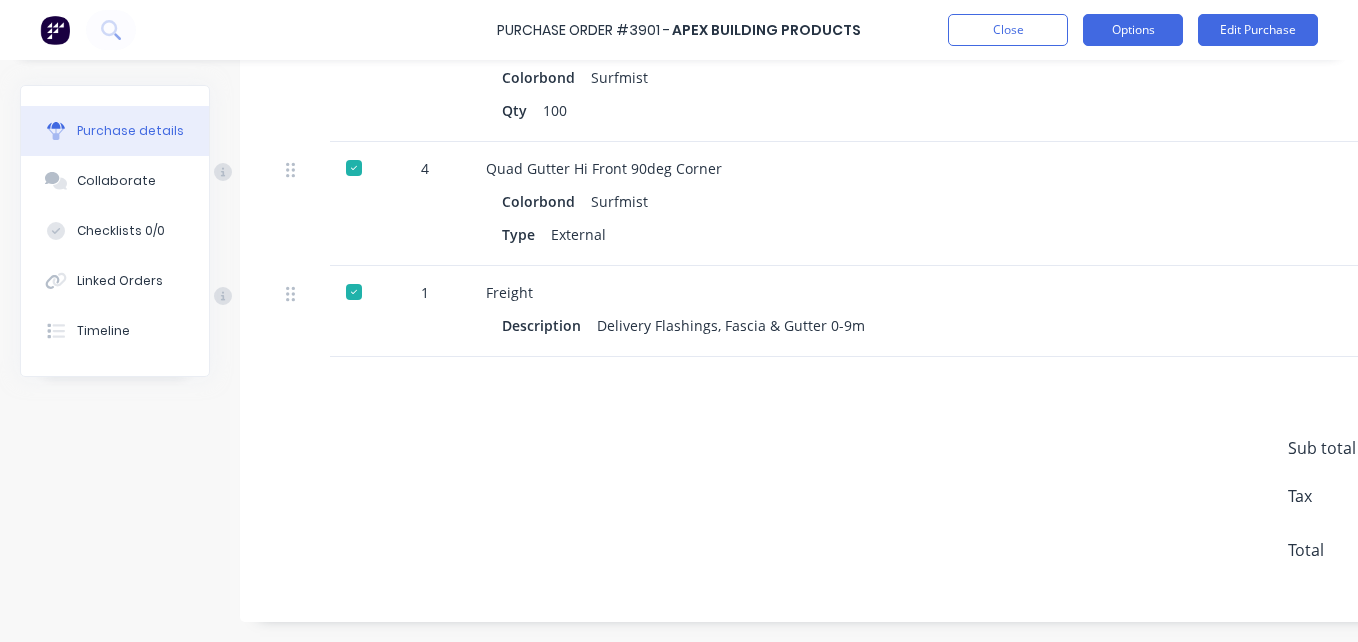 click on "Options" at bounding box center [1133, 30] 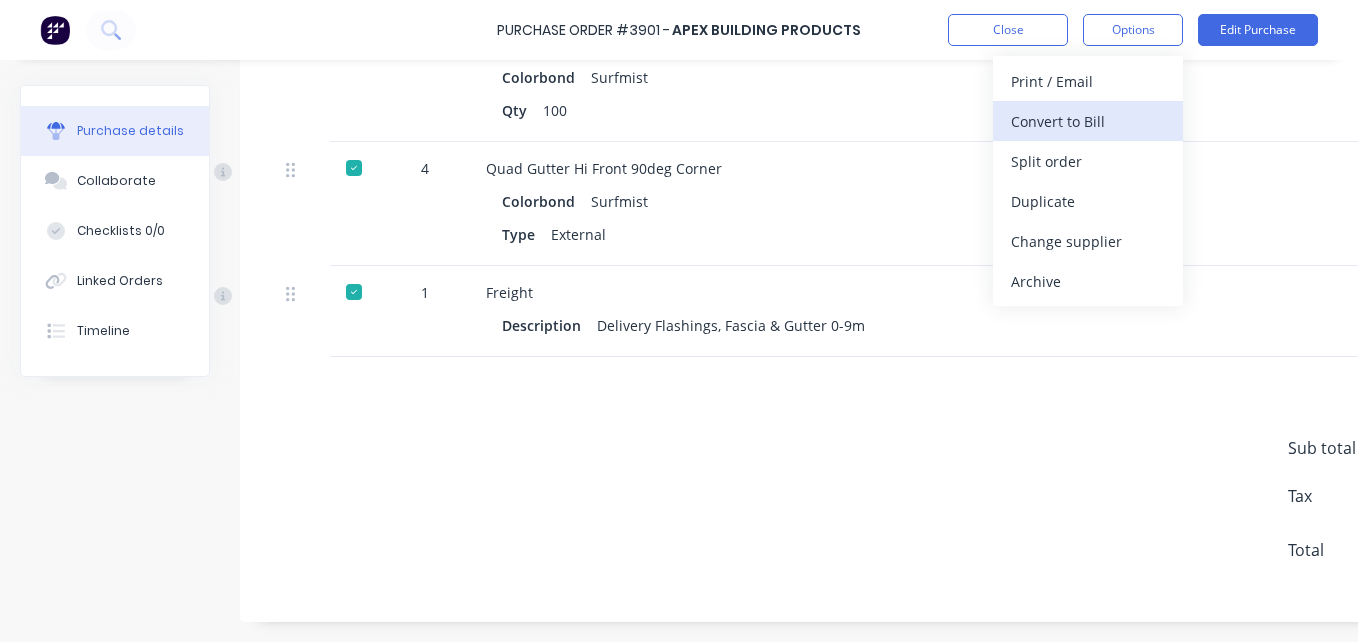 click on "Convert to Bill" at bounding box center (1088, 121) 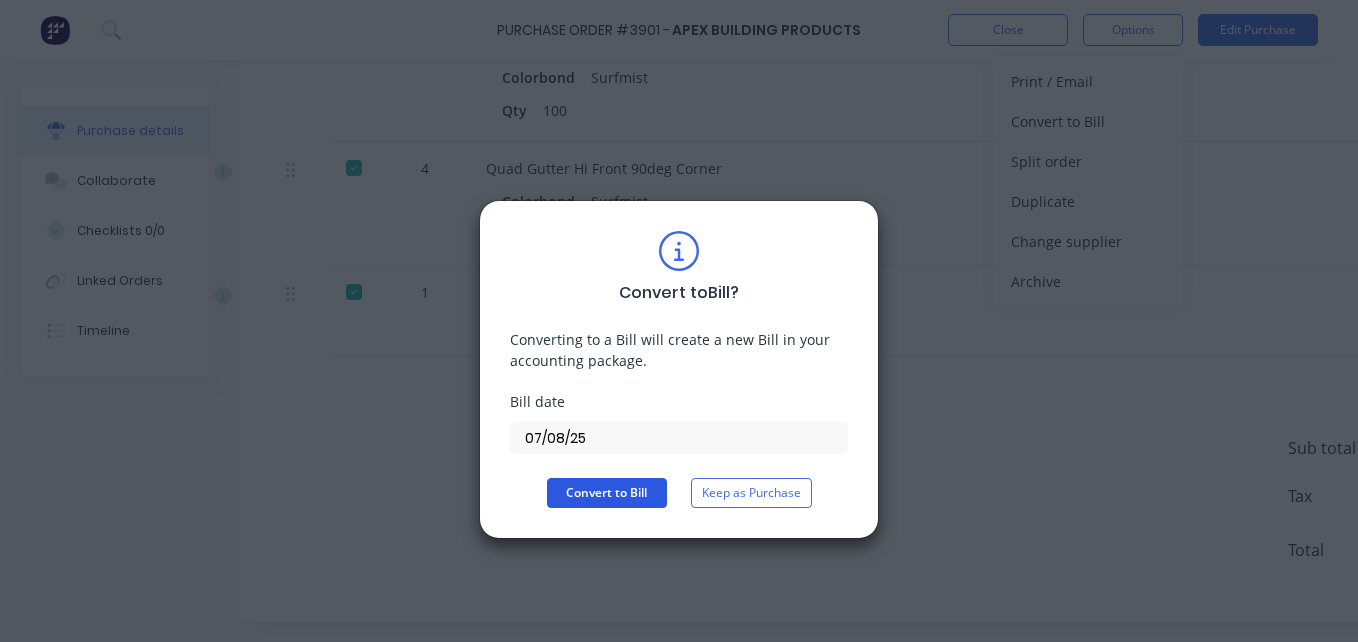 click on "Convert to Bill" at bounding box center [607, 493] 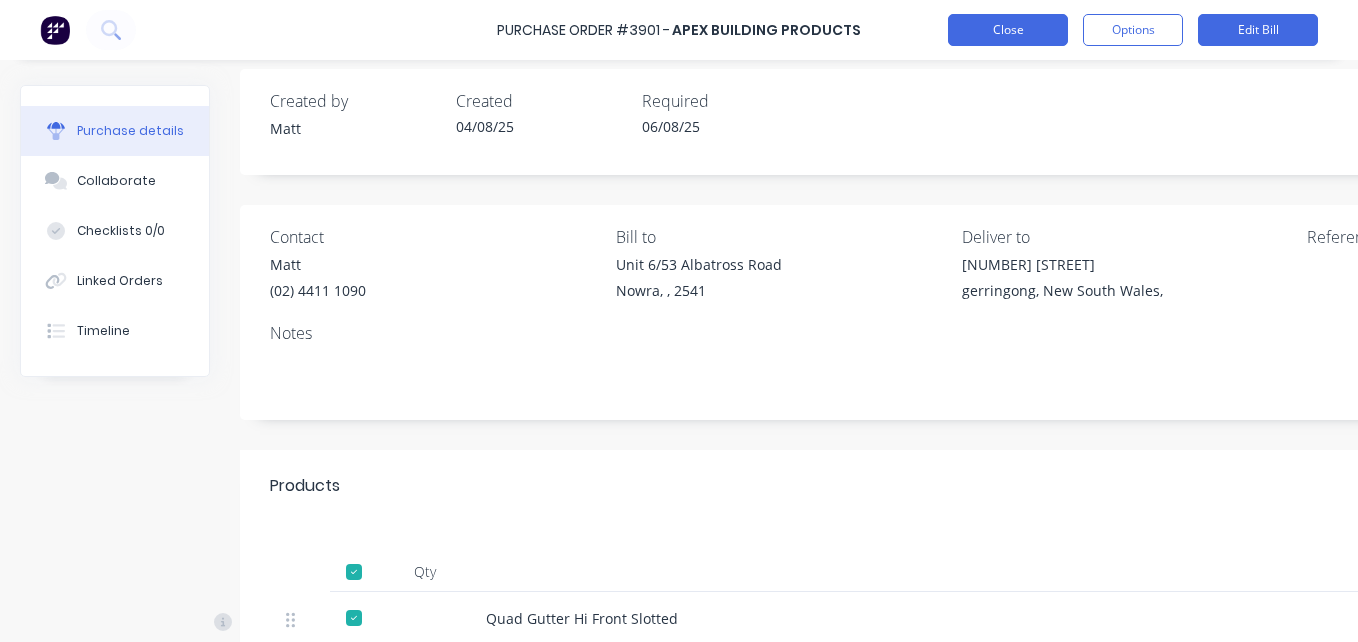 scroll, scrollTop: 0, scrollLeft: 0, axis: both 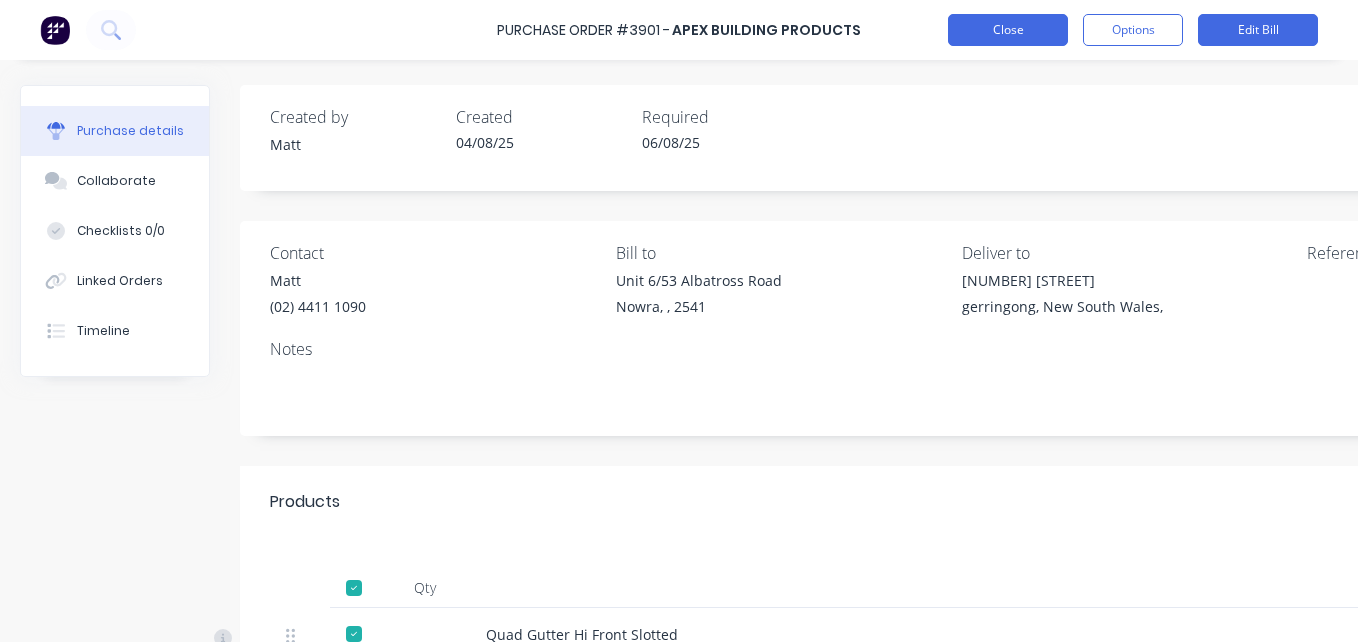 click on "Close" at bounding box center (1008, 30) 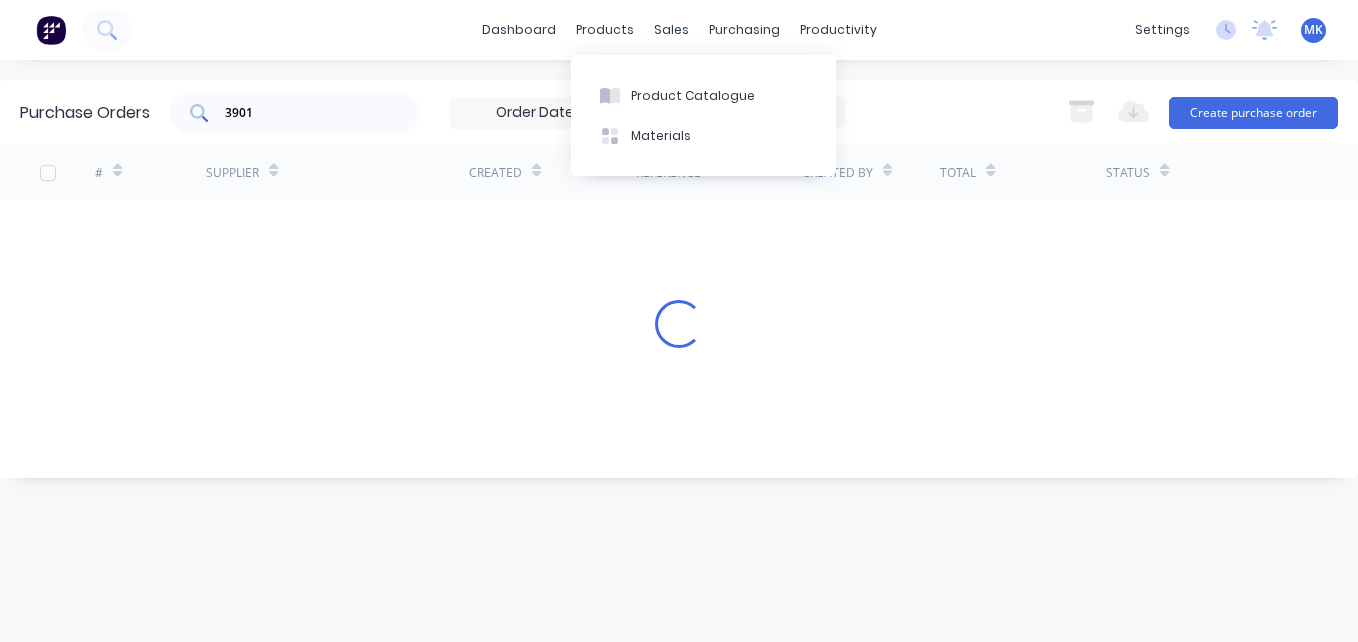click on "3901" at bounding box center (295, 113) 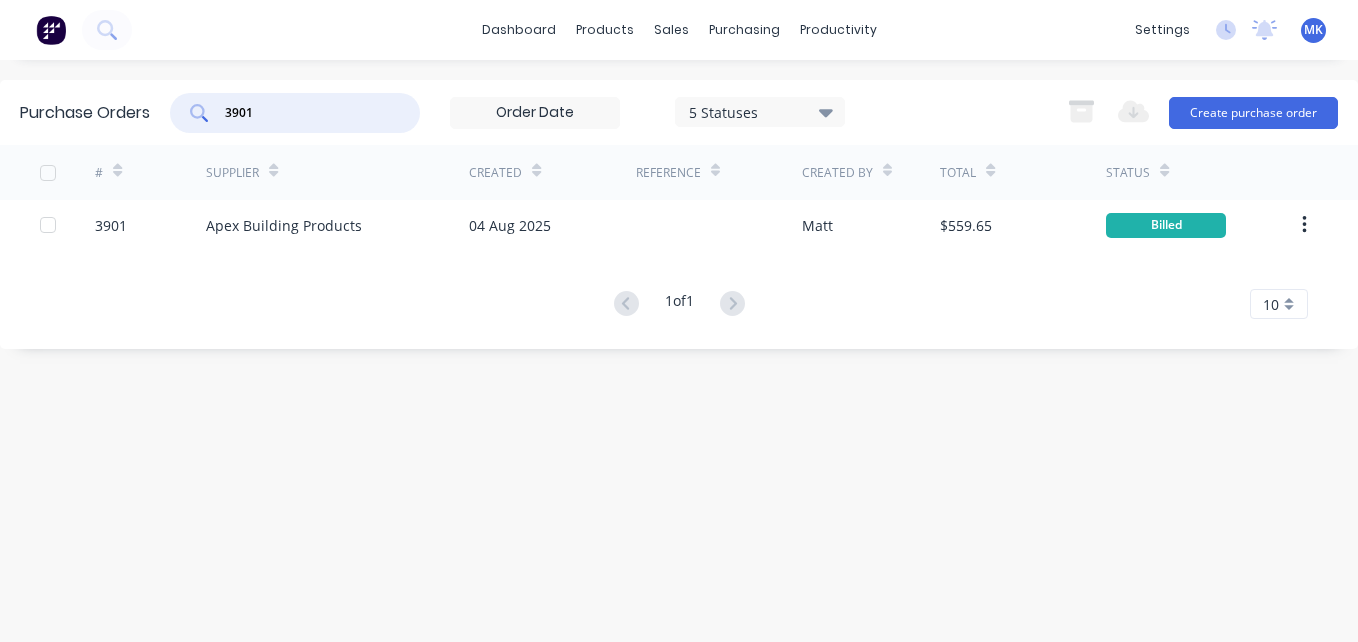 click on "3901" at bounding box center (306, 113) 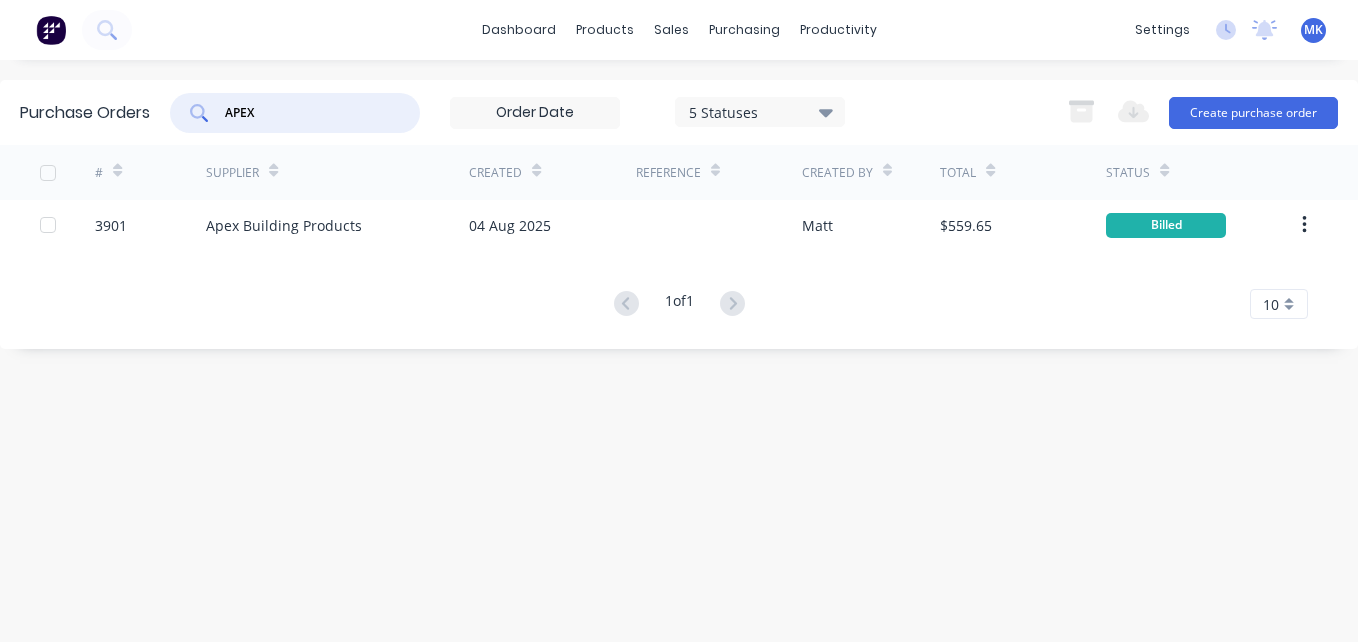 type on "APEX" 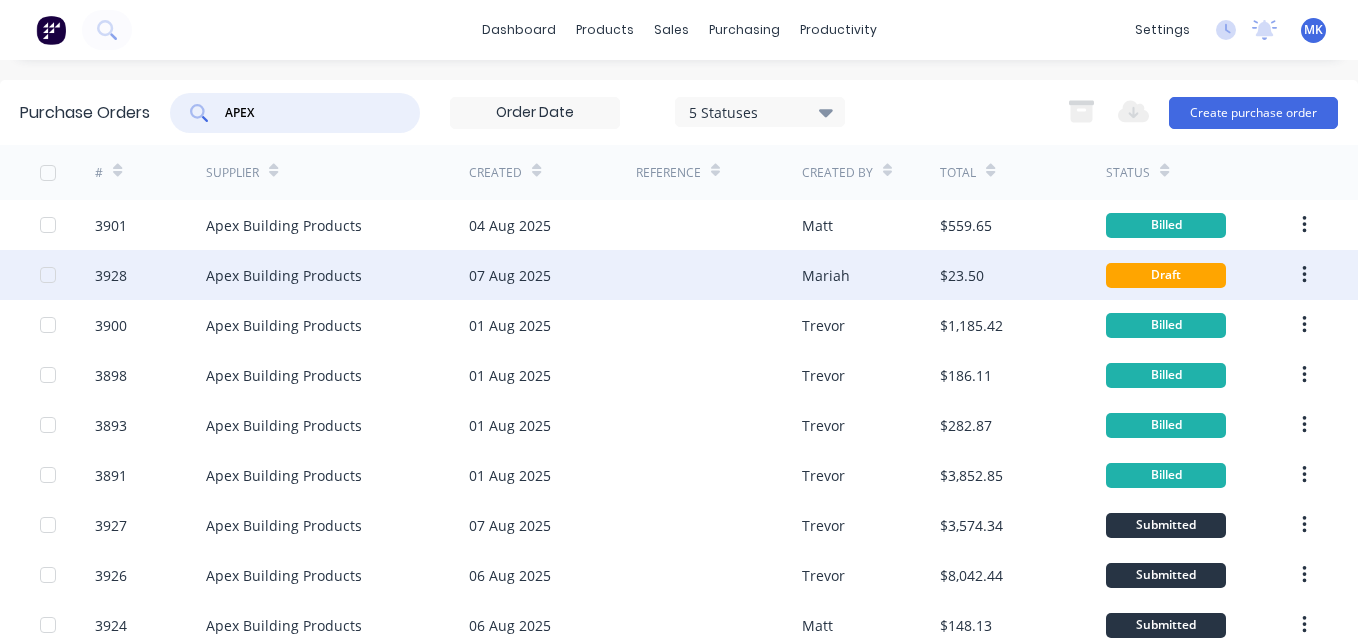 click on "Apex Building Products" at bounding box center [337, 275] 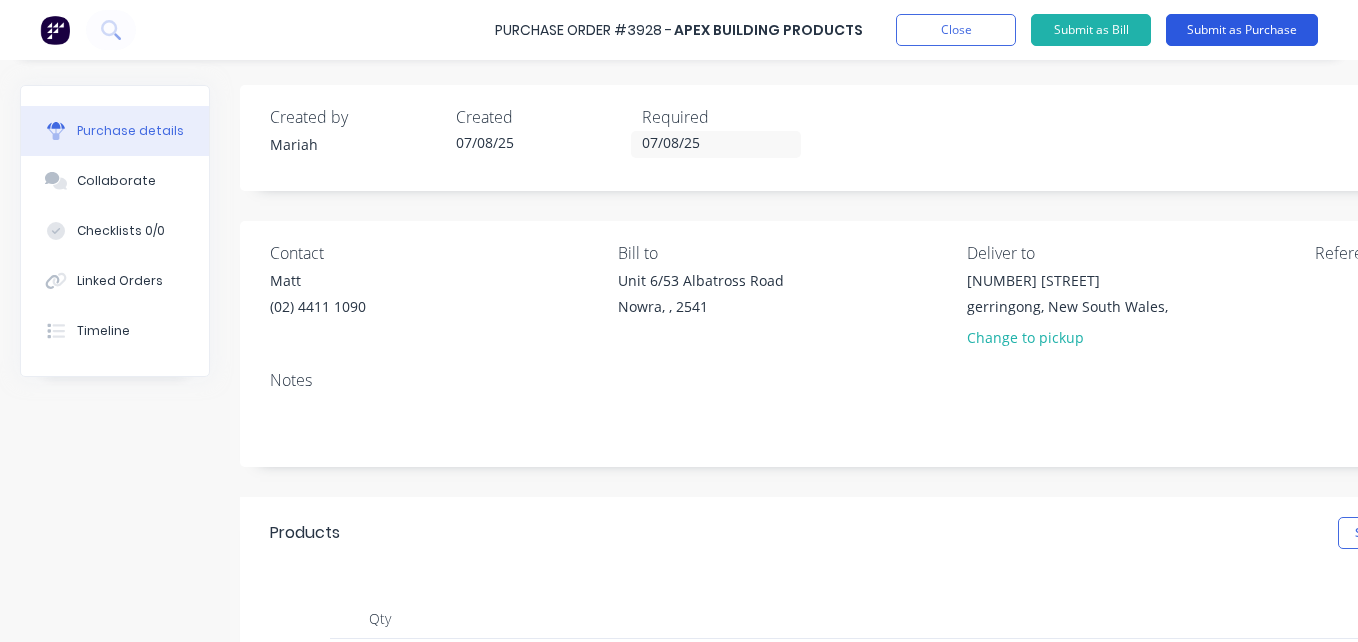 click on "Submit as Purchase" at bounding box center [1242, 30] 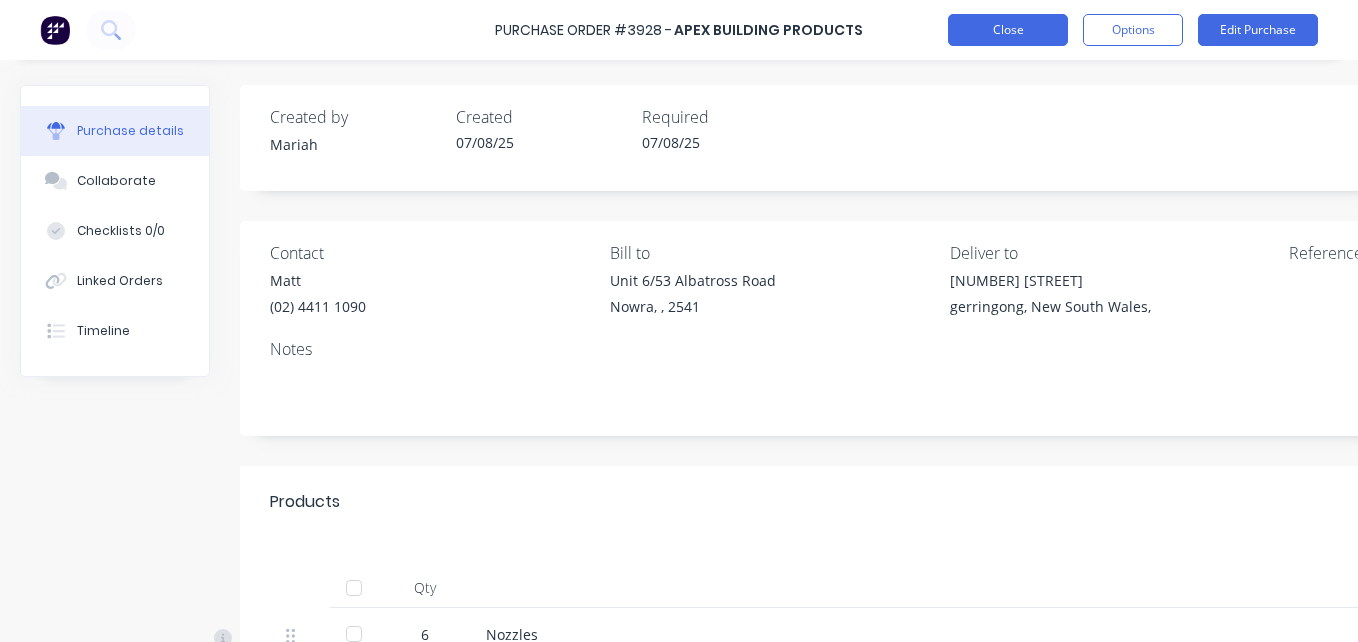click on "Close" at bounding box center (1008, 30) 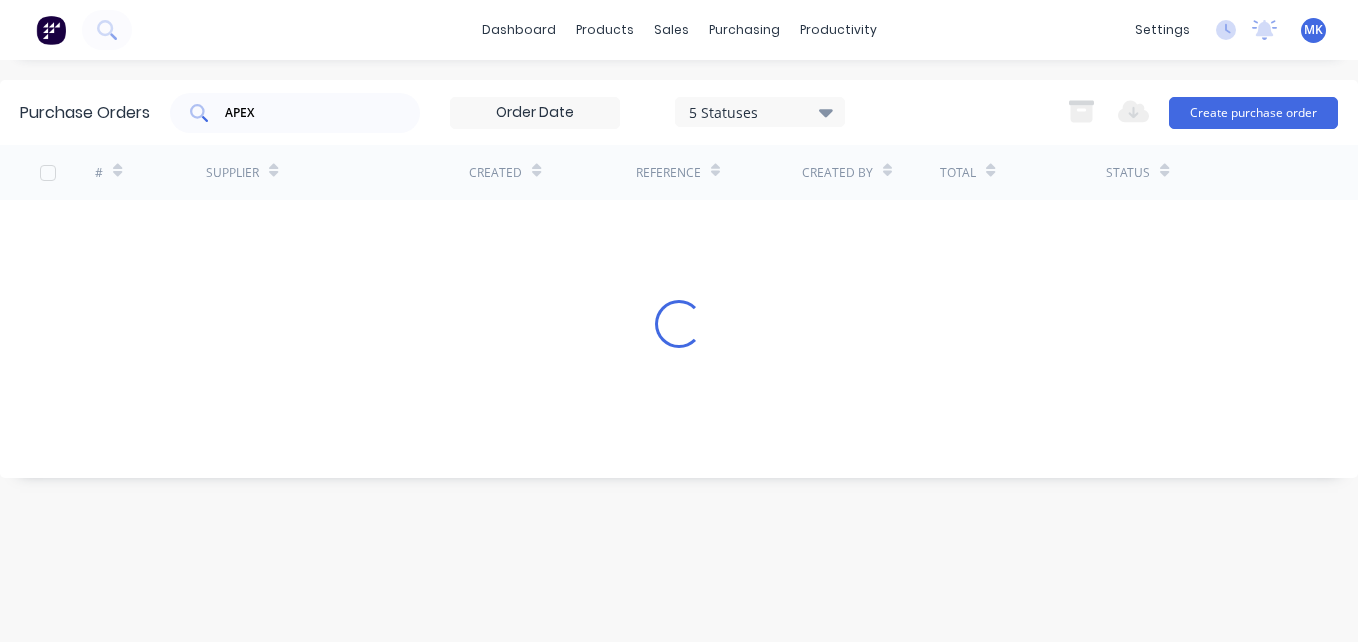 click on "APEX" at bounding box center (306, 113) 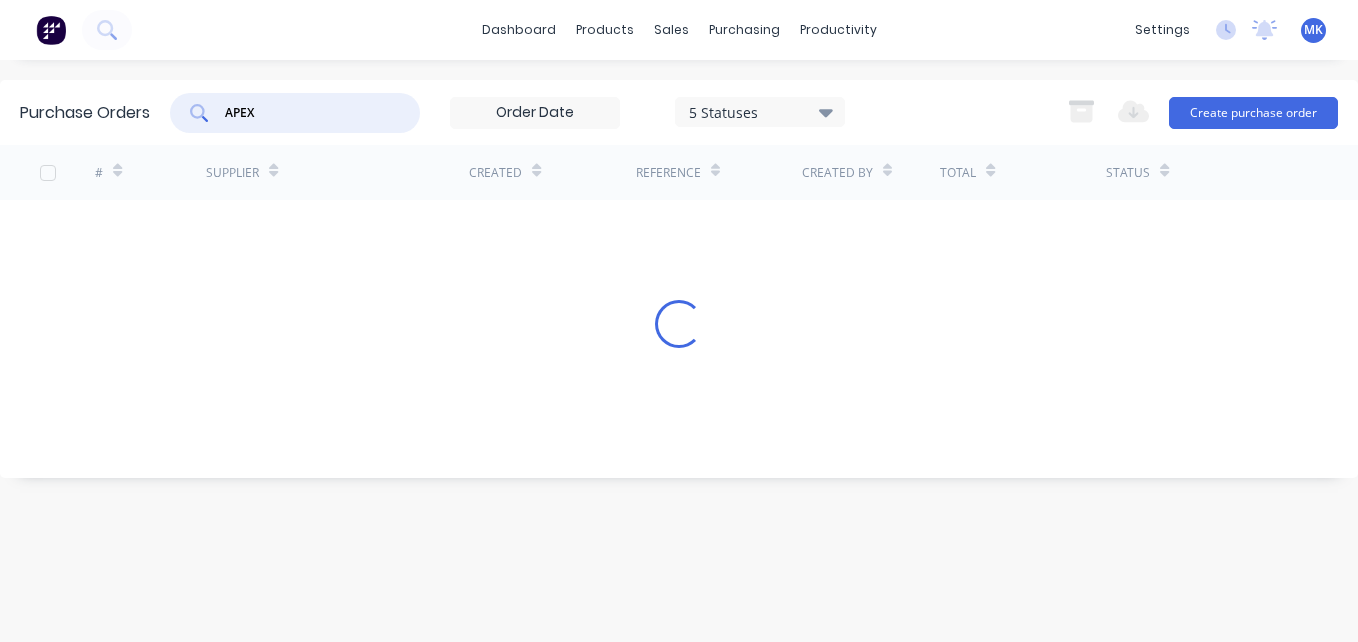 click on "APEX" at bounding box center (306, 113) 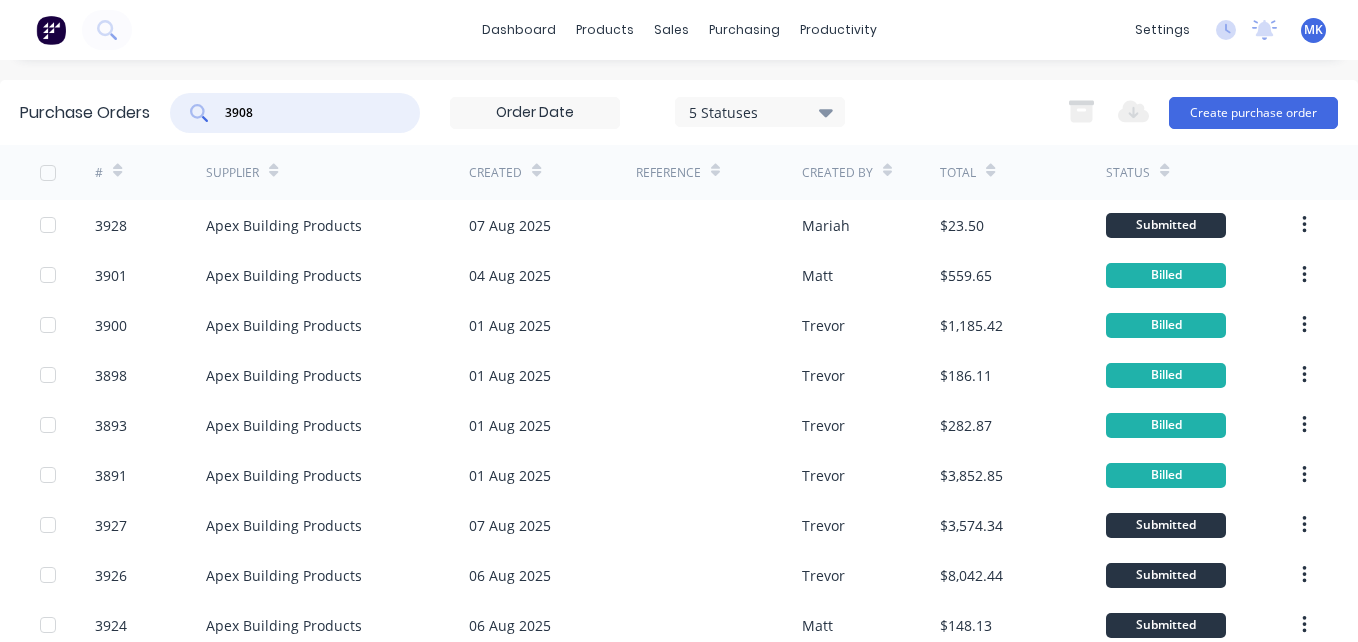 type on "3908" 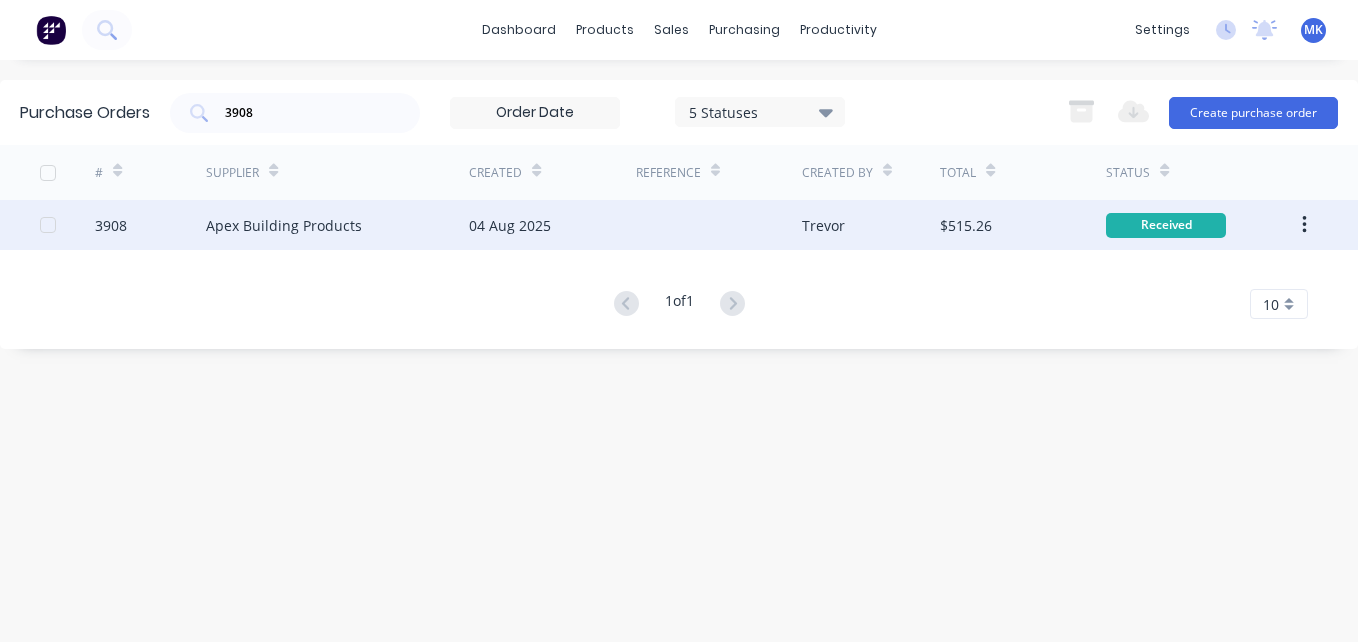 click at bounding box center (719, 225) 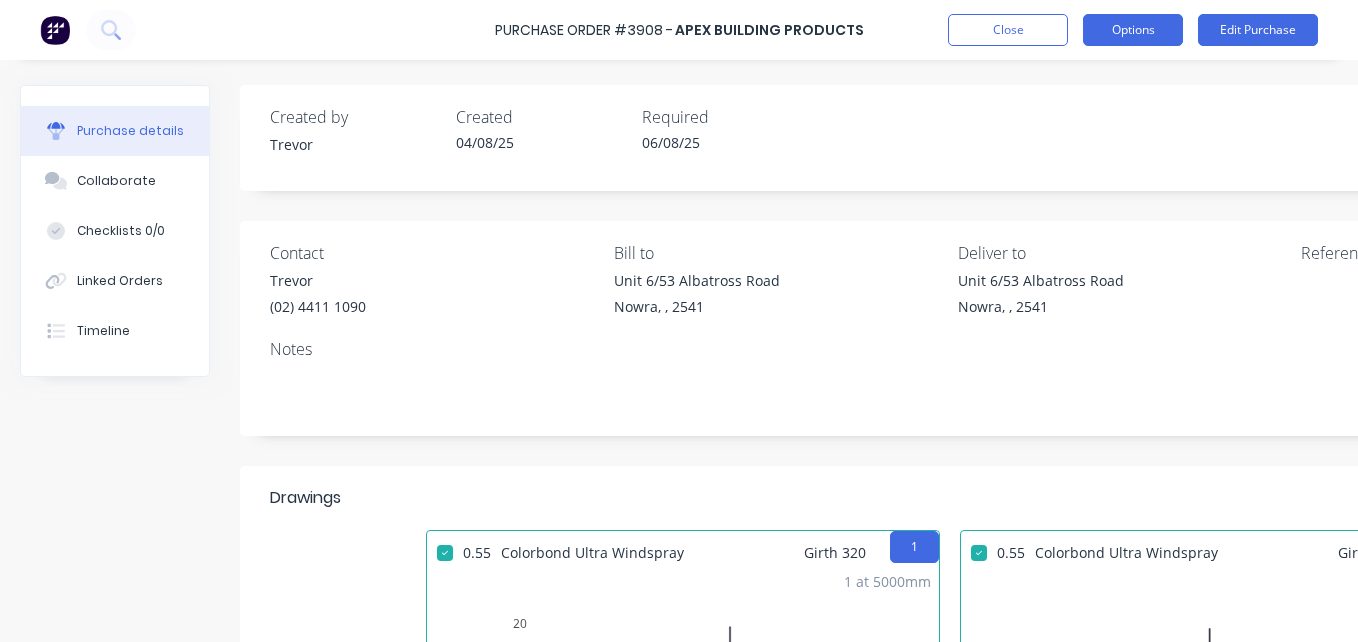 click on "Options" at bounding box center [1133, 30] 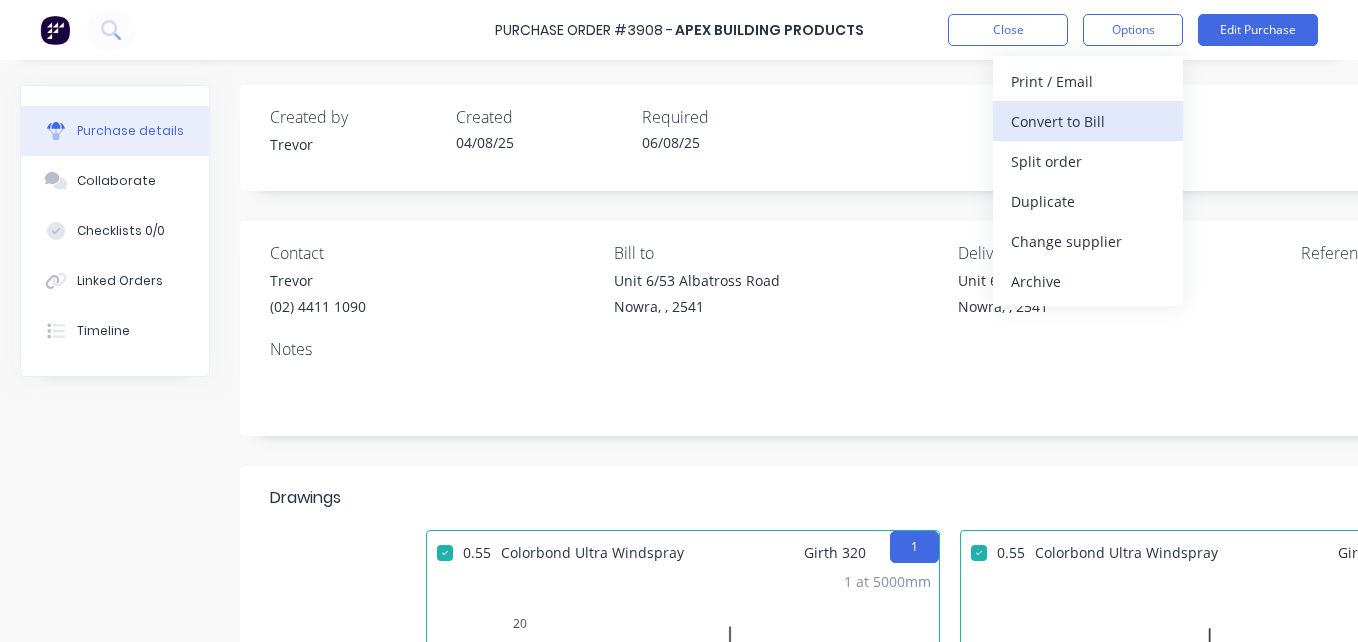 click on "Convert to Bill" at bounding box center [1088, 121] 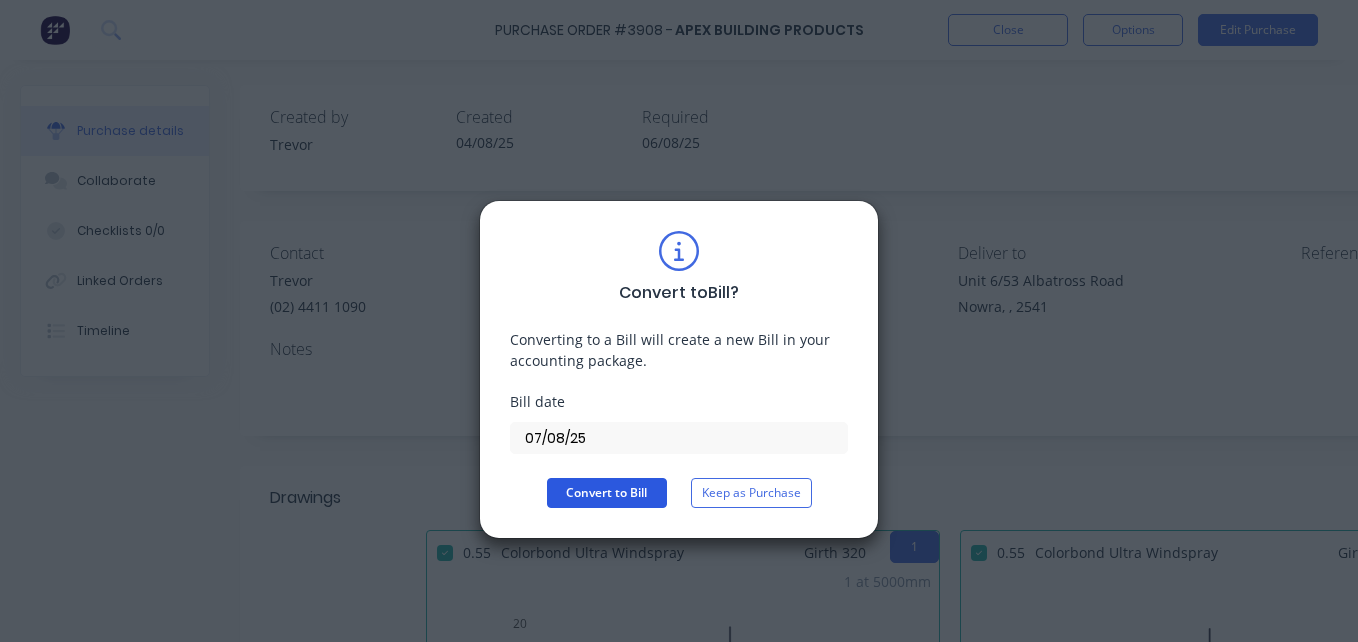click on "Convert to Bill" at bounding box center (607, 493) 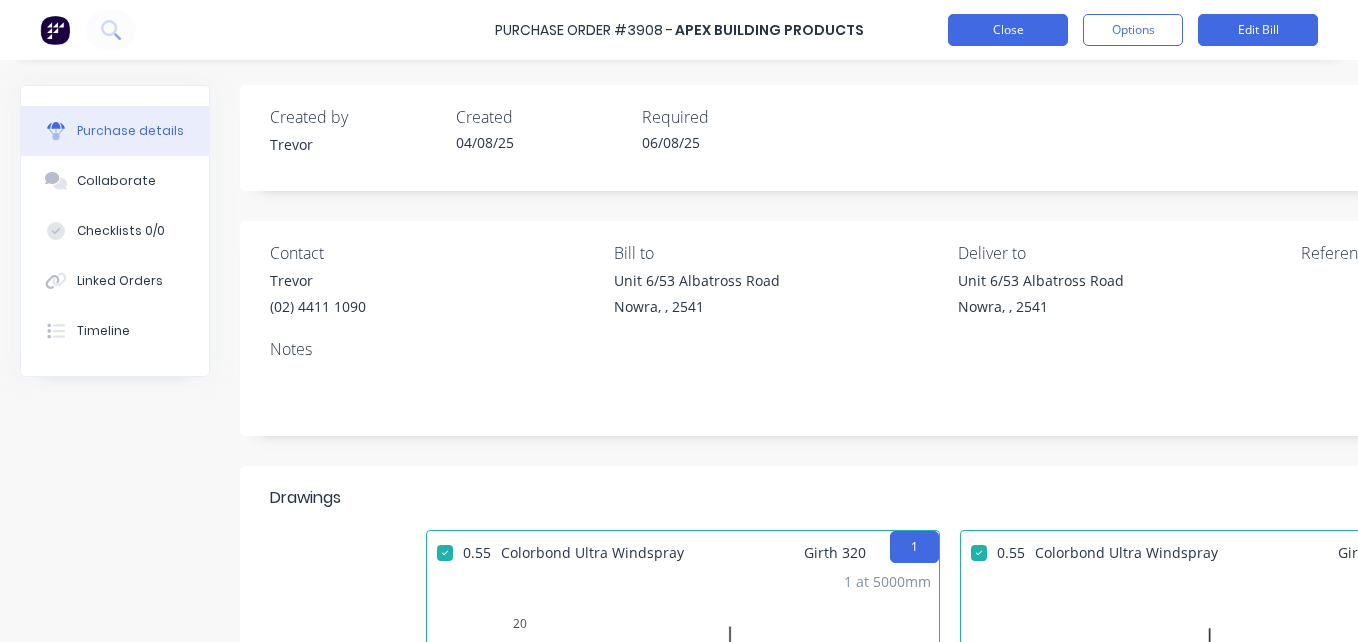 click on "Close" at bounding box center [1008, 30] 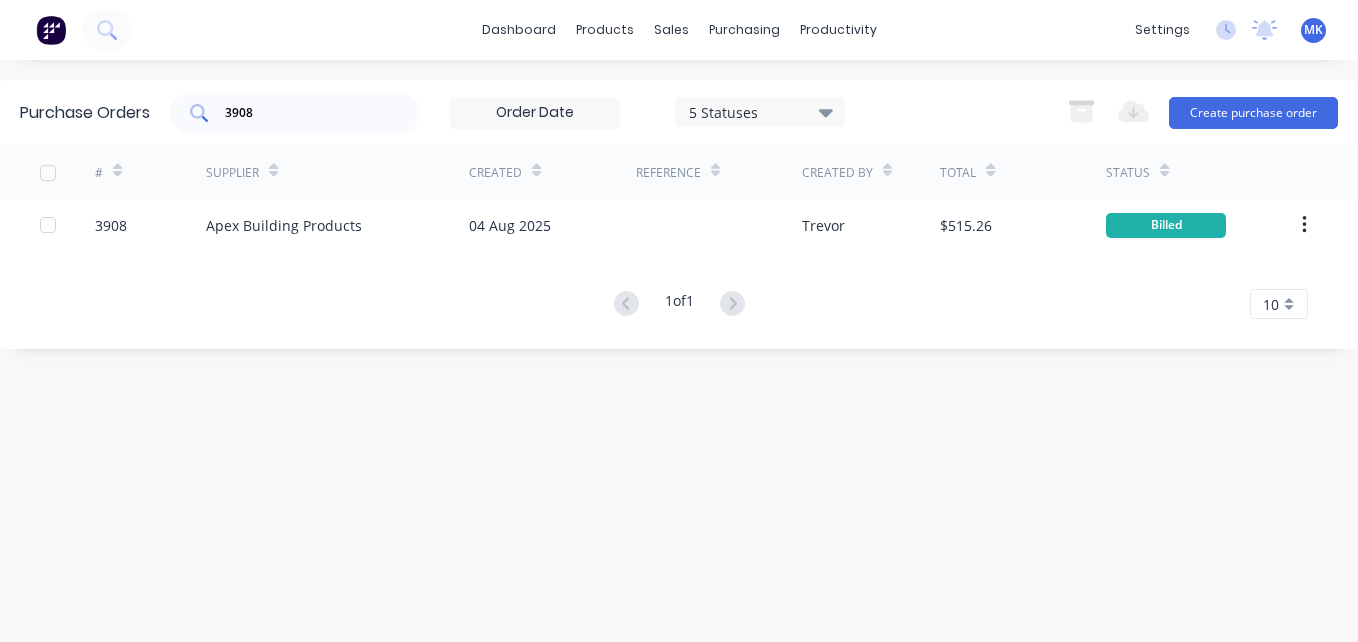 click on "3908" at bounding box center (306, 113) 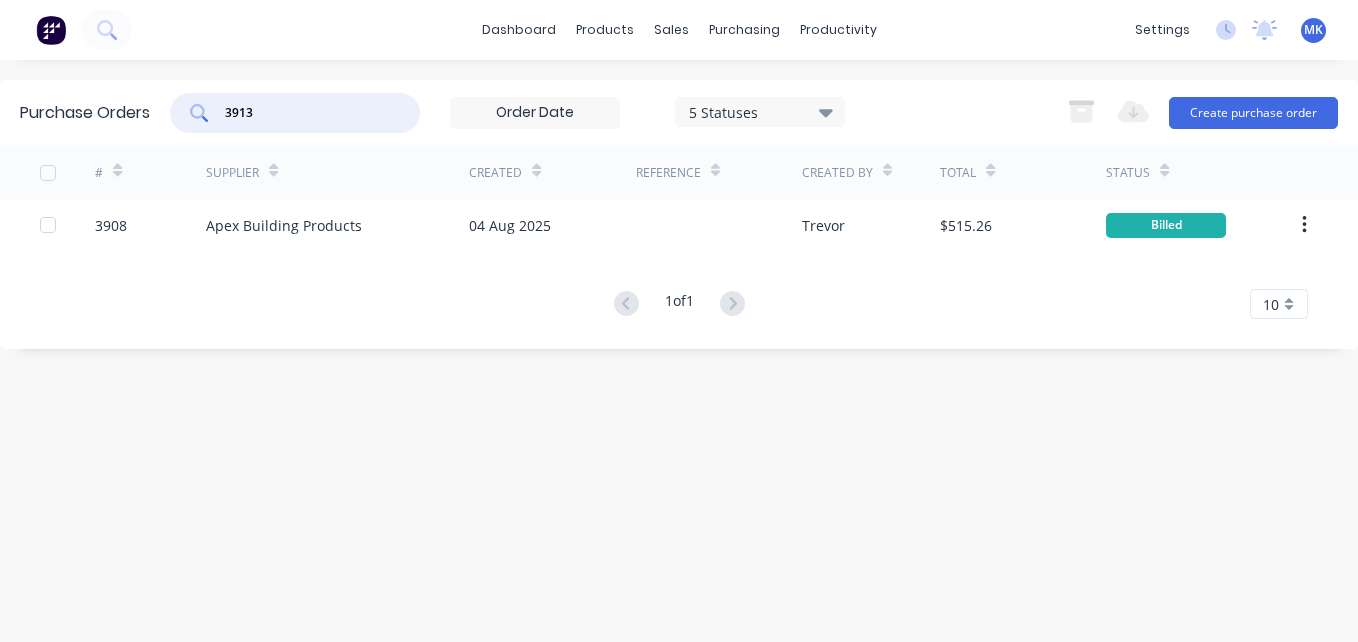 type on "3913" 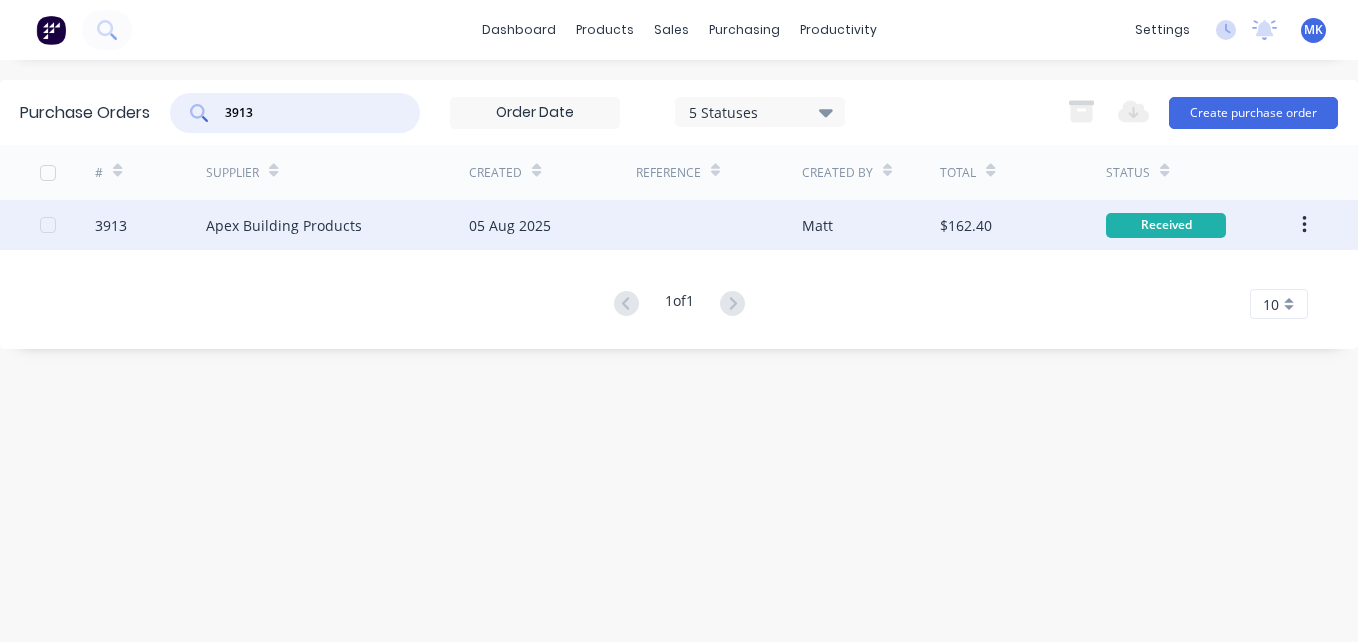click on "$162.40" at bounding box center (966, 225) 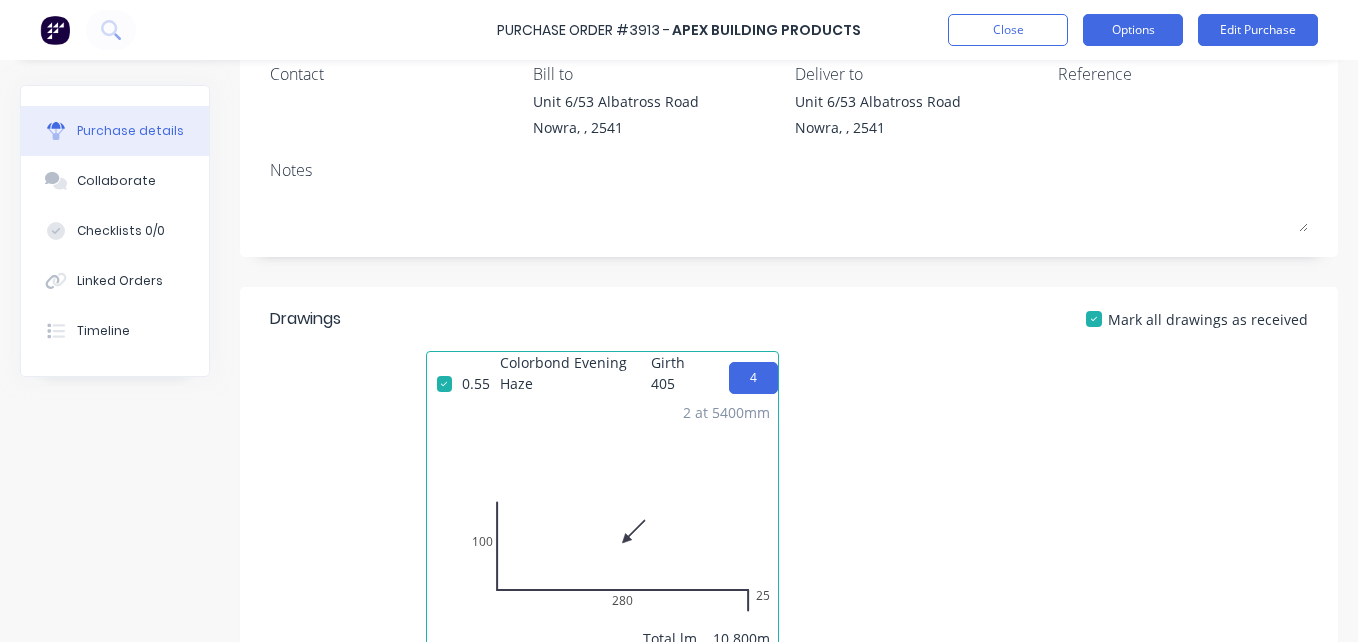 scroll, scrollTop: 200, scrollLeft: 0, axis: vertical 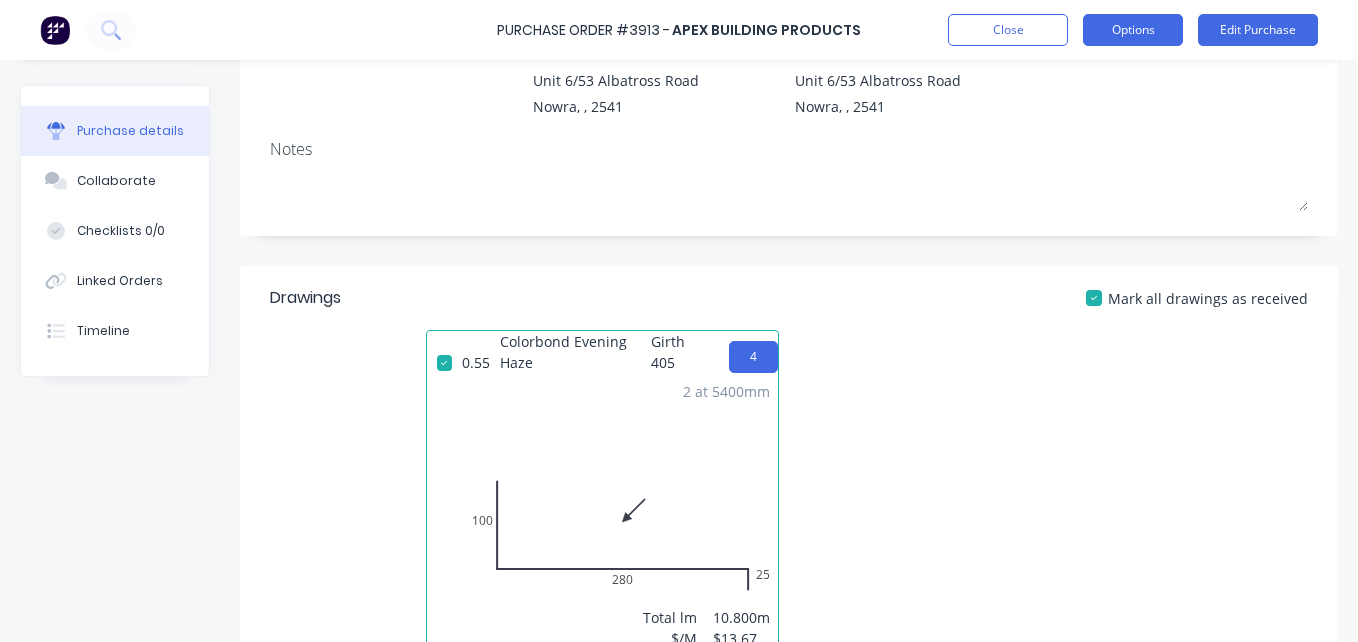 click on "Options" at bounding box center [1133, 30] 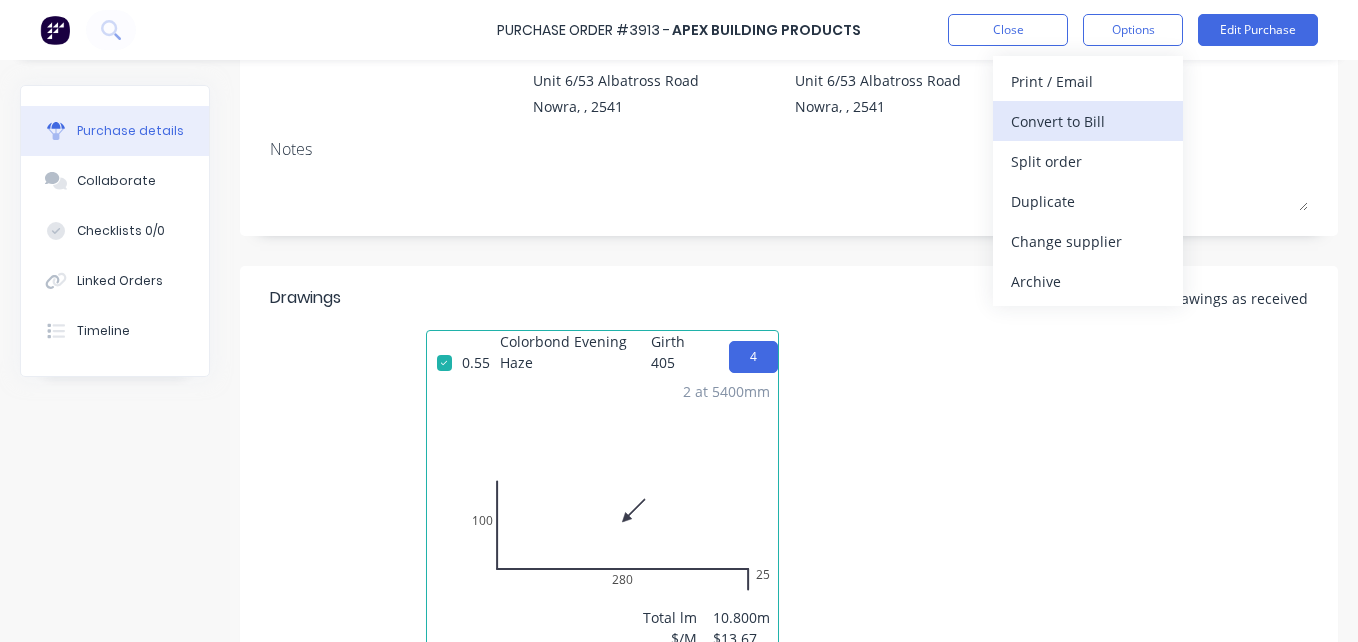 click on "Convert to Bill" at bounding box center [1088, 121] 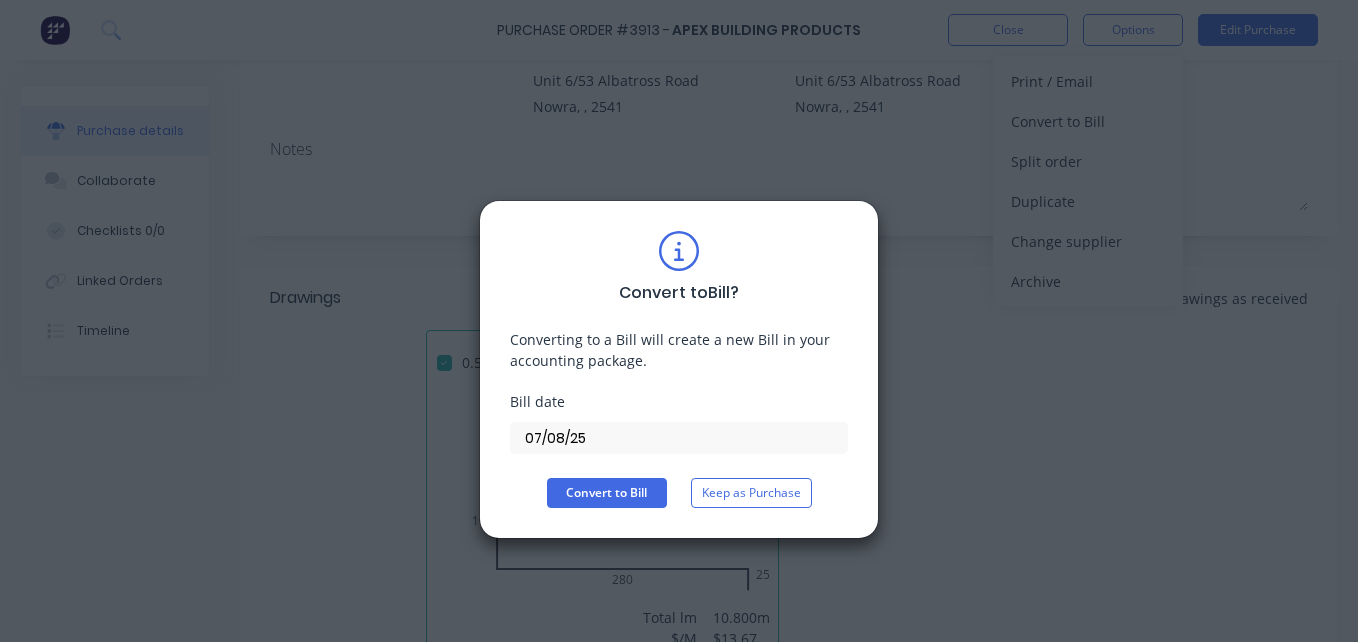 click on "Convert to Bill ? Converting to a Bill will create a new Bill in your accounting package. Bill date [DATE] Convert to Bill Keep as Purchase" at bounding box center (679, 369) 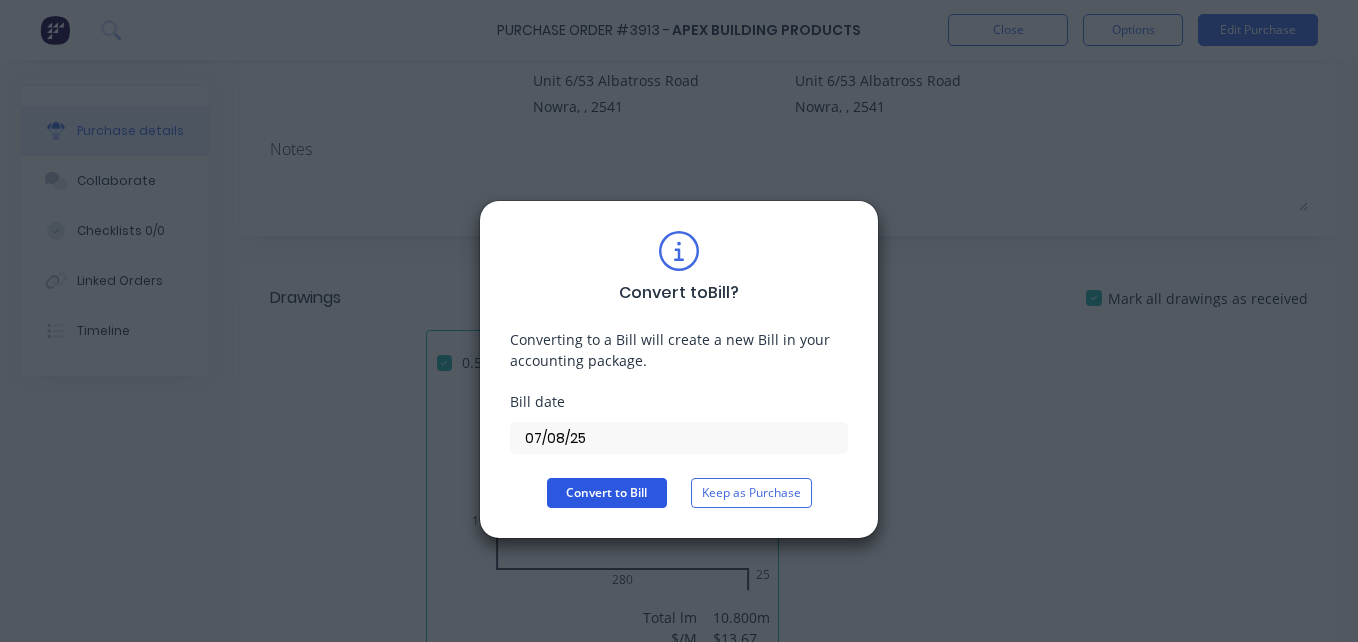 click on "Convert to Bill" at bounding box center [607, 493] 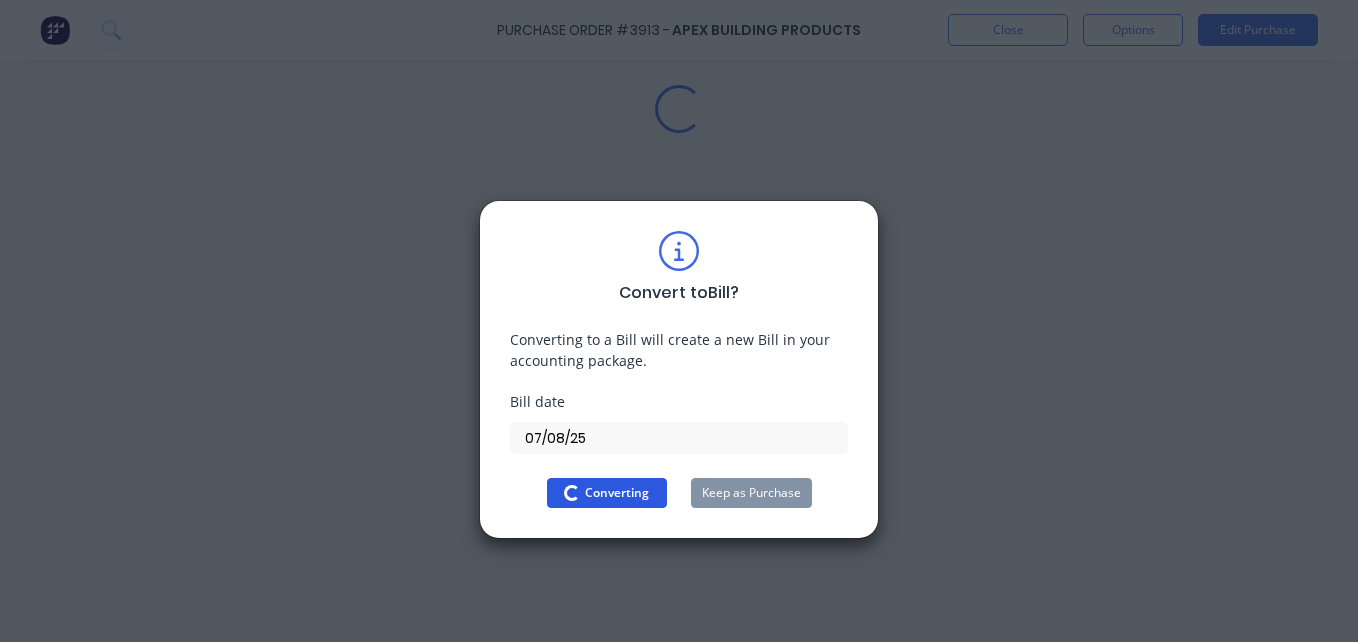 scroll, scrollTop: 0, scrollLeft: 0, axis: both 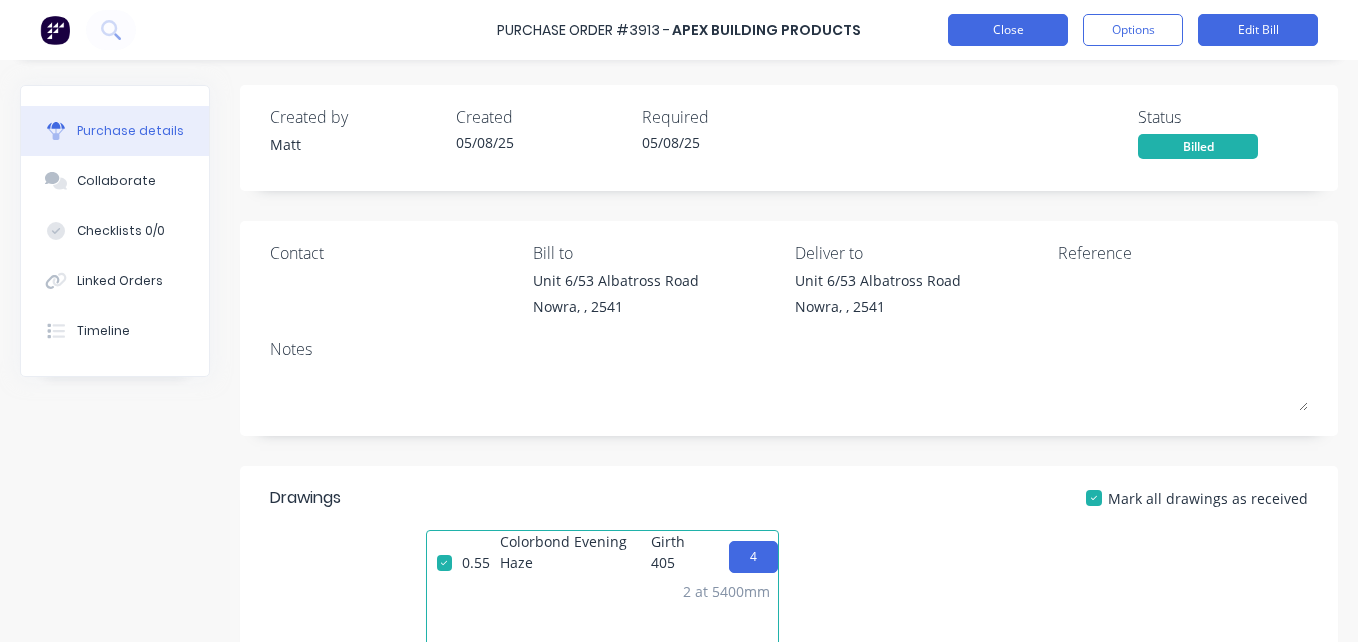 click on "Close" at bounding box center (1008, 30) 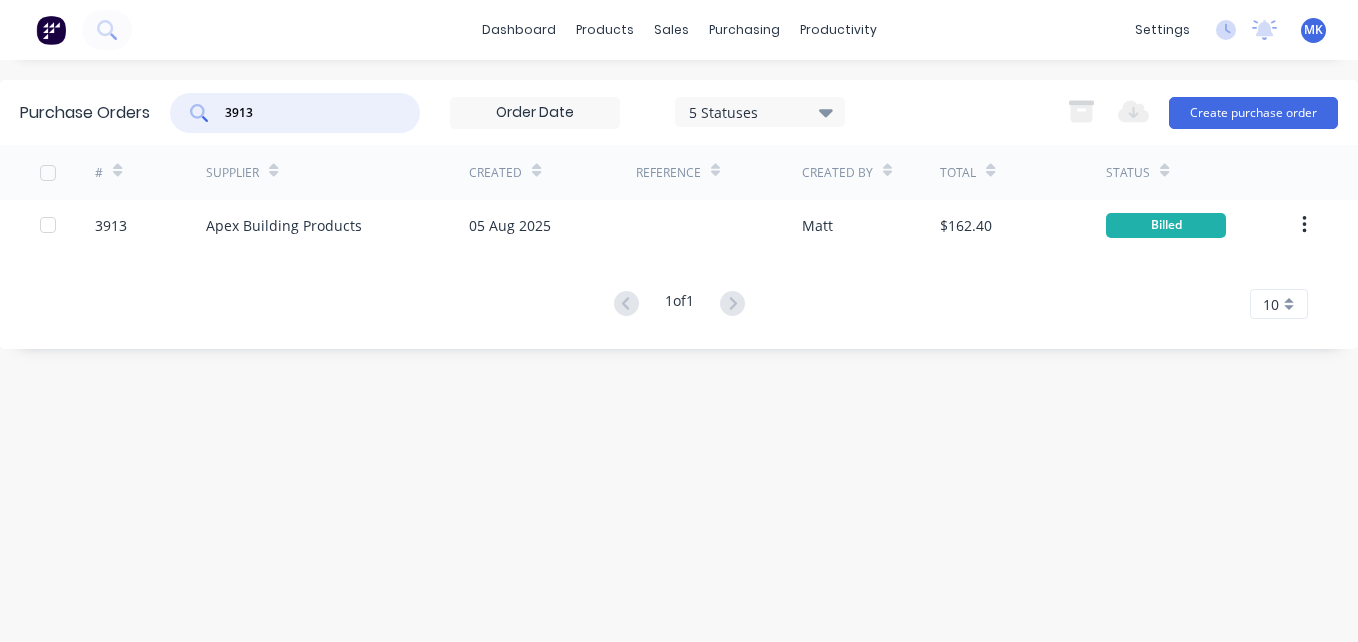 click on "3913" at bounding box center (306, 113) 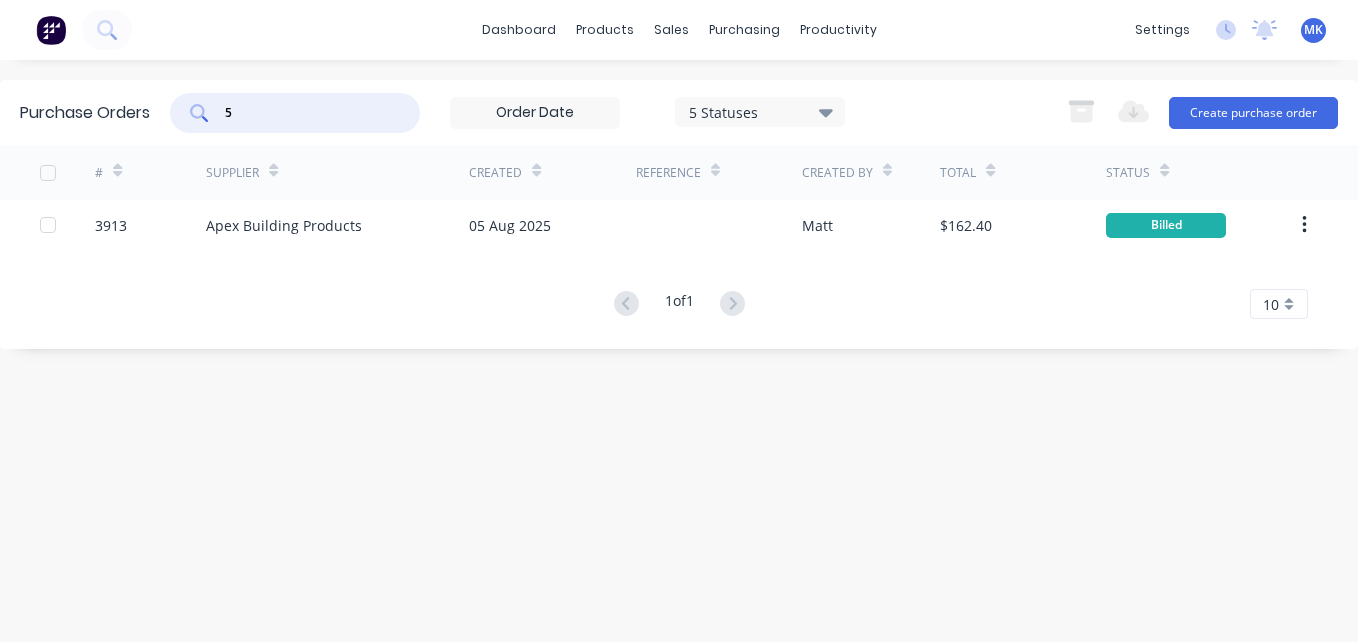 type on "5" 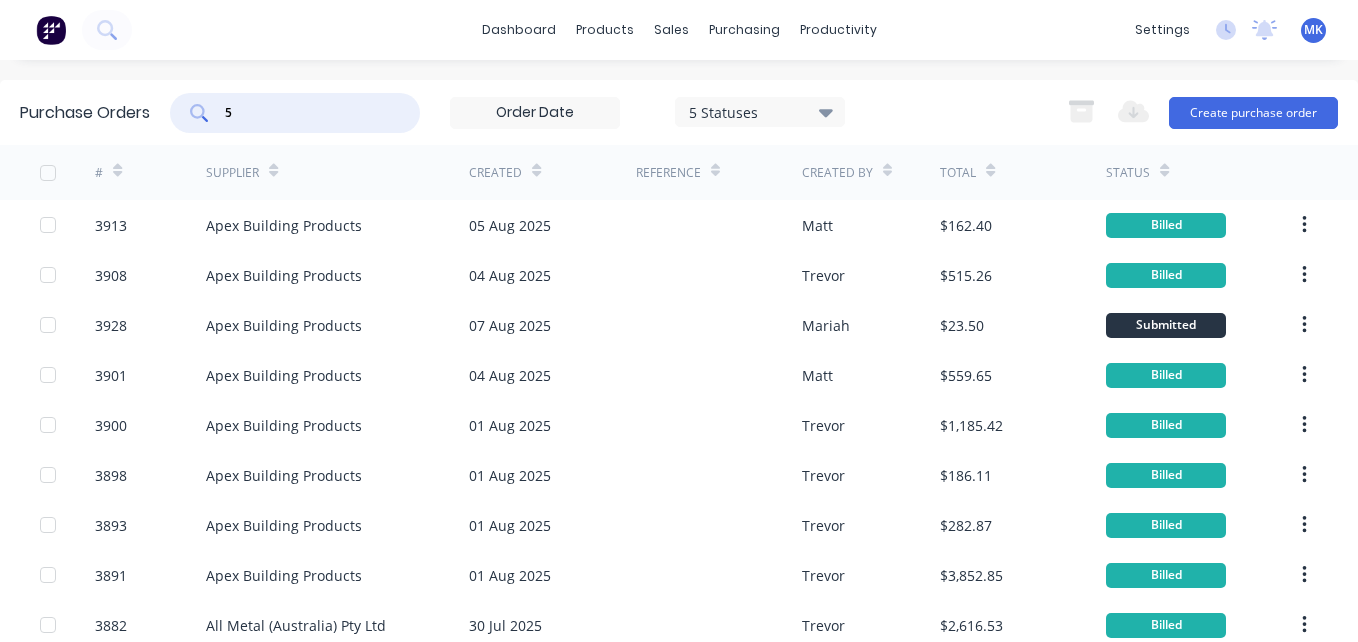 click on "5" at bounding box center (306, 113) 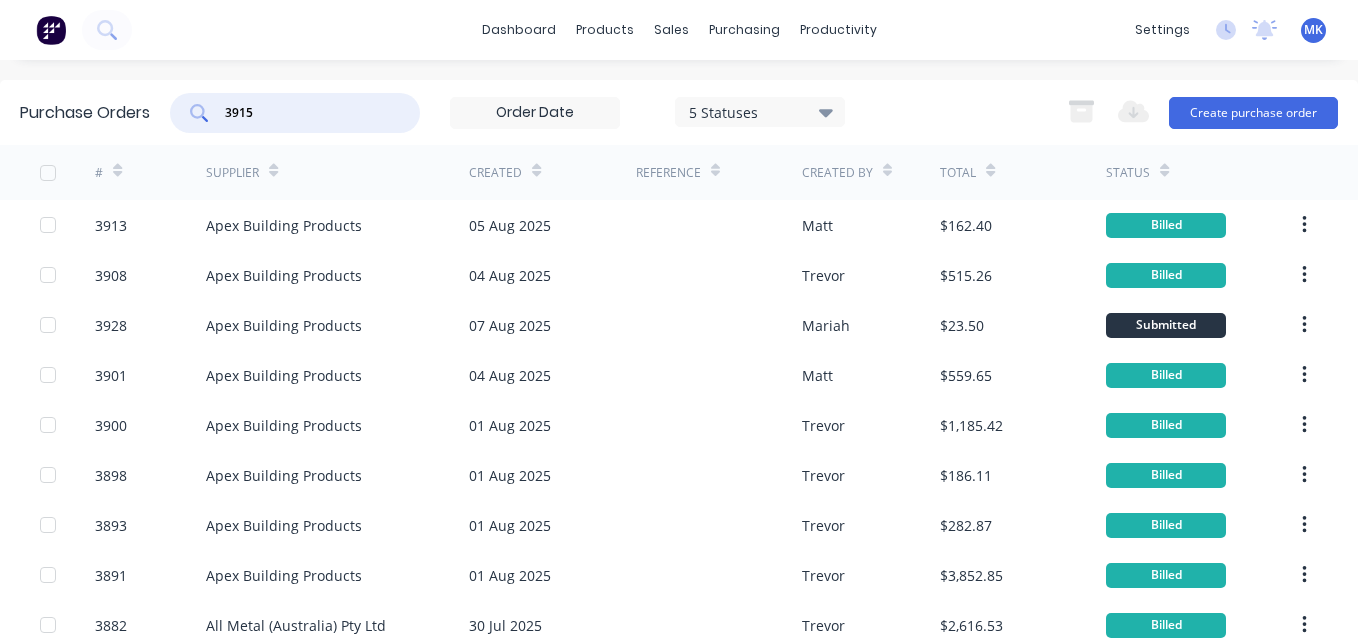 type on "3915" 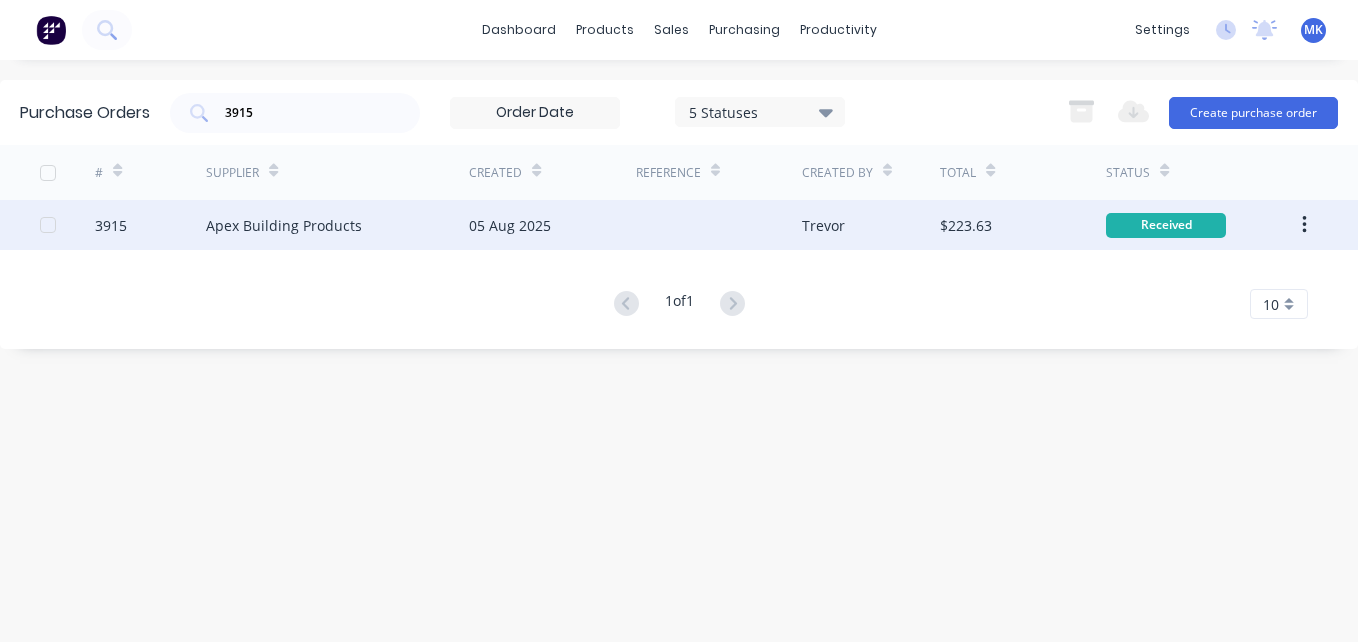 click on "$223.63" at bounding box center (966, 225) 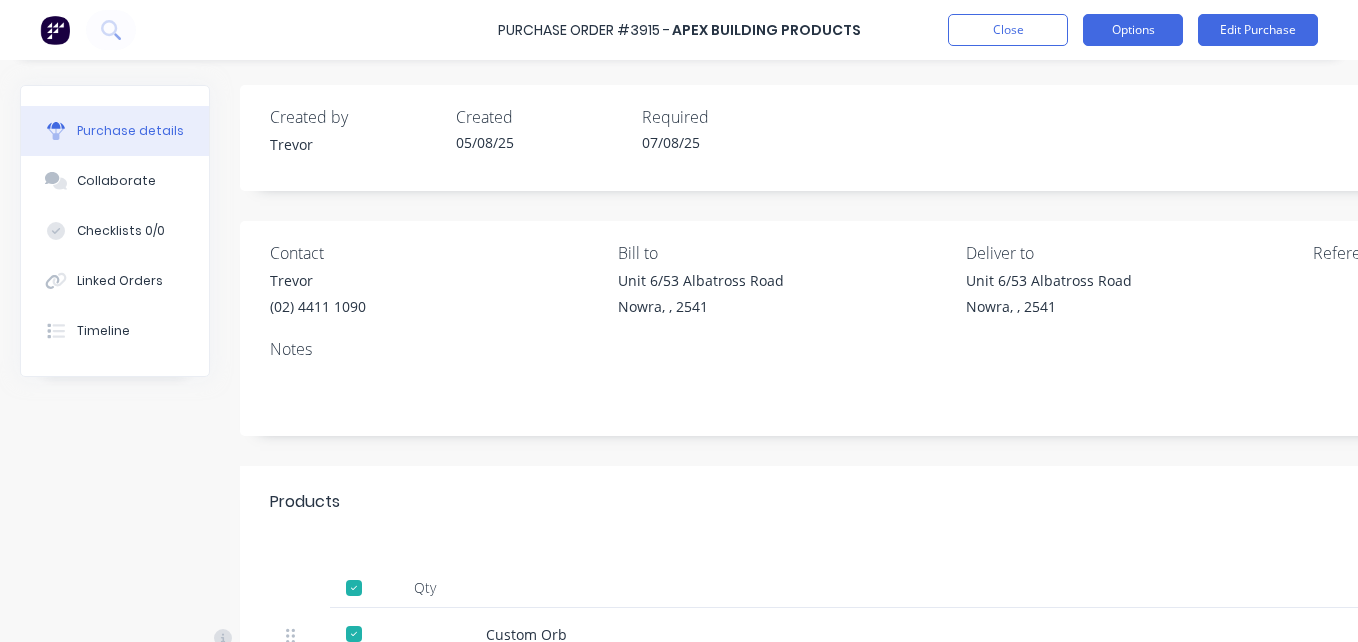 click on "Options" at bounding box center [1133, 30] 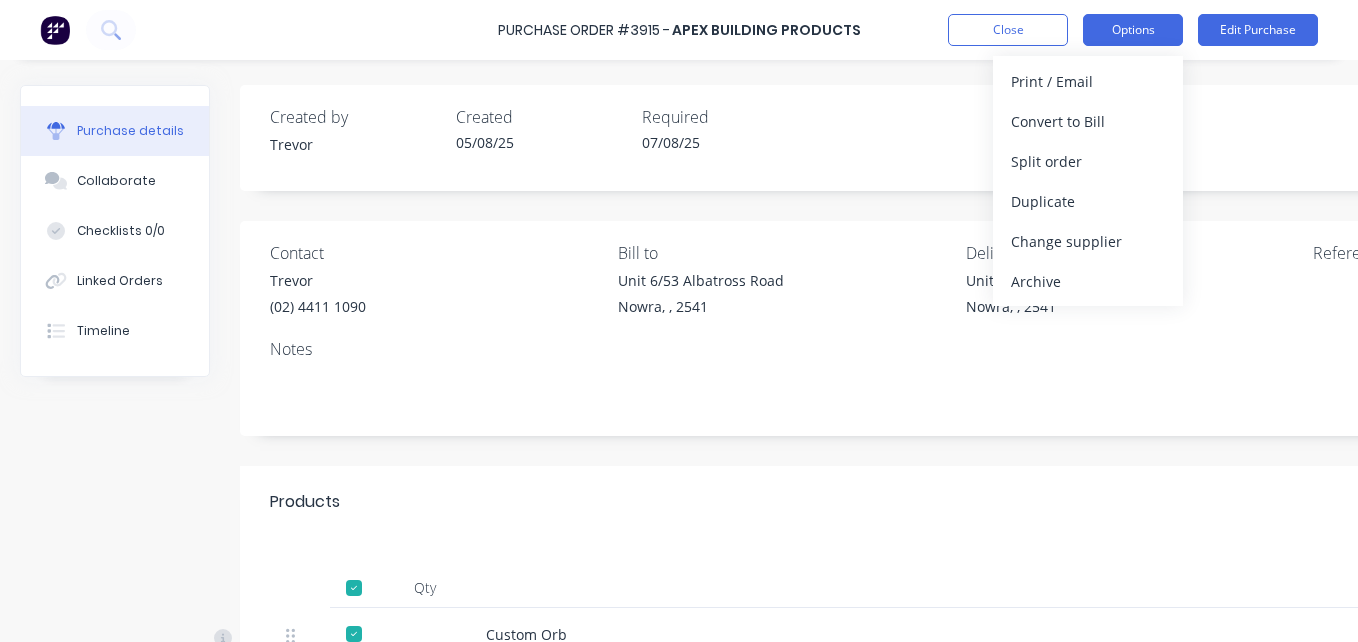 click on "Convert to Bill" at bounding box center (1088, 121) 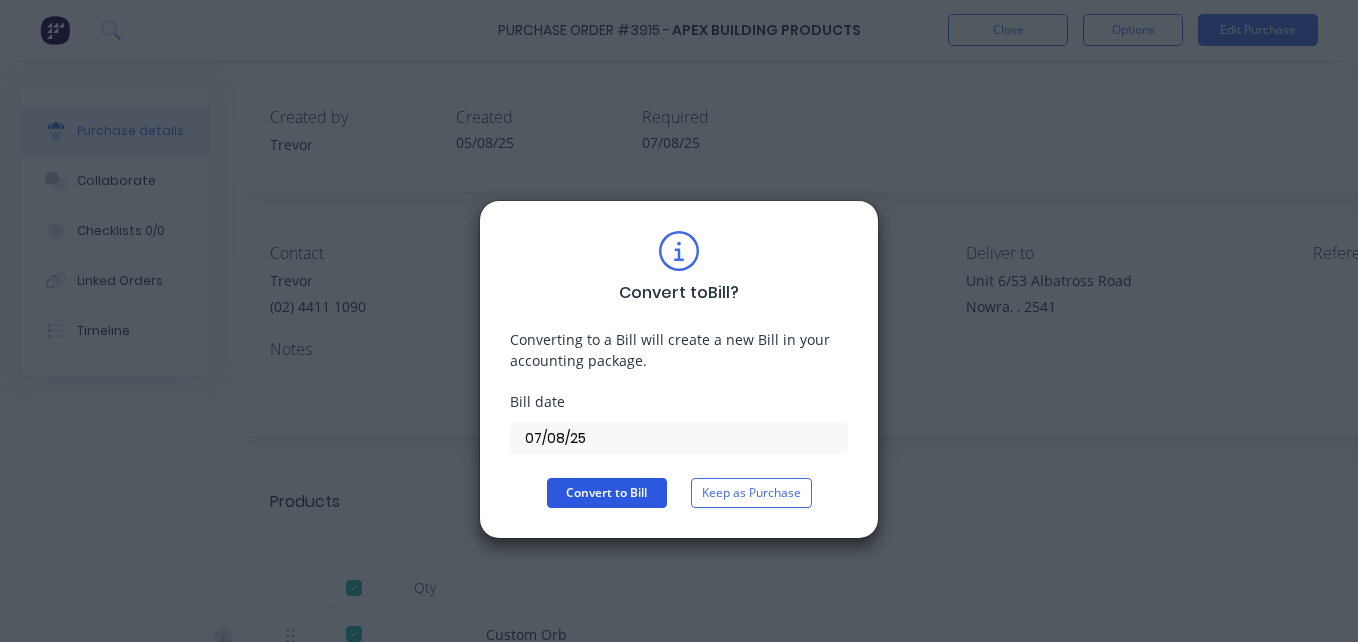 click on "Convert to Bill" at bounding box center [607, 493] 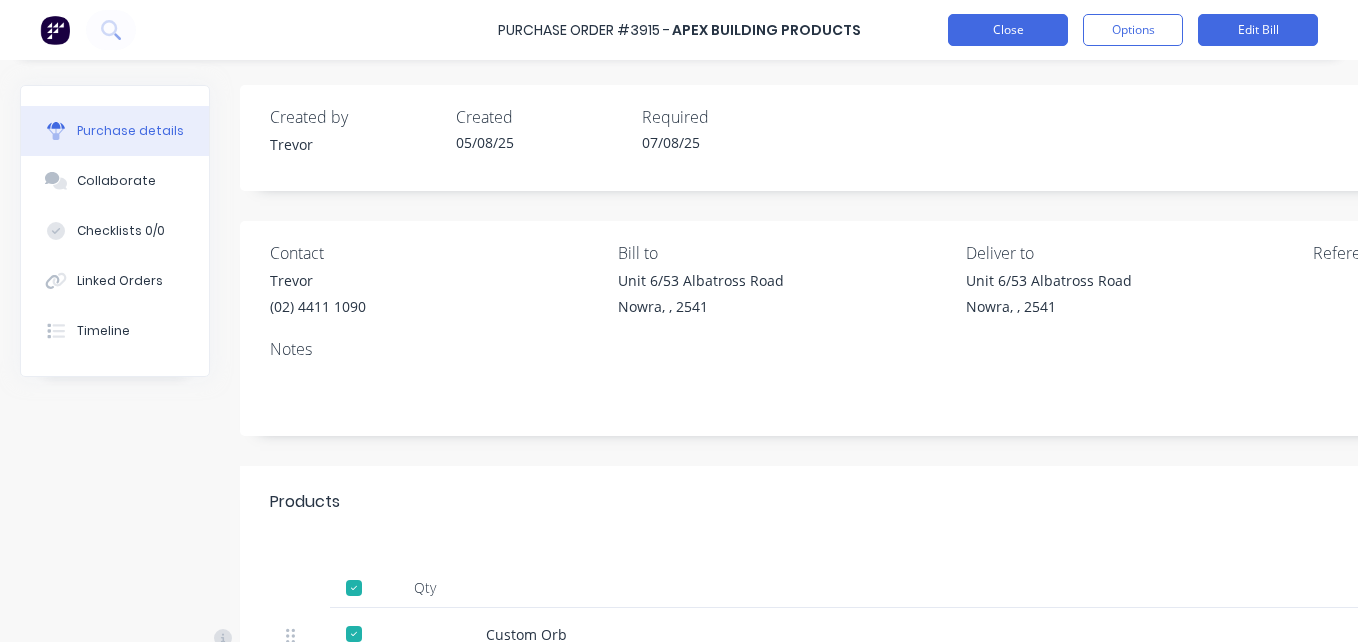 click on "Close" at bounding box center (1008, 30) 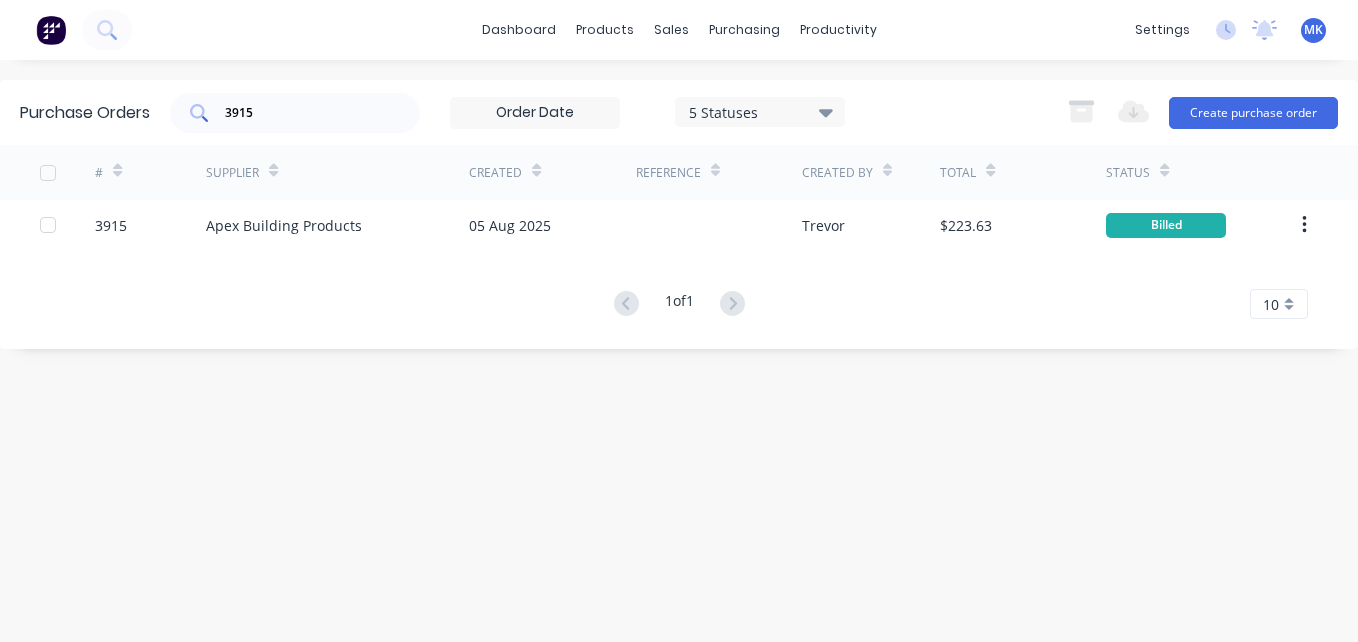 click on "3915" at bounding box center (306, 113) 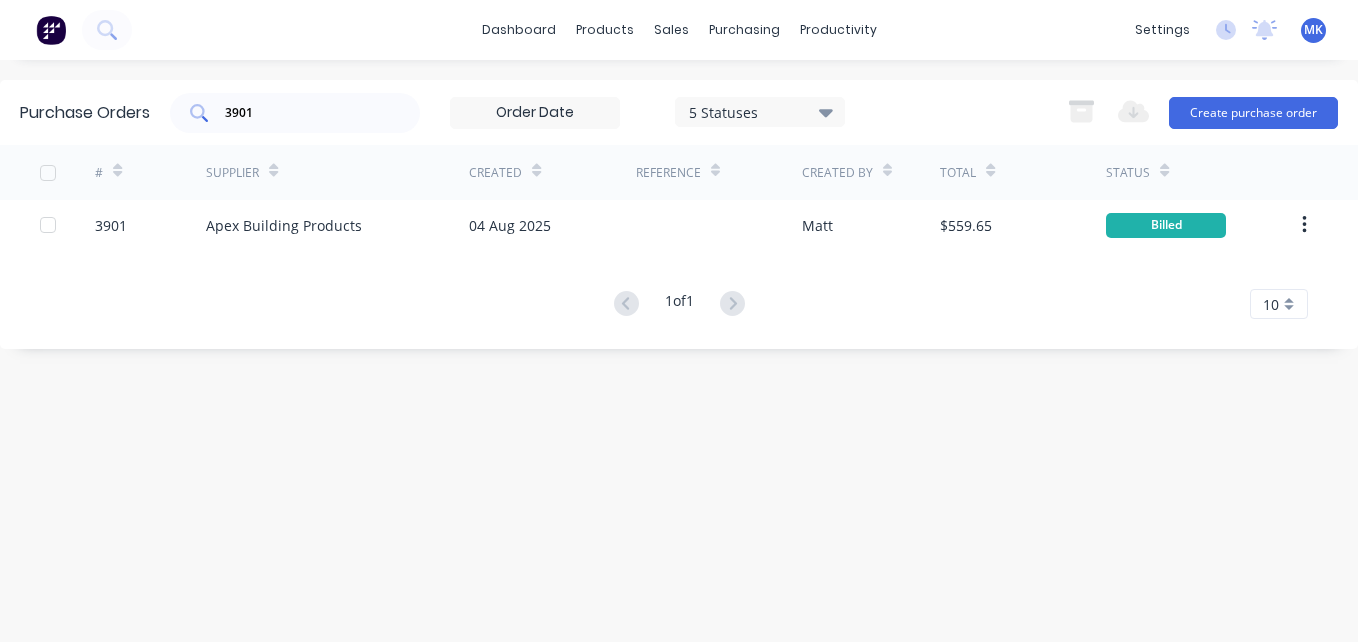 click on "3901" at bounding box center (295, 113) 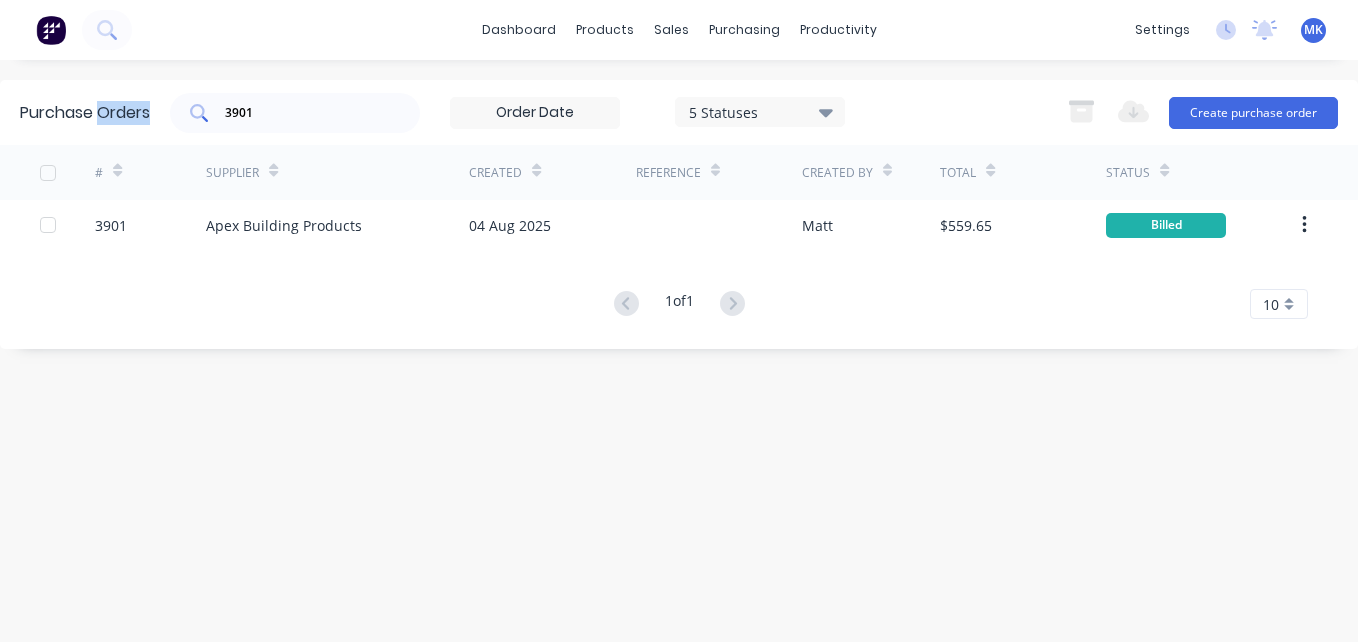 click on "3901" at bounding box center [295, 113] 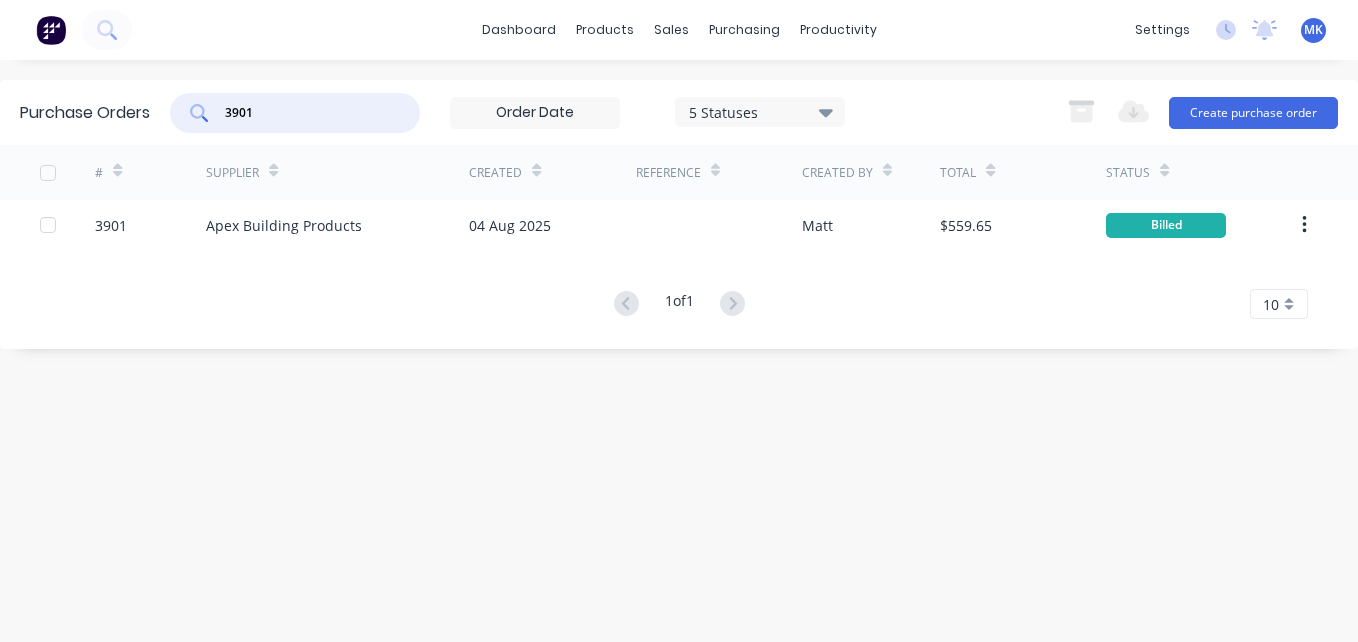 click on "3901" at bounding box center [306, 113] 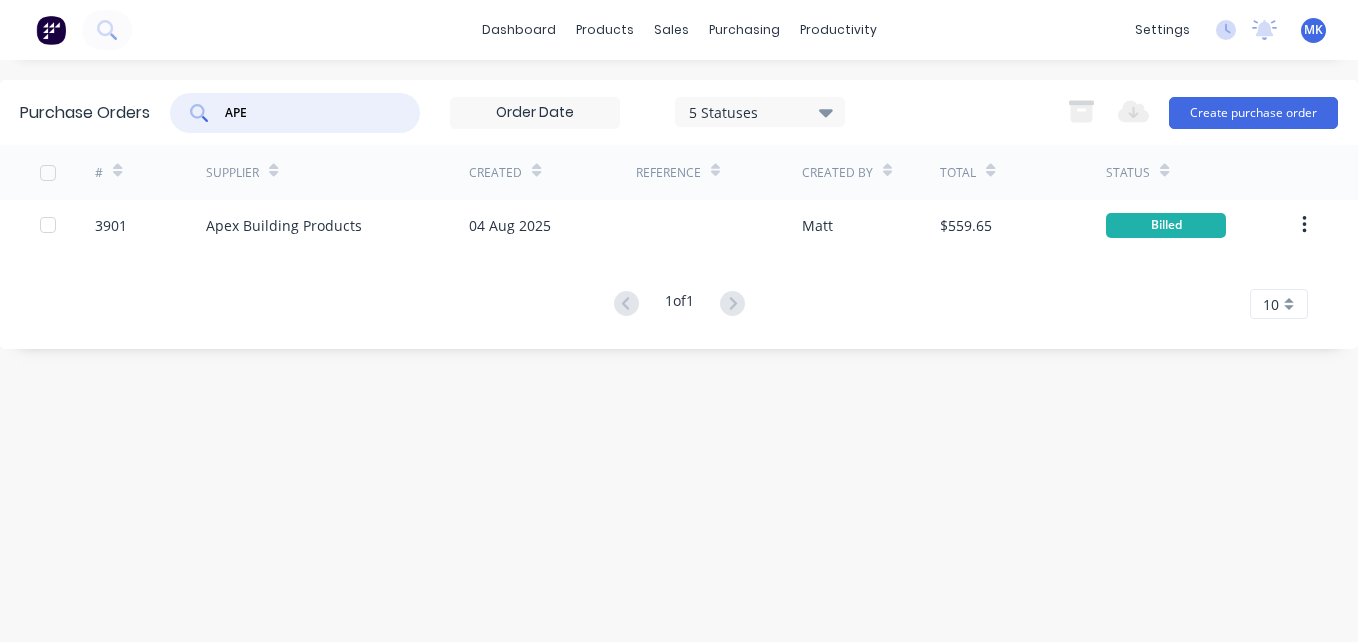 type on "APE" 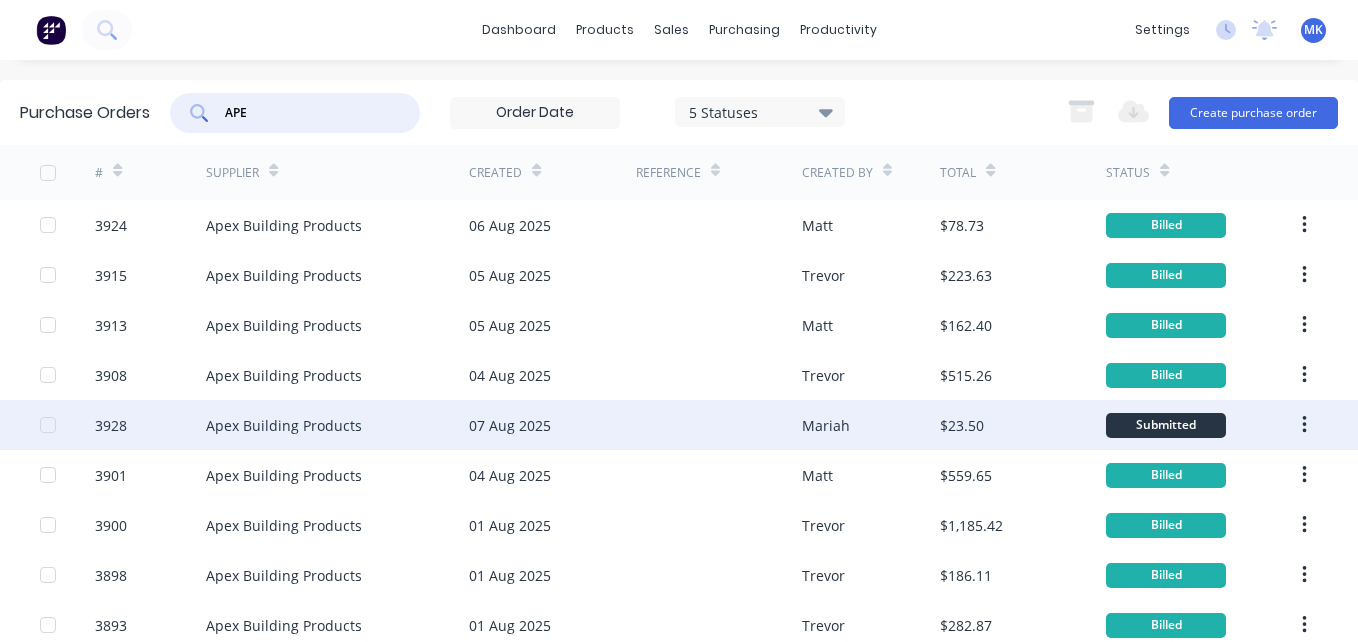 click on "$23.50" at bounding box center [1023, 425] 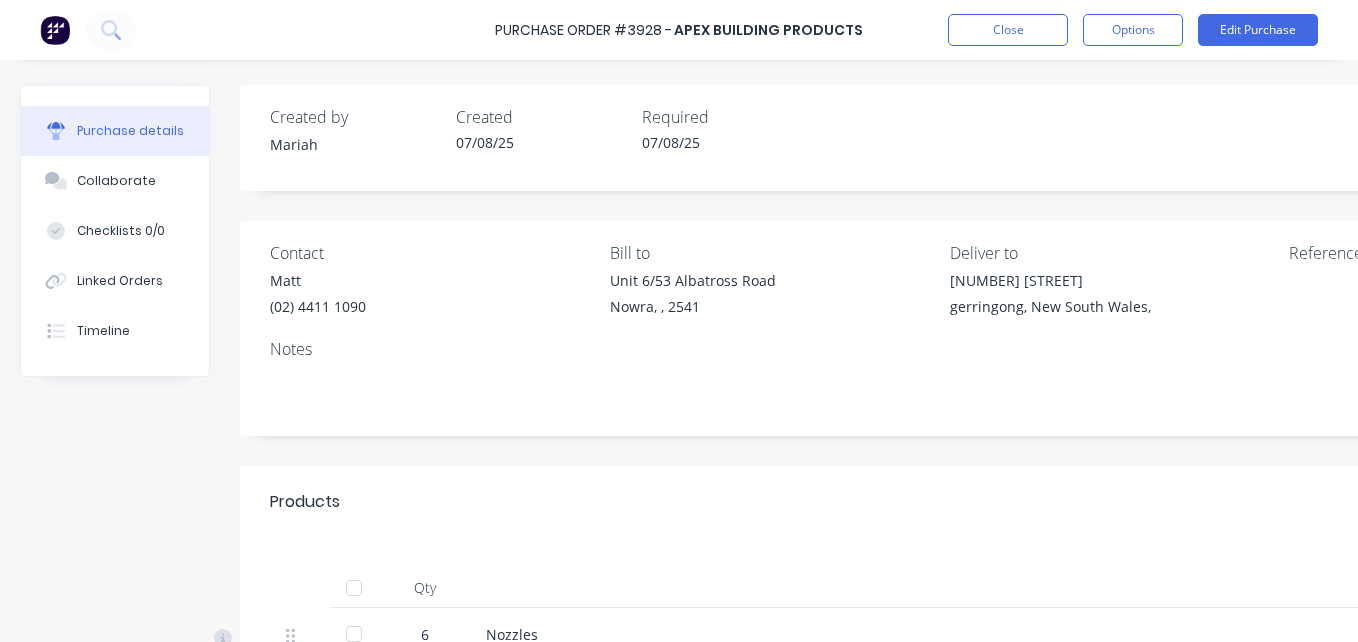 click at bounding box center (354, 588) 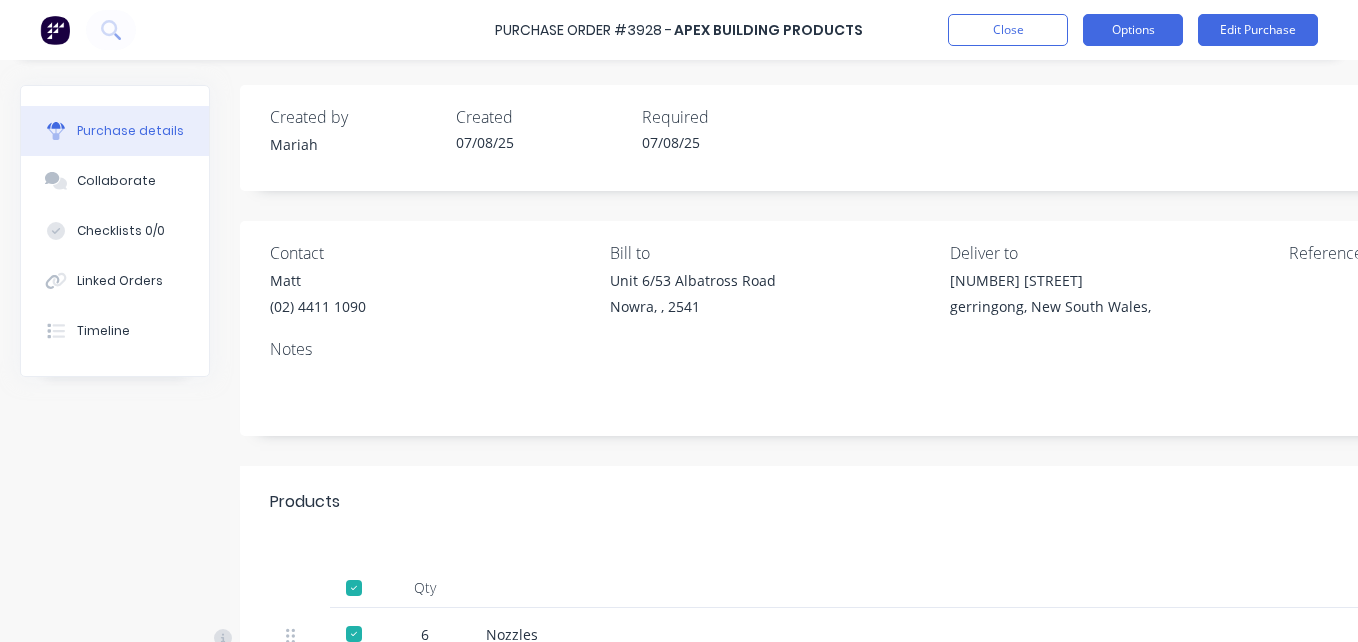 click on "Options" at bounding box center (1133, 30) 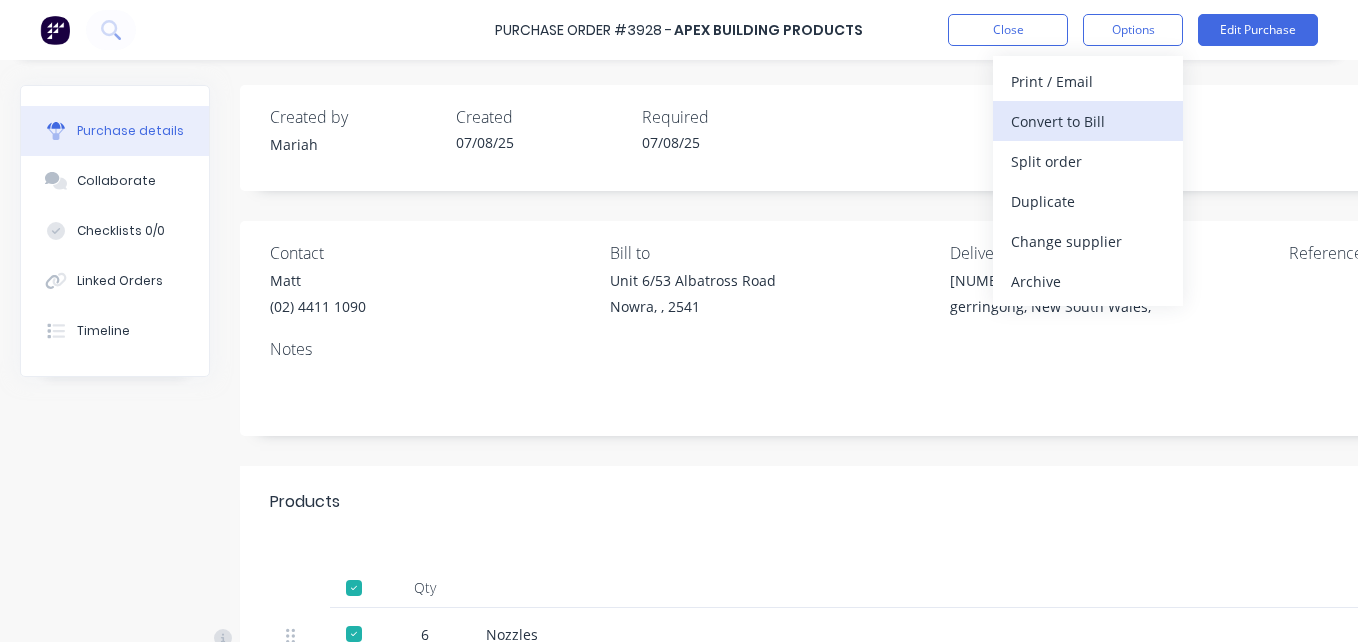 click on "Convert to Bill" at bounding box center [1088, 121] 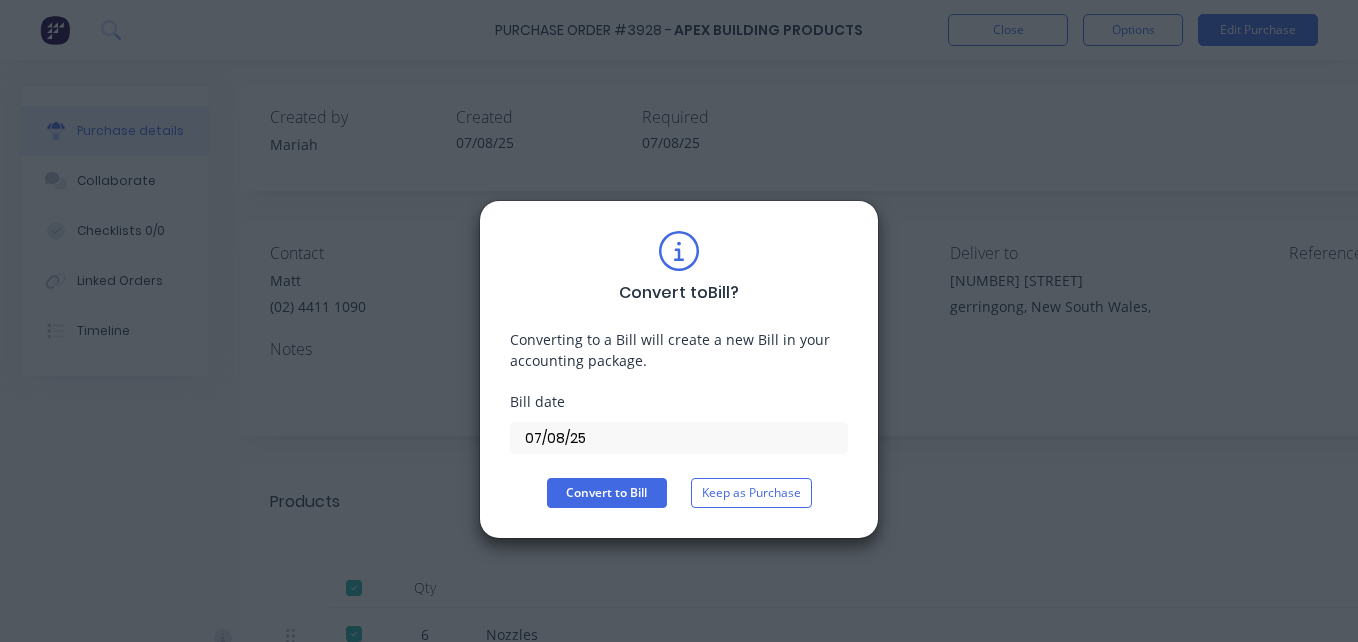 click on "Convert to Bill ? Converting to a Bill will create a new Bill in your accounting package. Bill date [DATE] Convert to Bill Keep as Purchase" at bounding box center (679, 369) 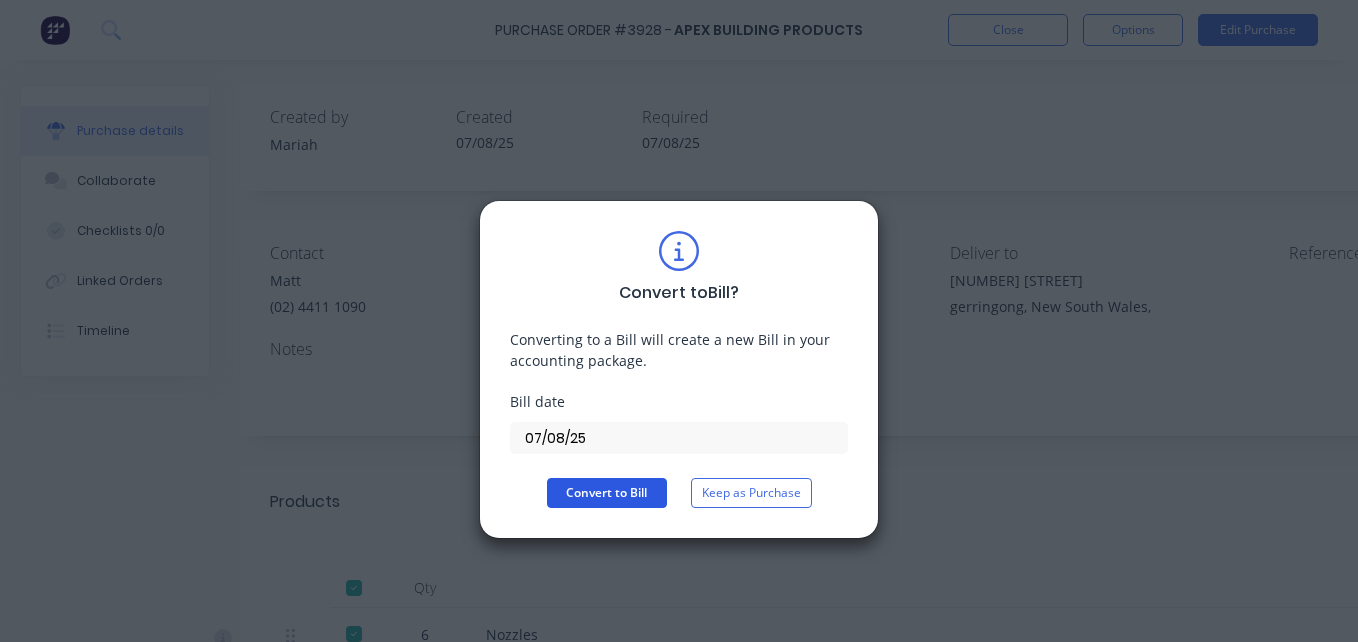 click on "Convert to Bill" at bounding box center (607, 493) 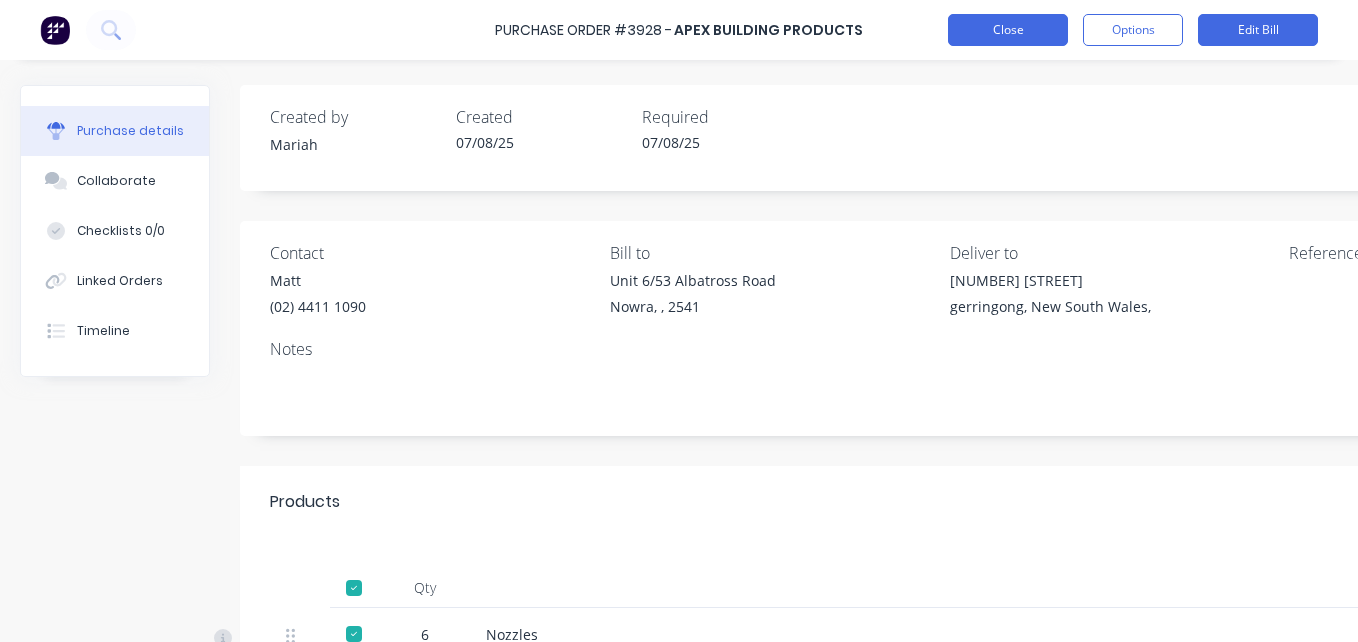 click on "Close" at bounding box center (1008, 30) 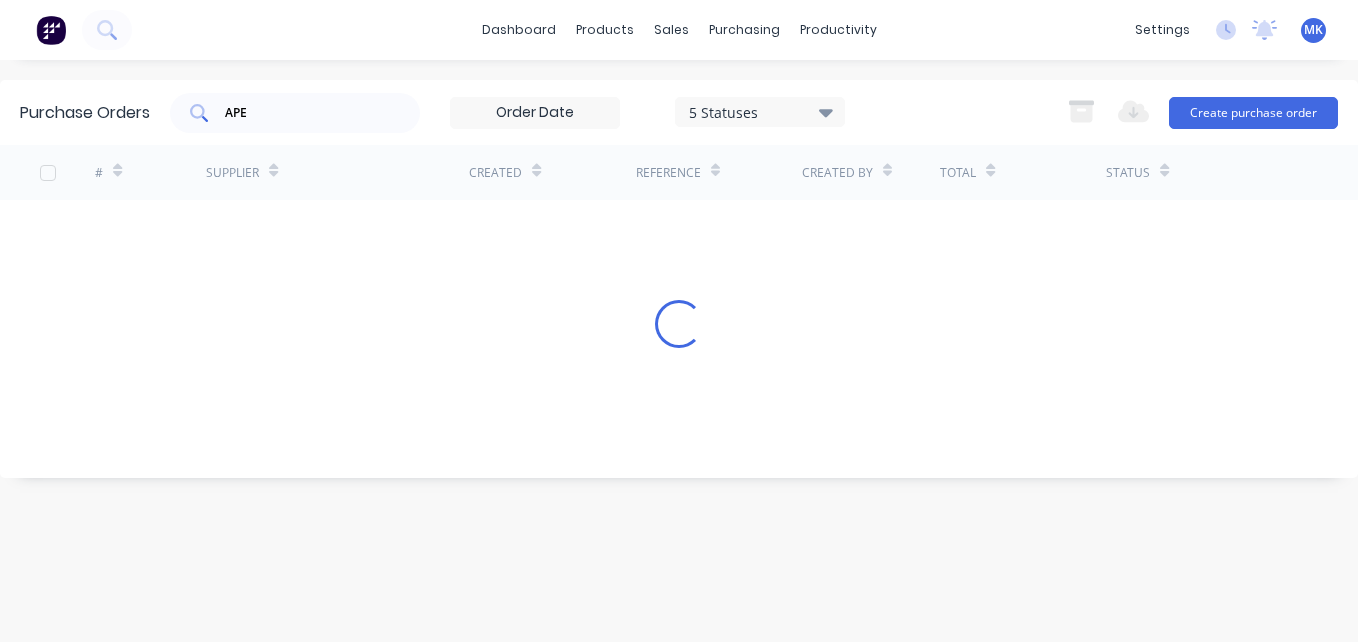 click on "APE" at bounding box center (306, 113) 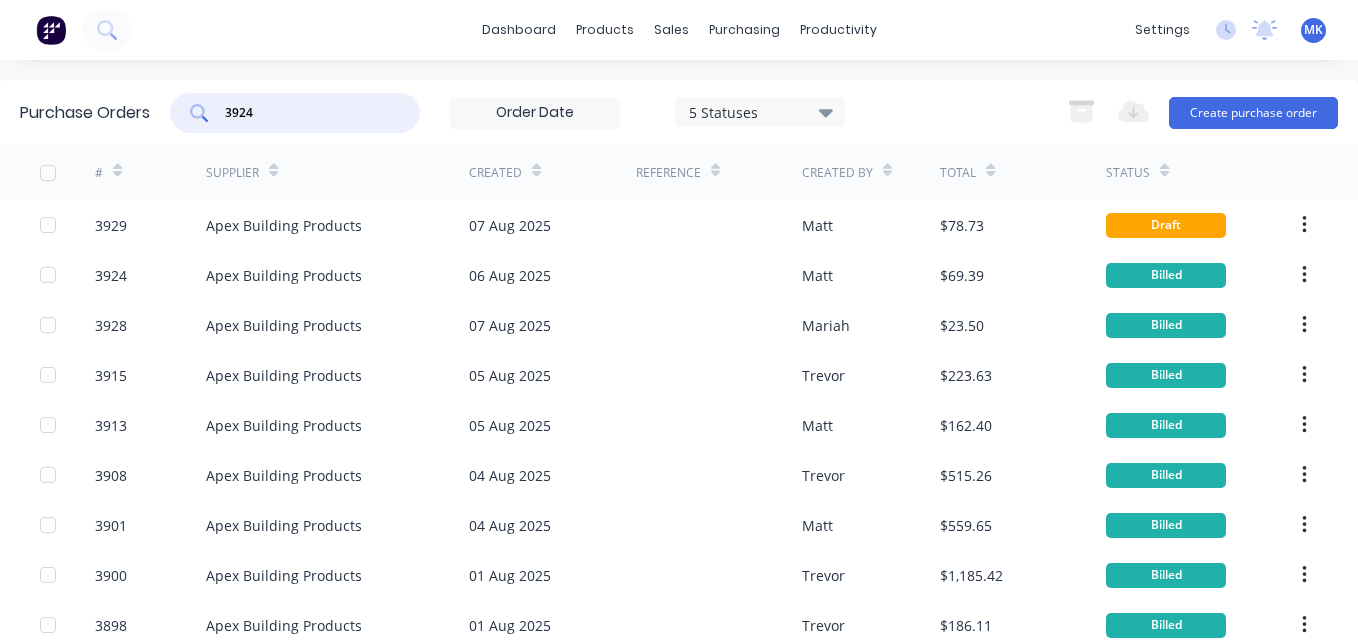 type on "3924" 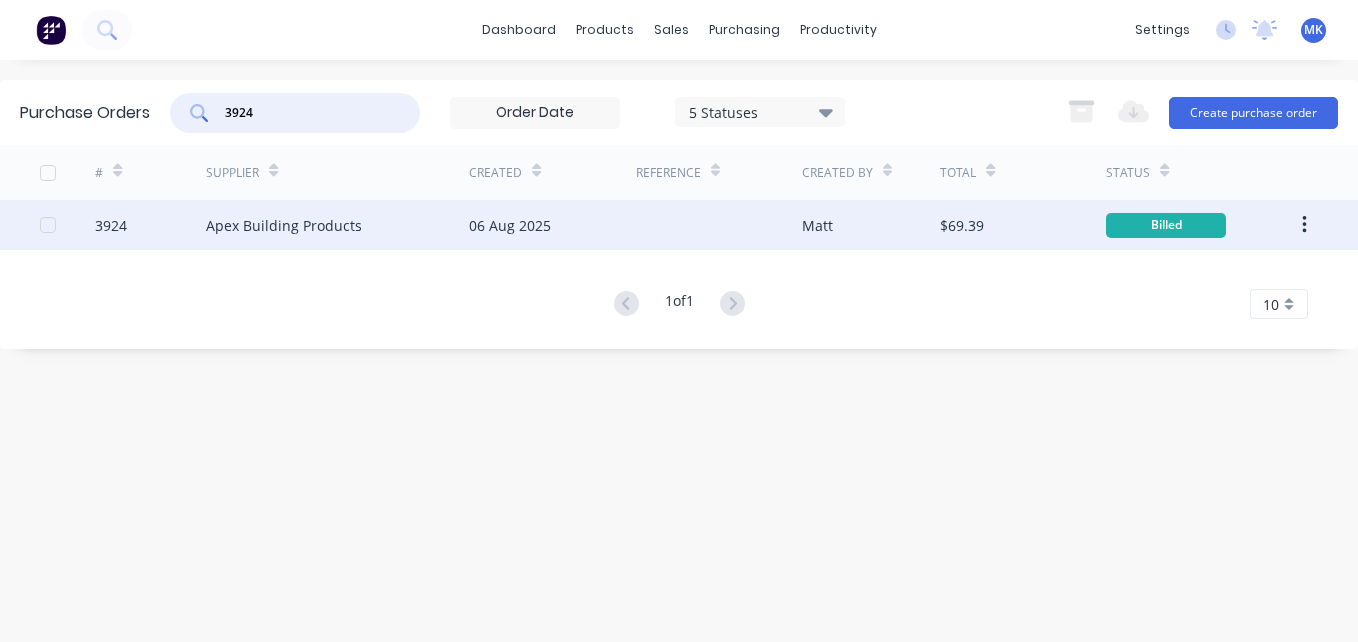 click at bounding box center [719, 225] 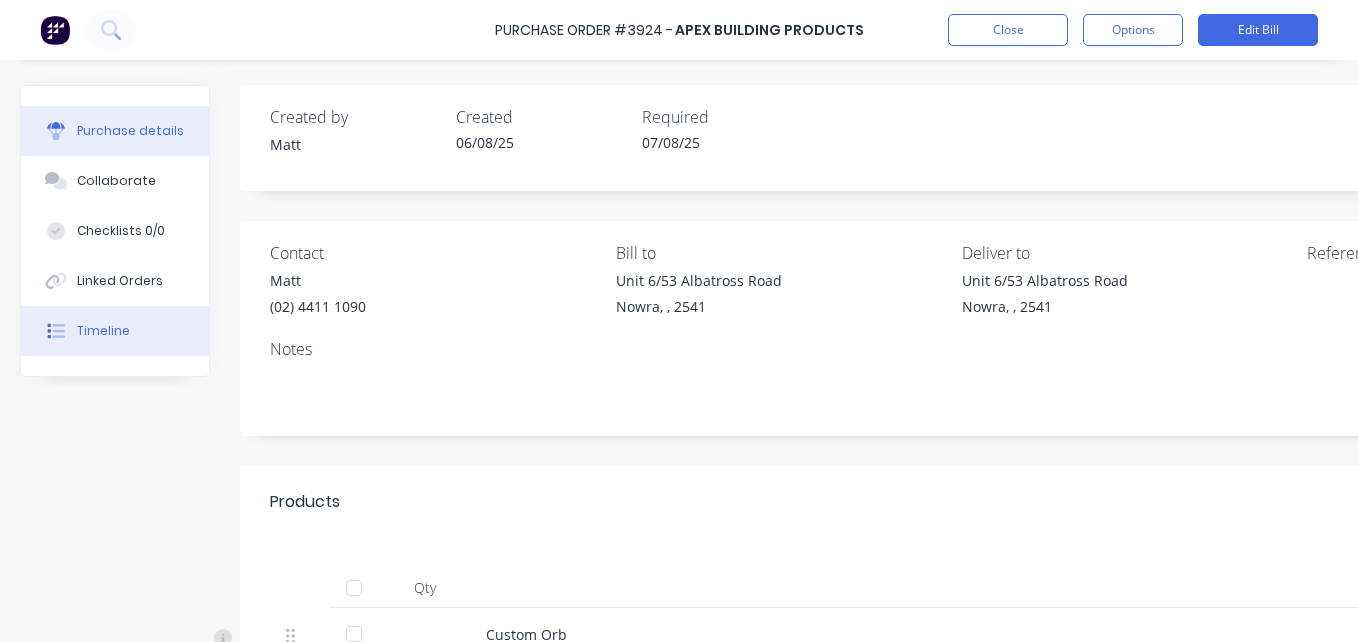 click on "Timeline" at bounding box center (115, 331) 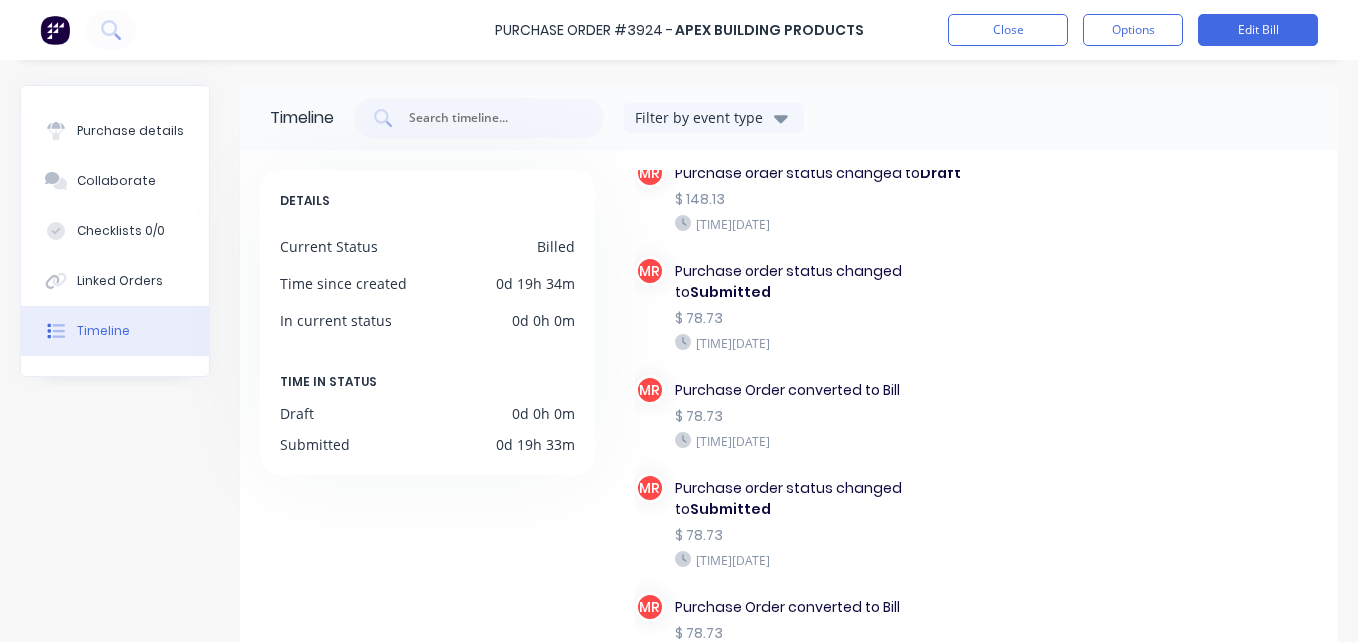 scroll, scrollTop: 953, scrollLeft: 0, axis: vertical 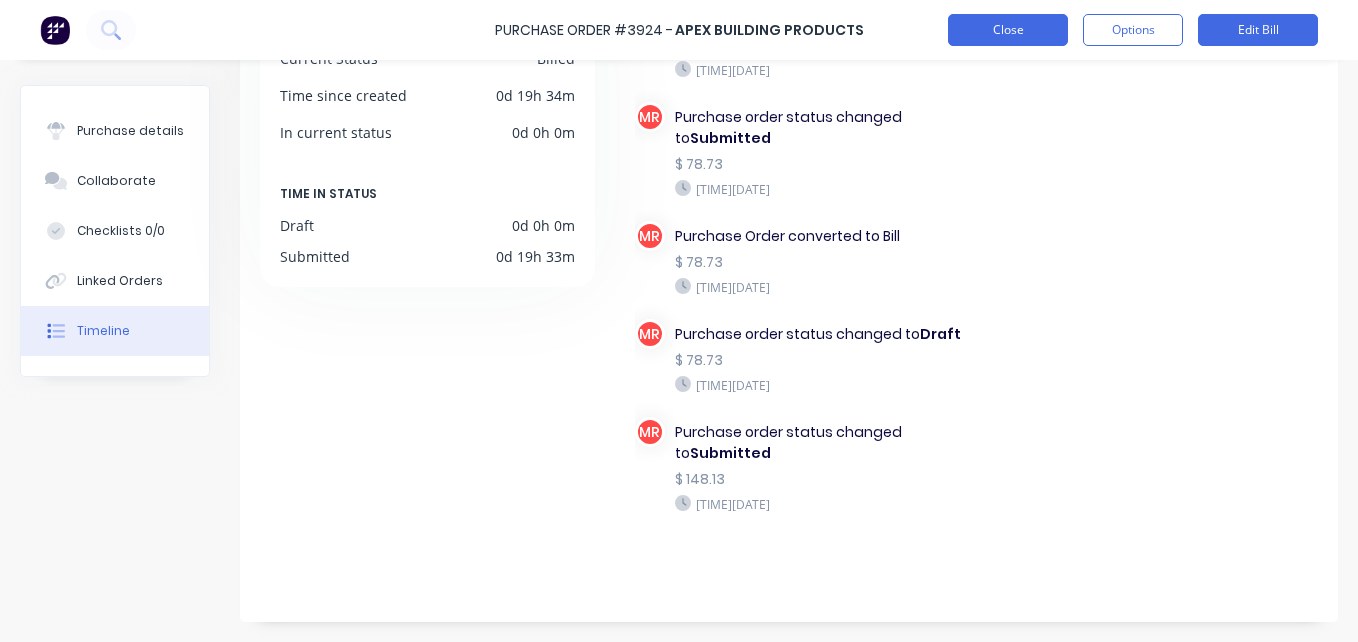 click on "Close" at bounding box center (1008, 30) 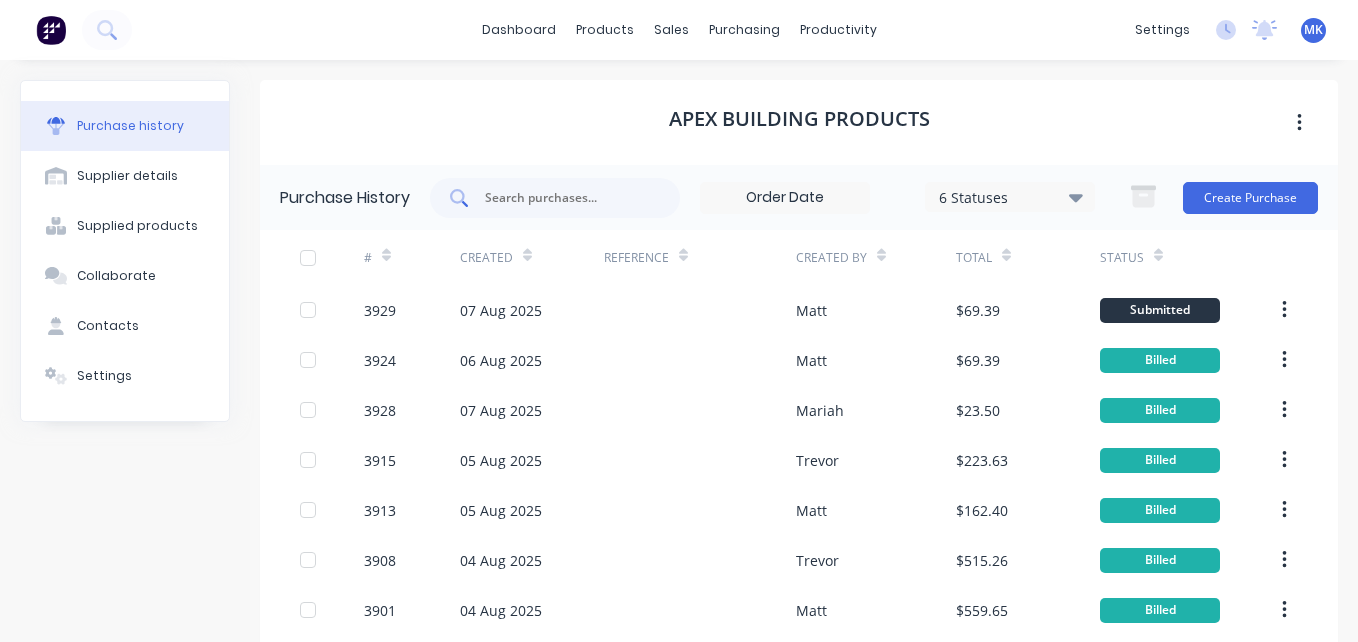click at bounding box center (555, 198) 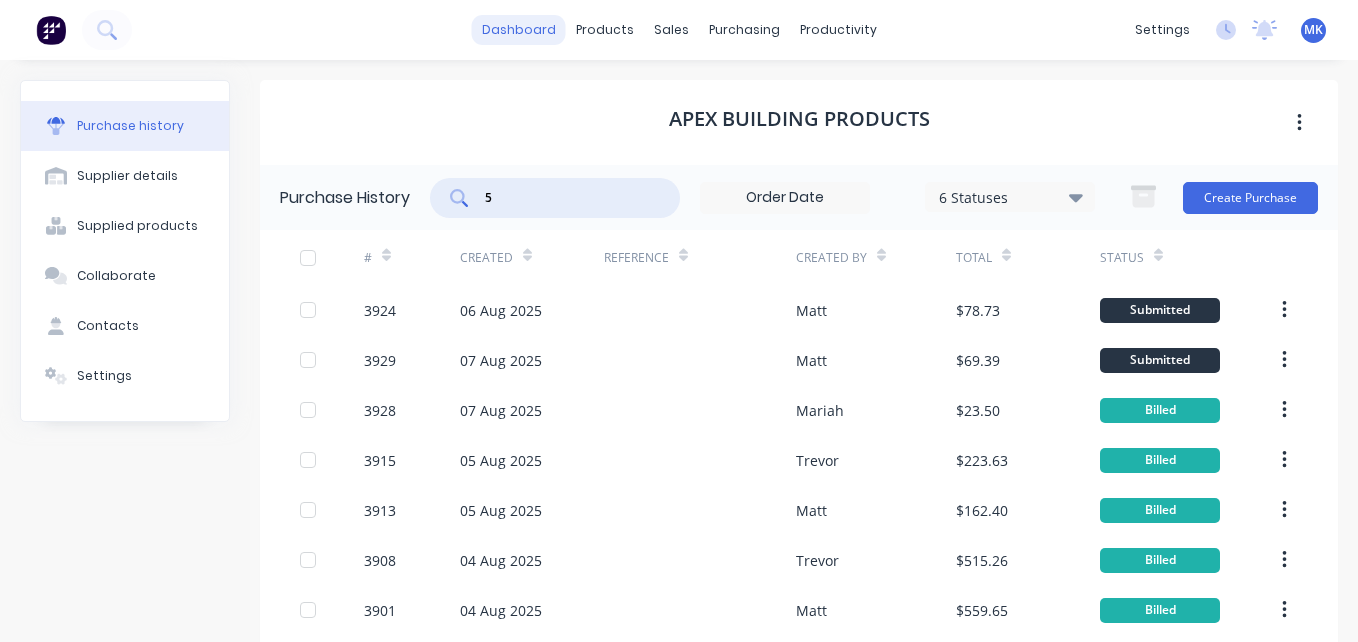 type on "5" 